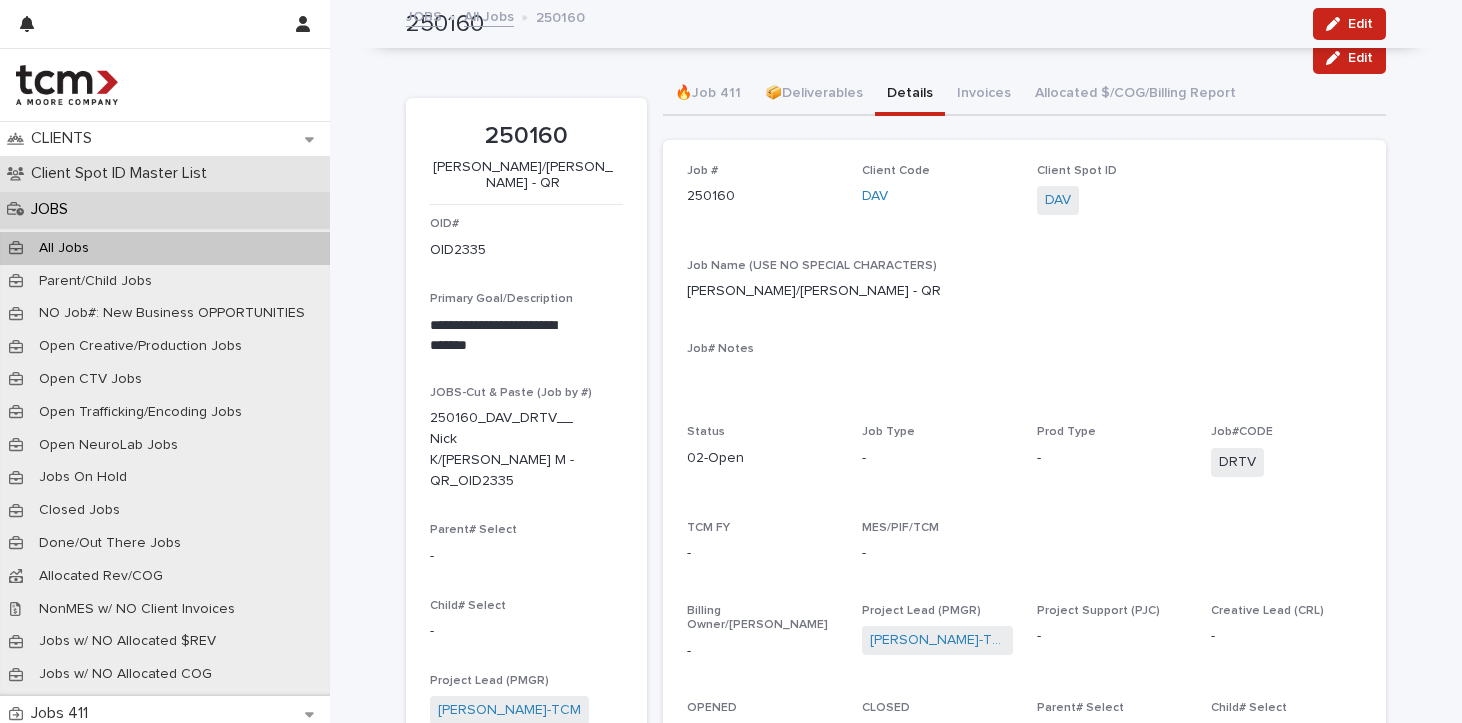 scroll, scrollTop: 0, scrollLeft: 0, axis: both 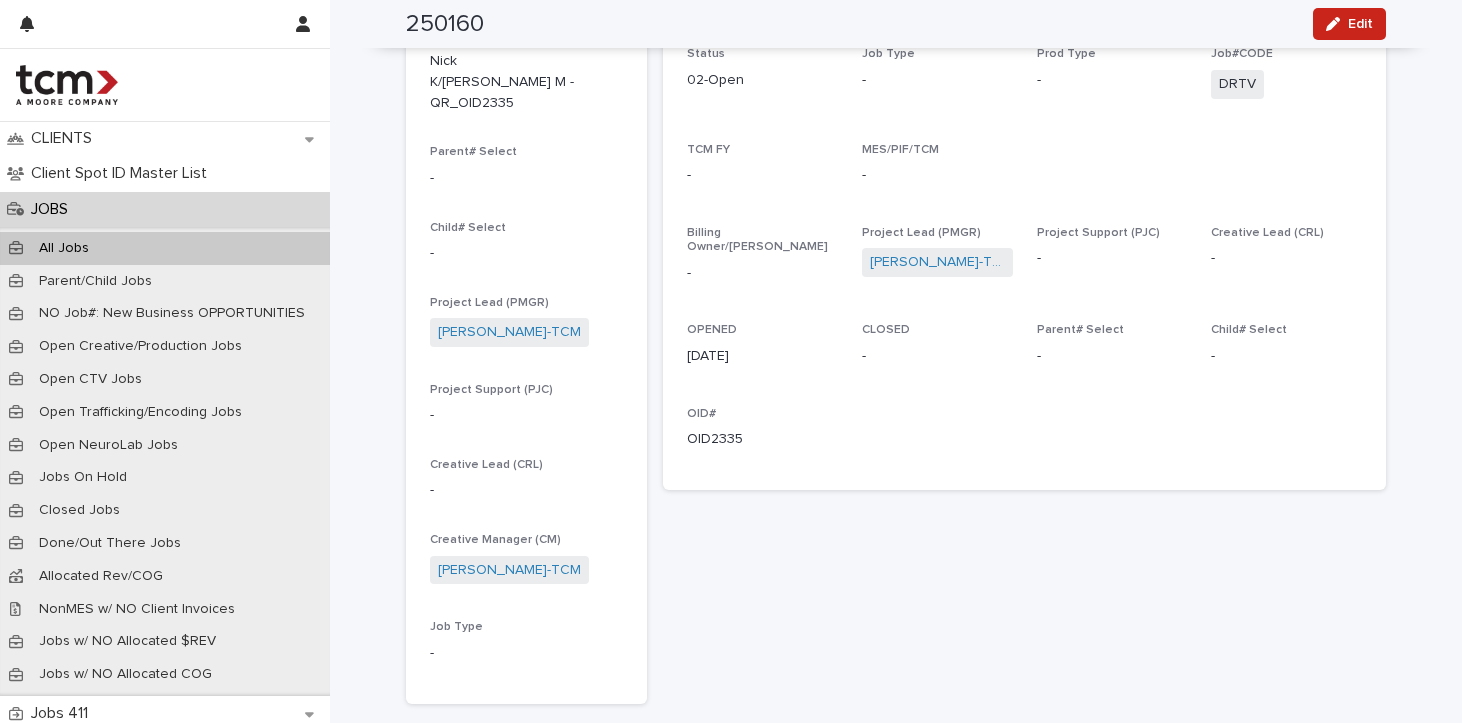 click on "JOBS" at bounding box center (165, 209) 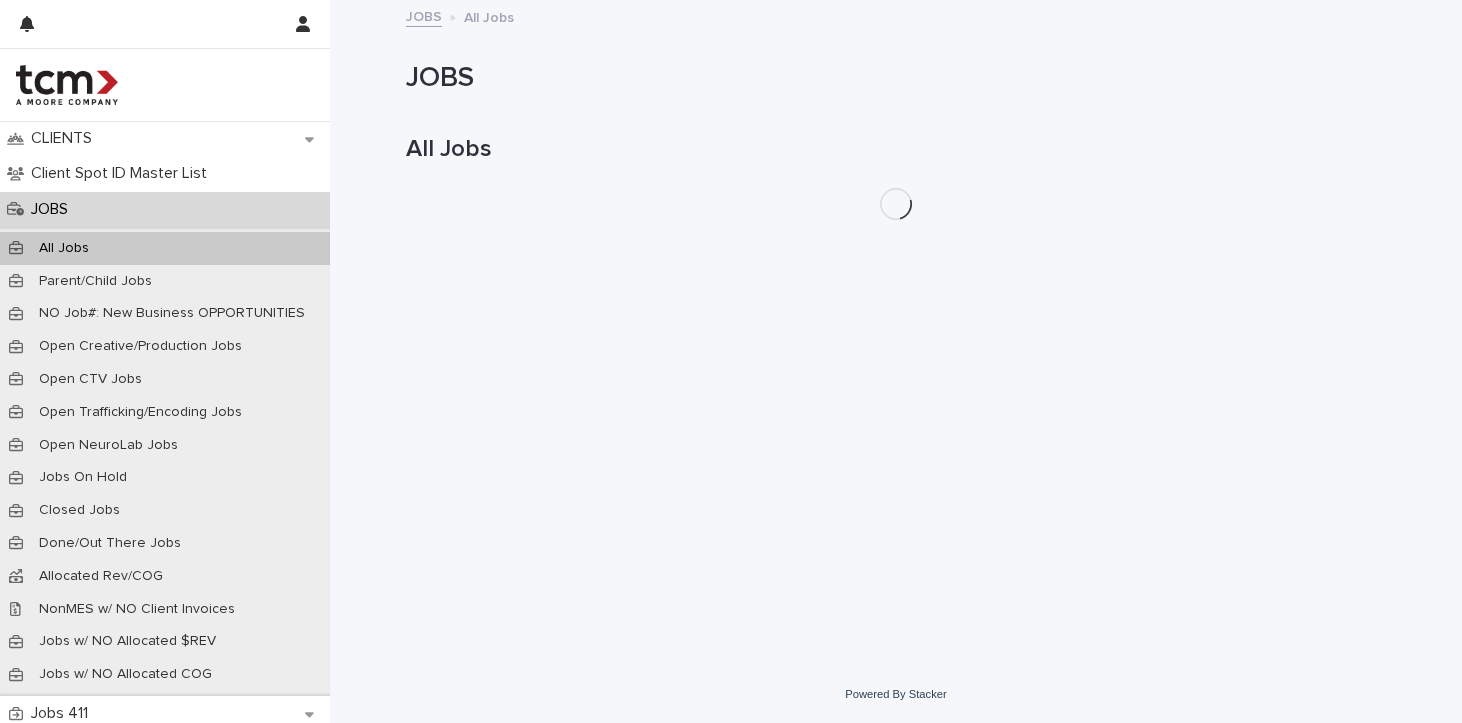 scroll, scrollTop: 0, scrollLeft: 0, axis: both 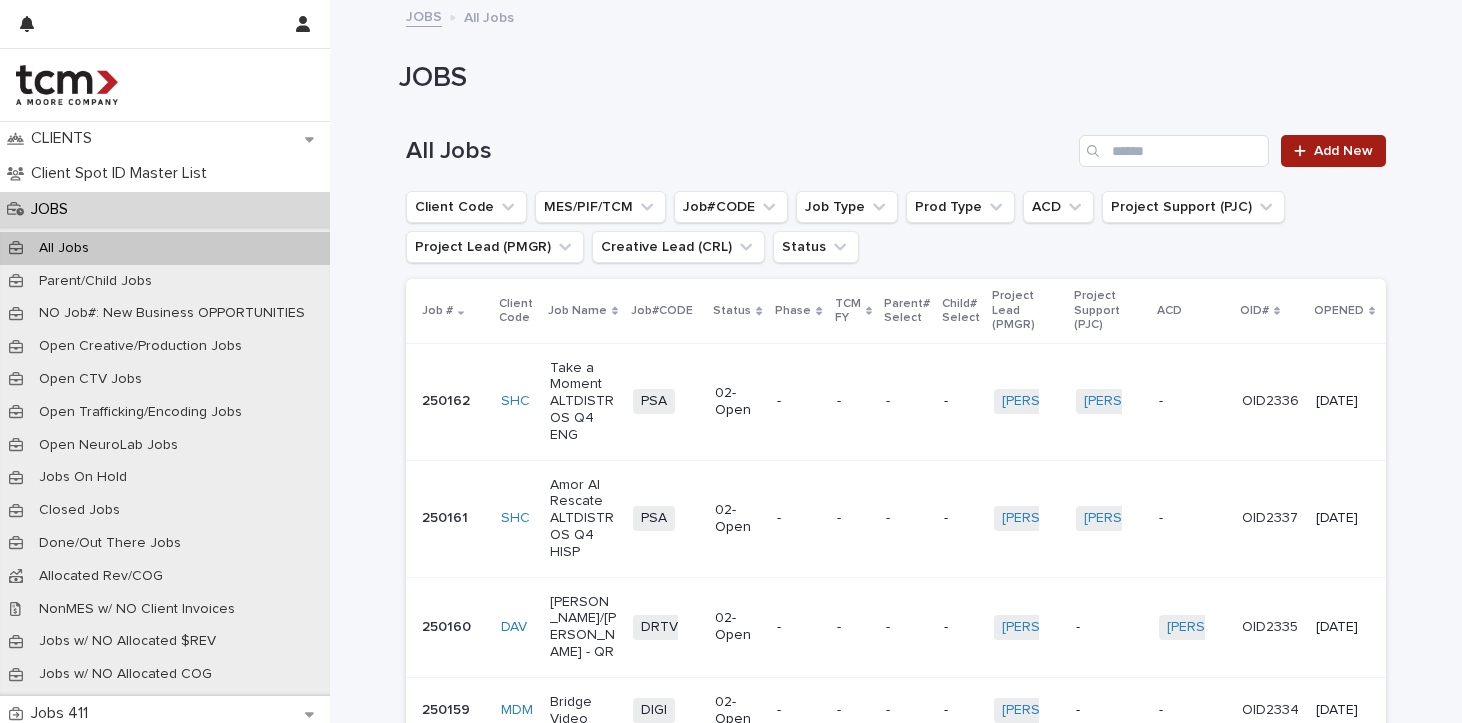 click on "Add New" at bounding box center (1343, 151) 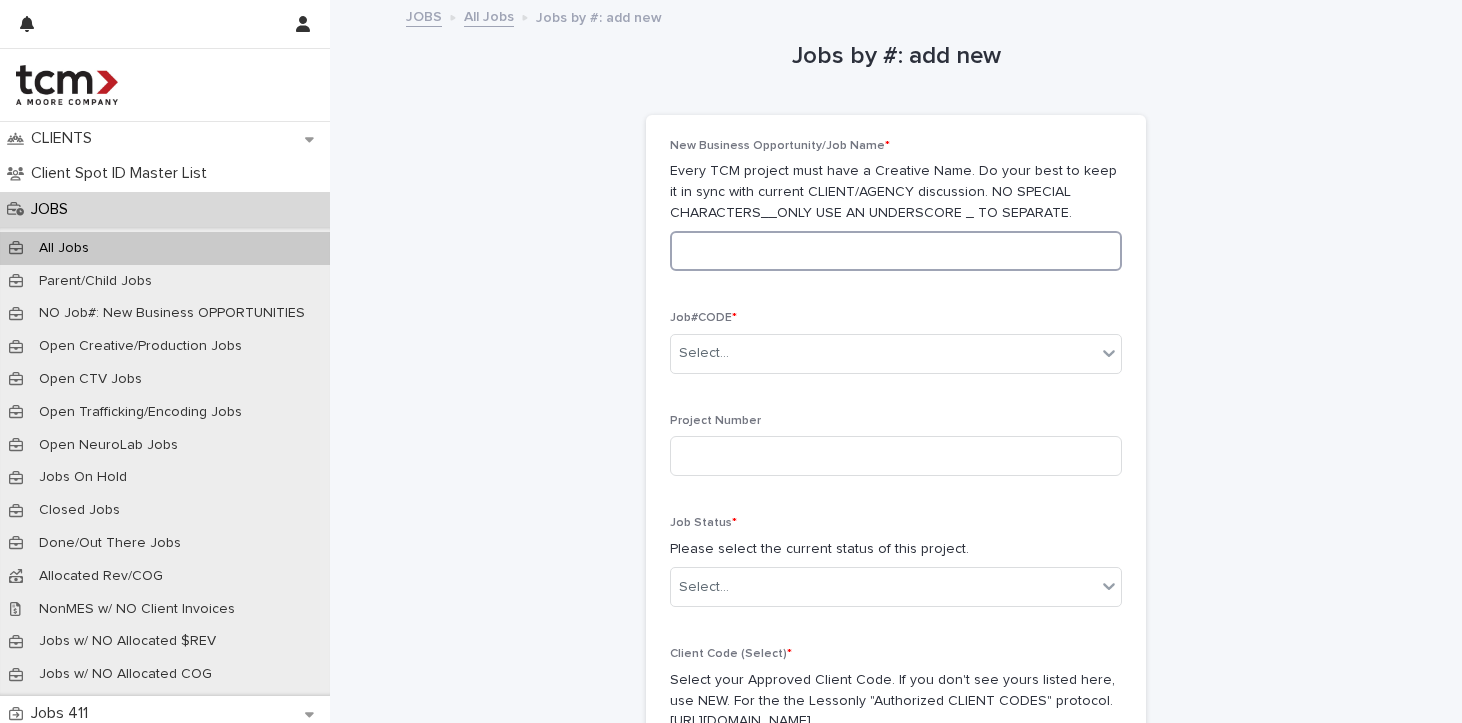 click at bounding box center (896, 251) 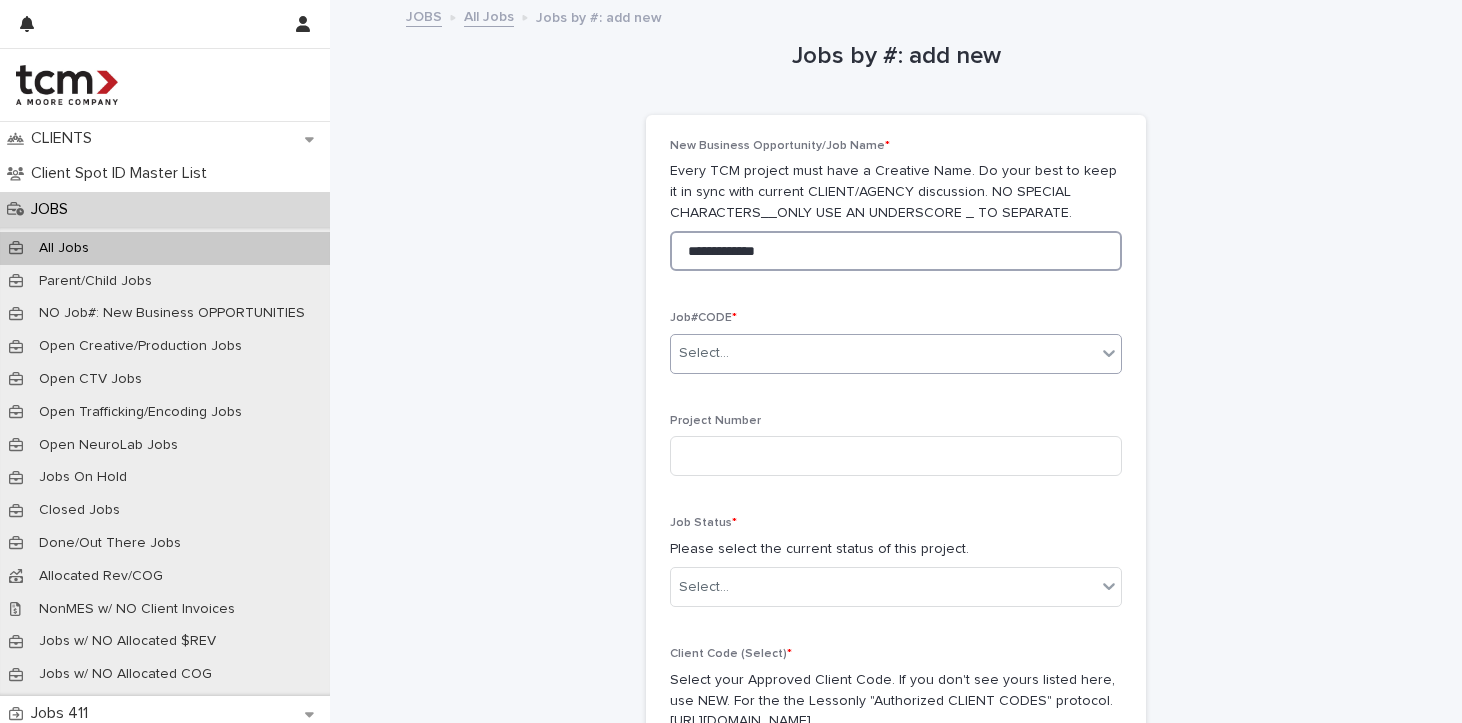 type on "**********" 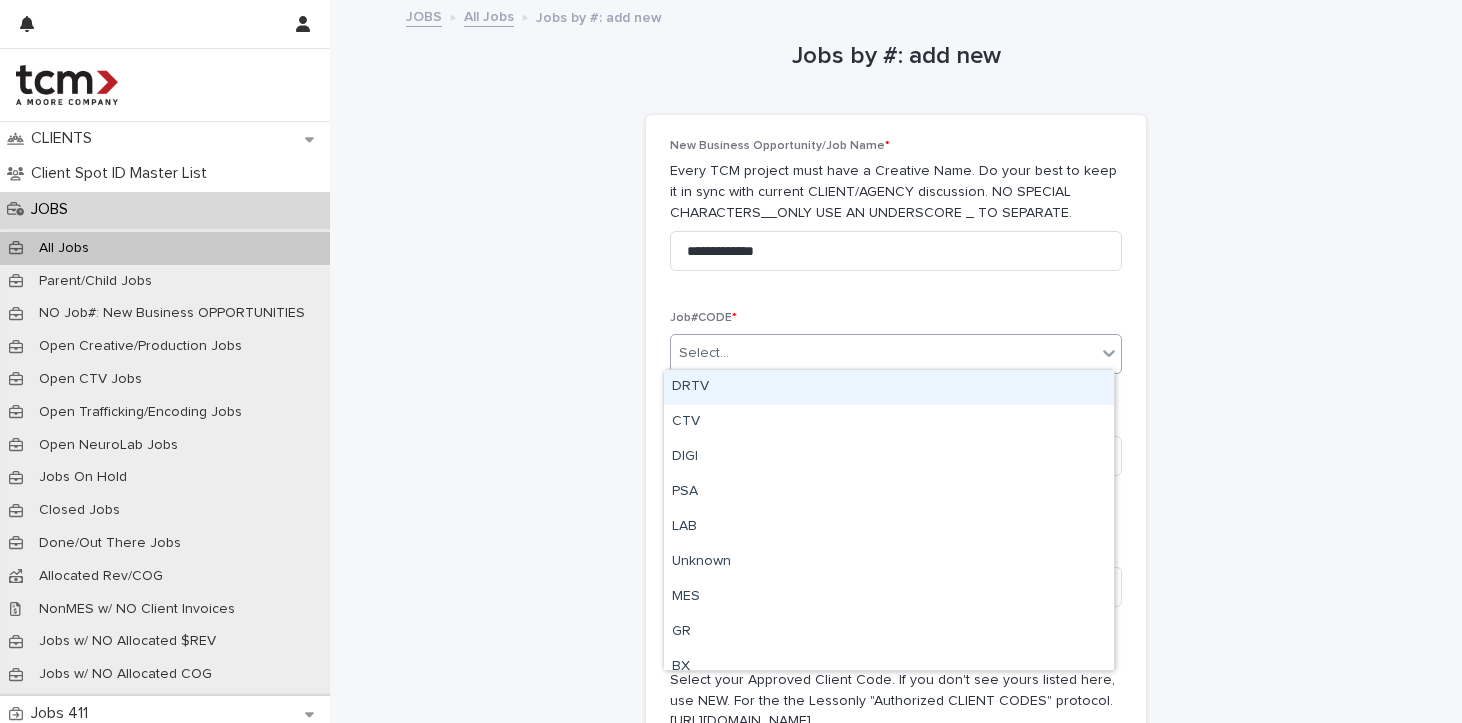 click on "Select..." at bounding box center (883, 353) 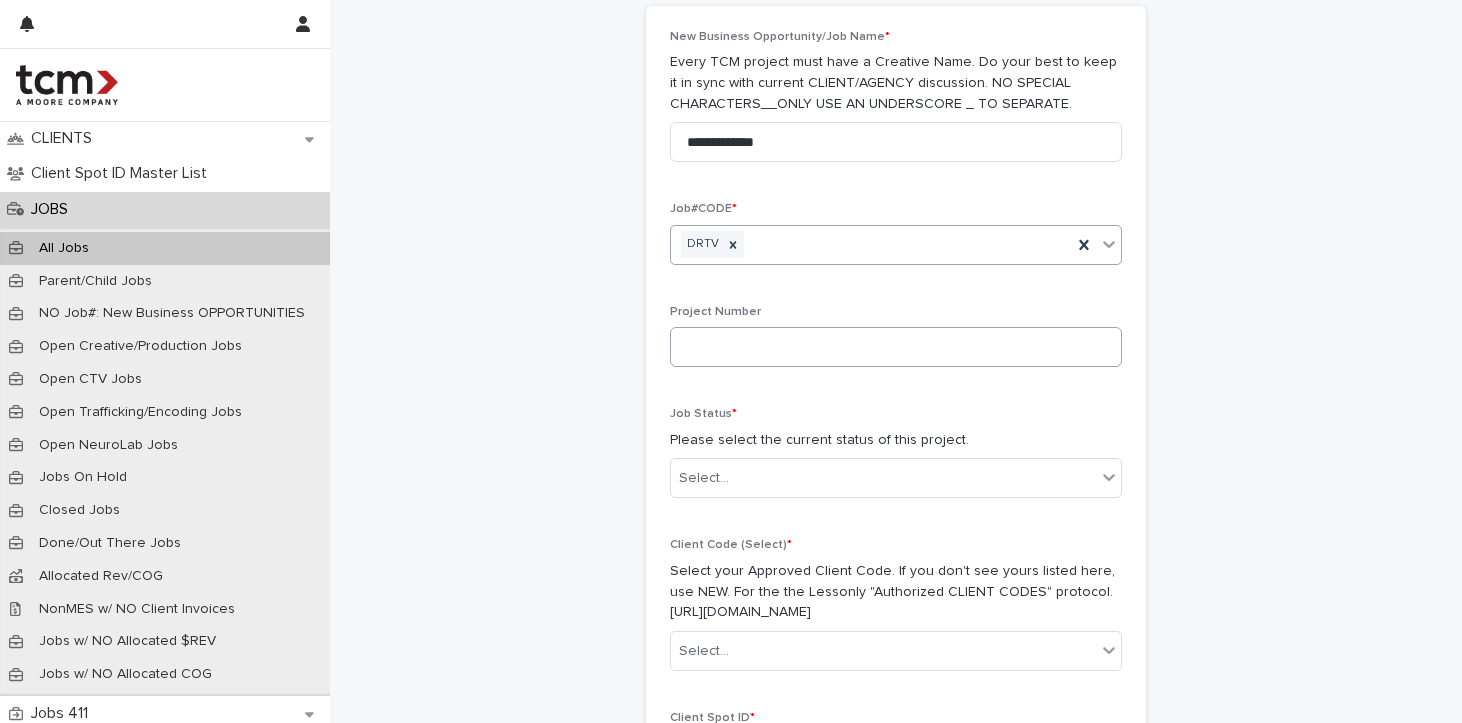 scroll, scrollTop: 113, scrollLeft: 0, axis: vertical 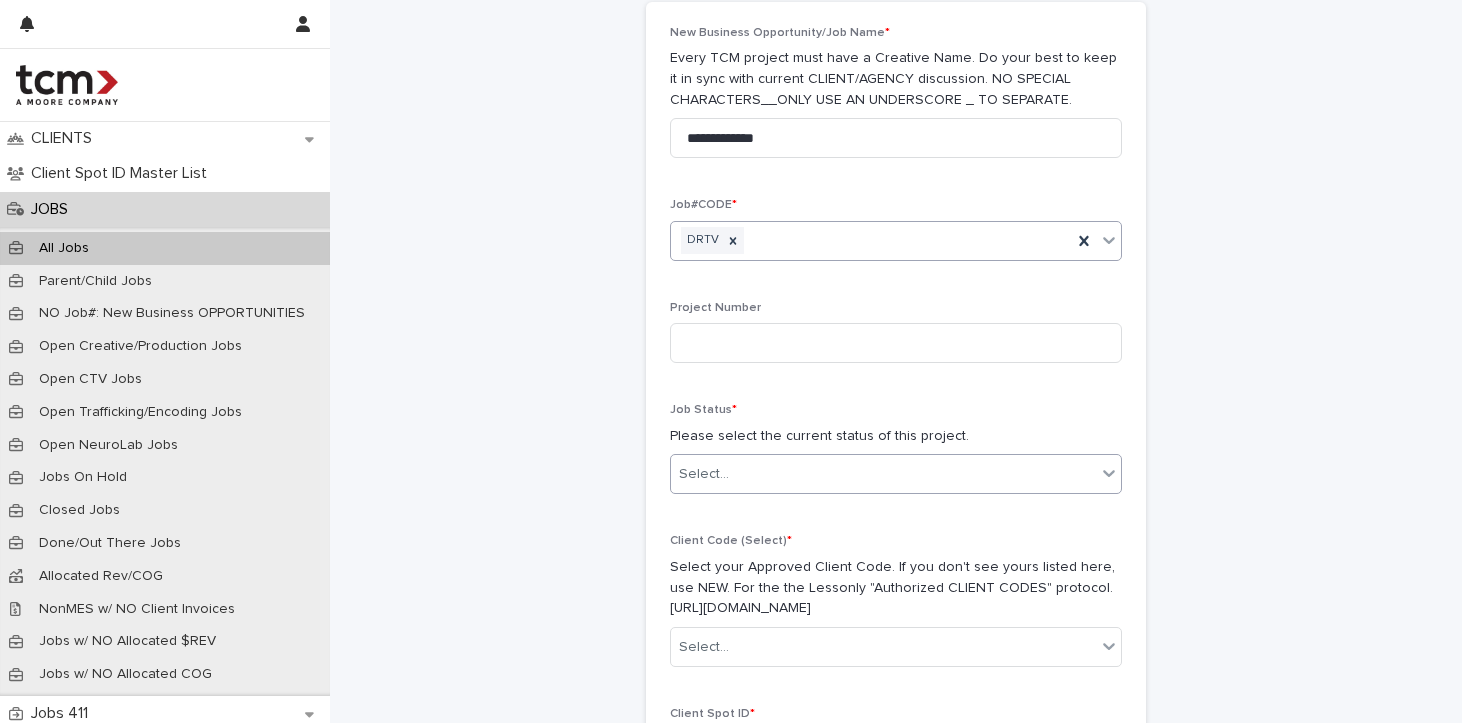 click on "Select..." at bounding box center [883, 474] 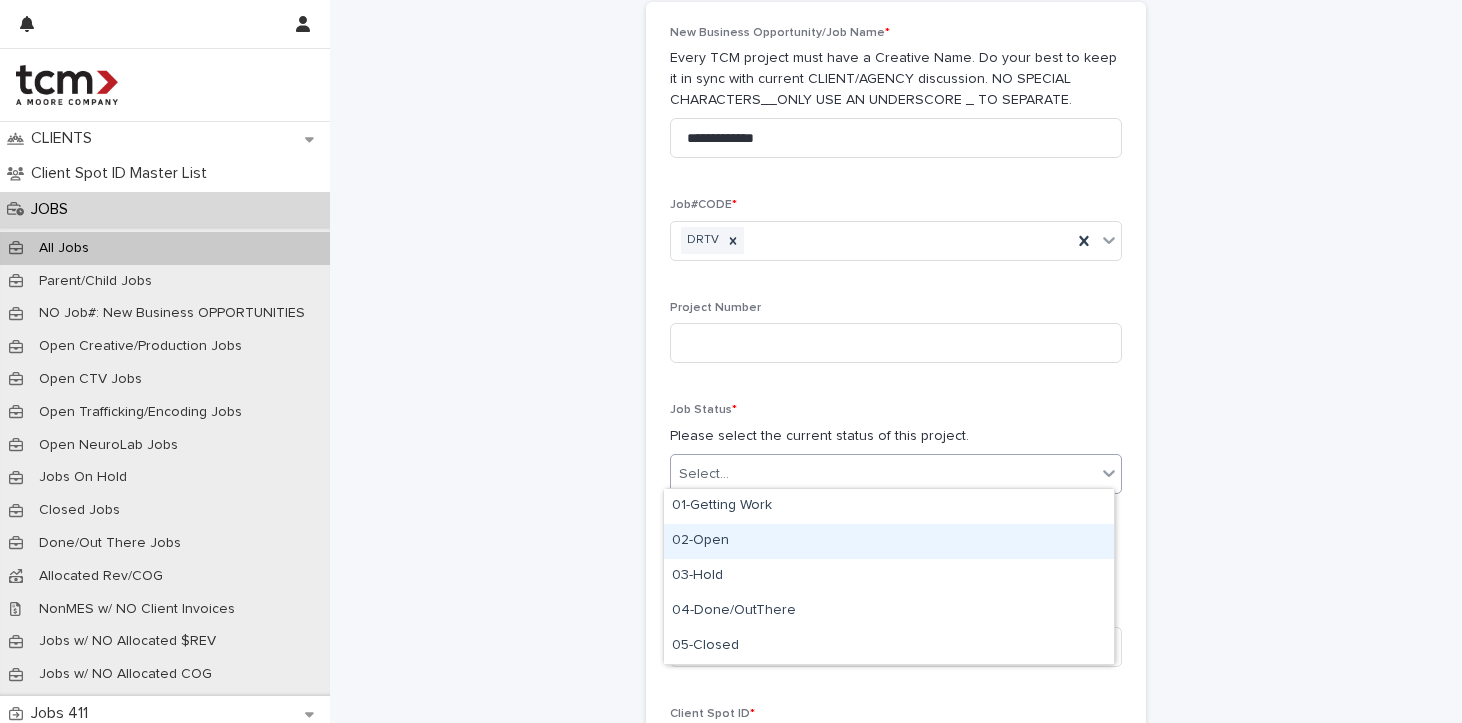 click on "02-Open" at bounding box center (889, 541) 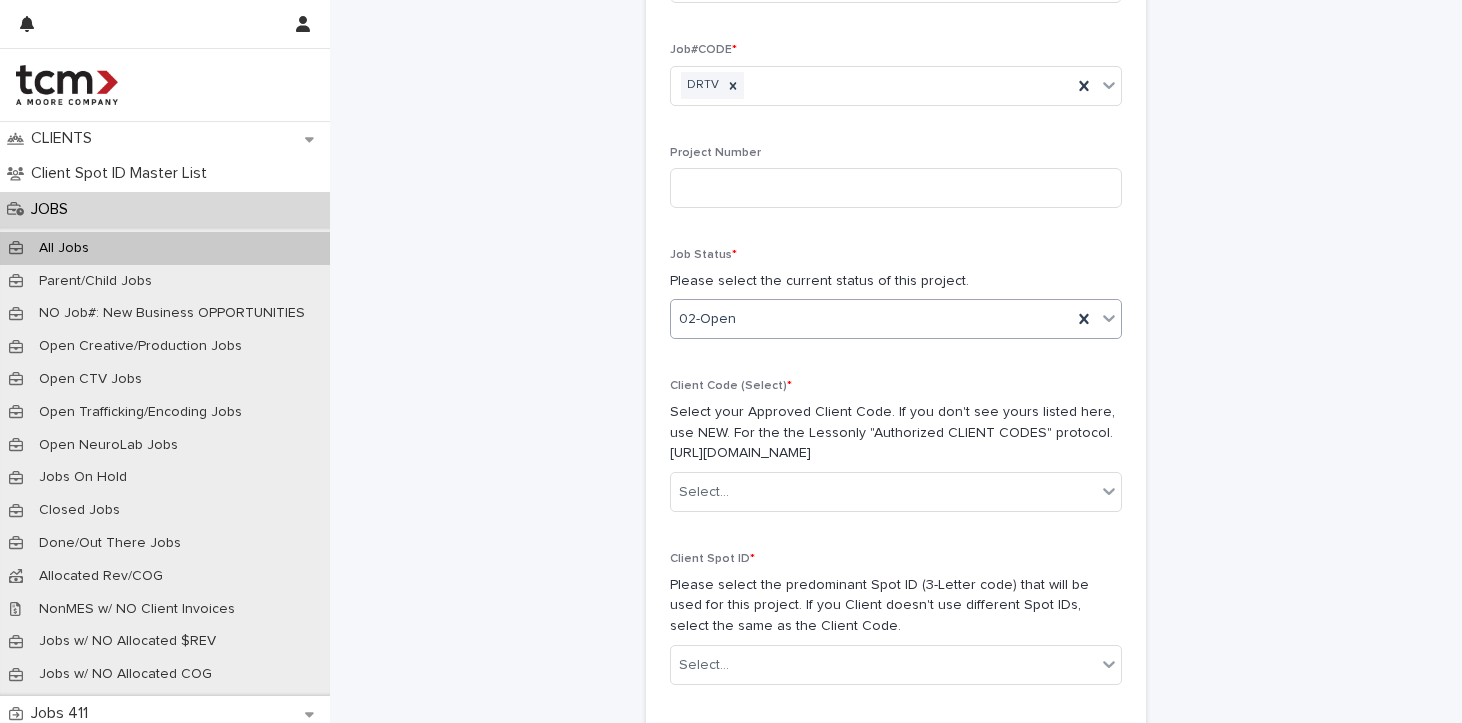 scroll, scrollTop: 357, scrollLeft: 0, axis: vertical 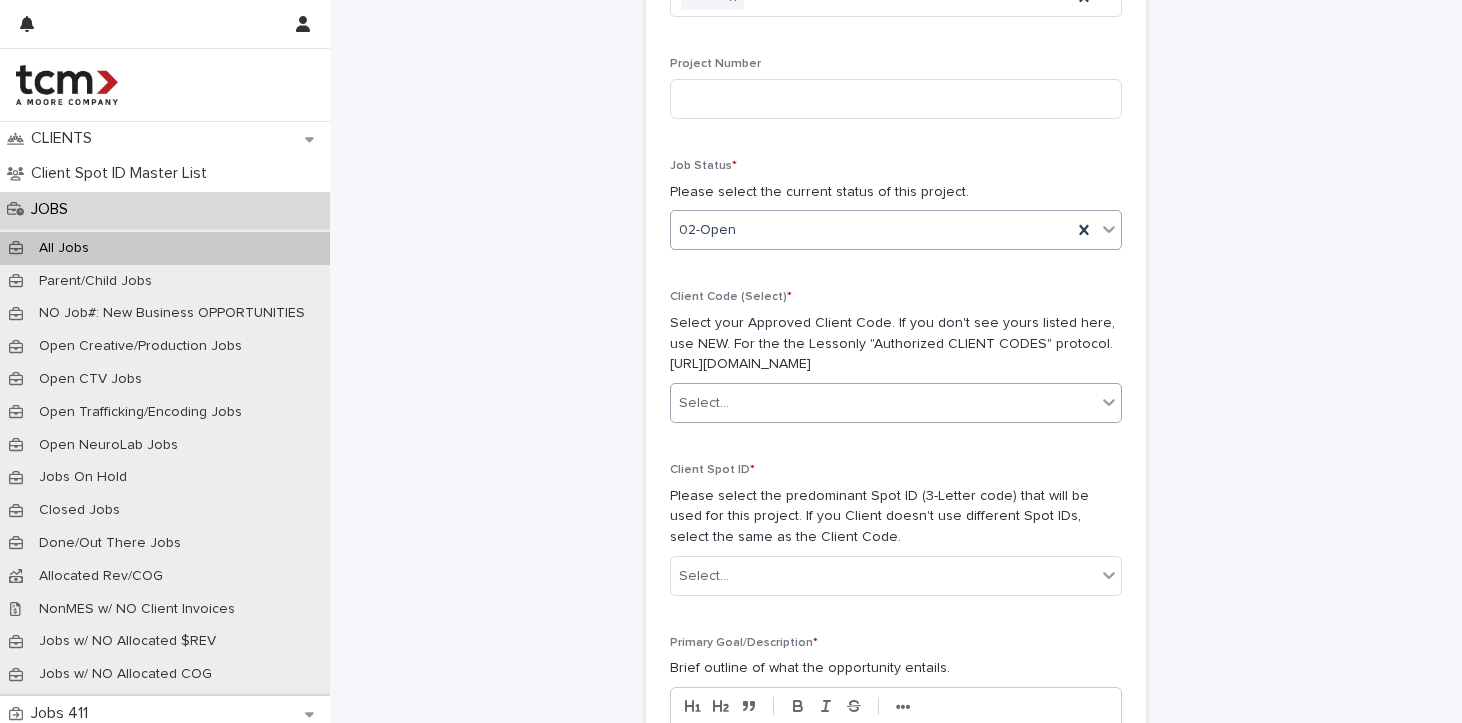 click on "Select..." at bounding box center [883, 403] 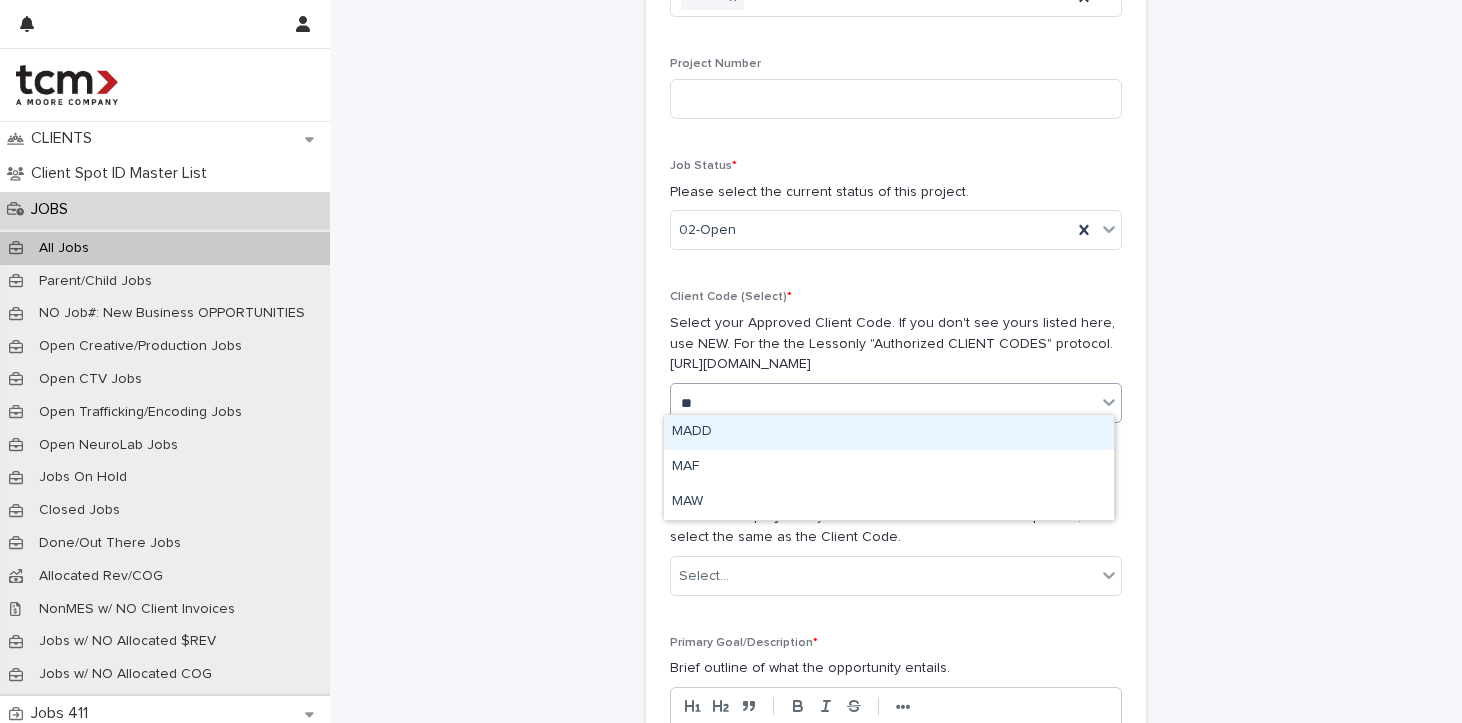 type on "***" 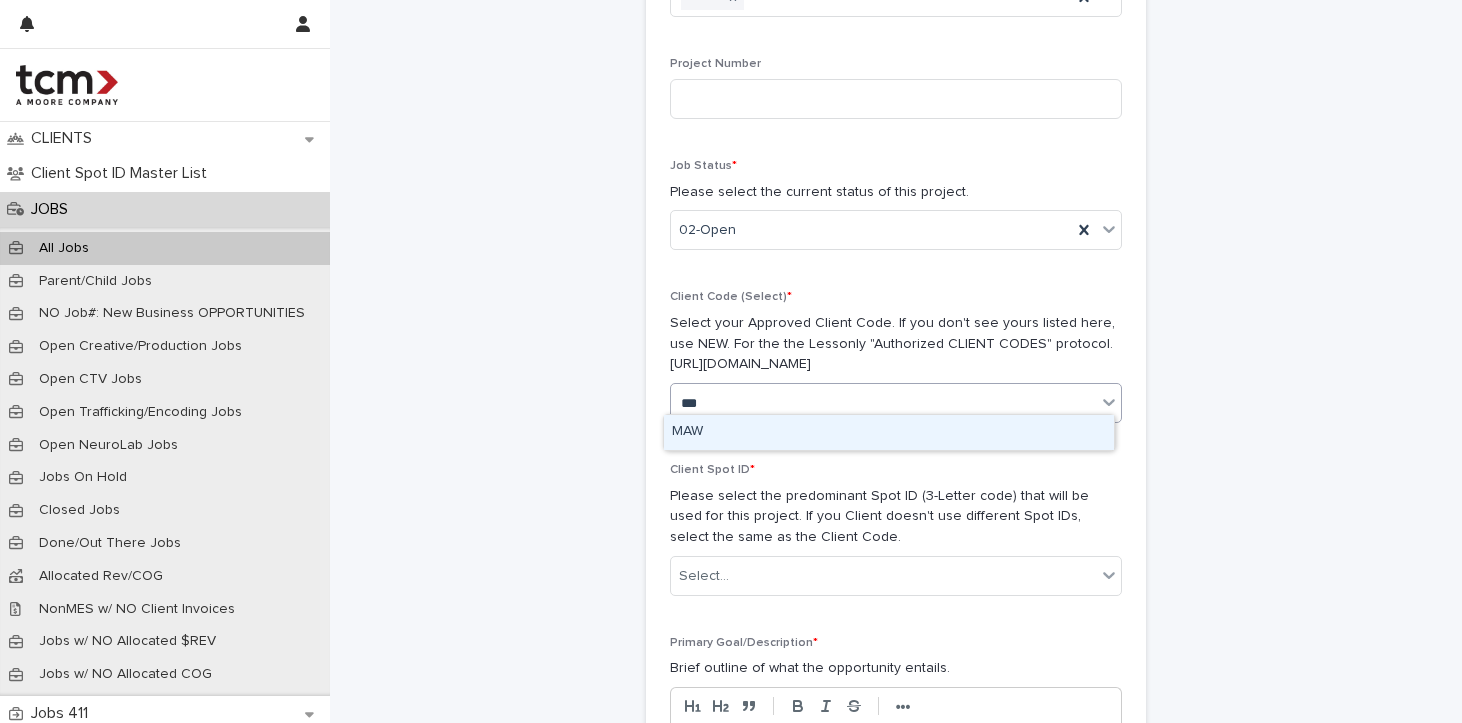 type 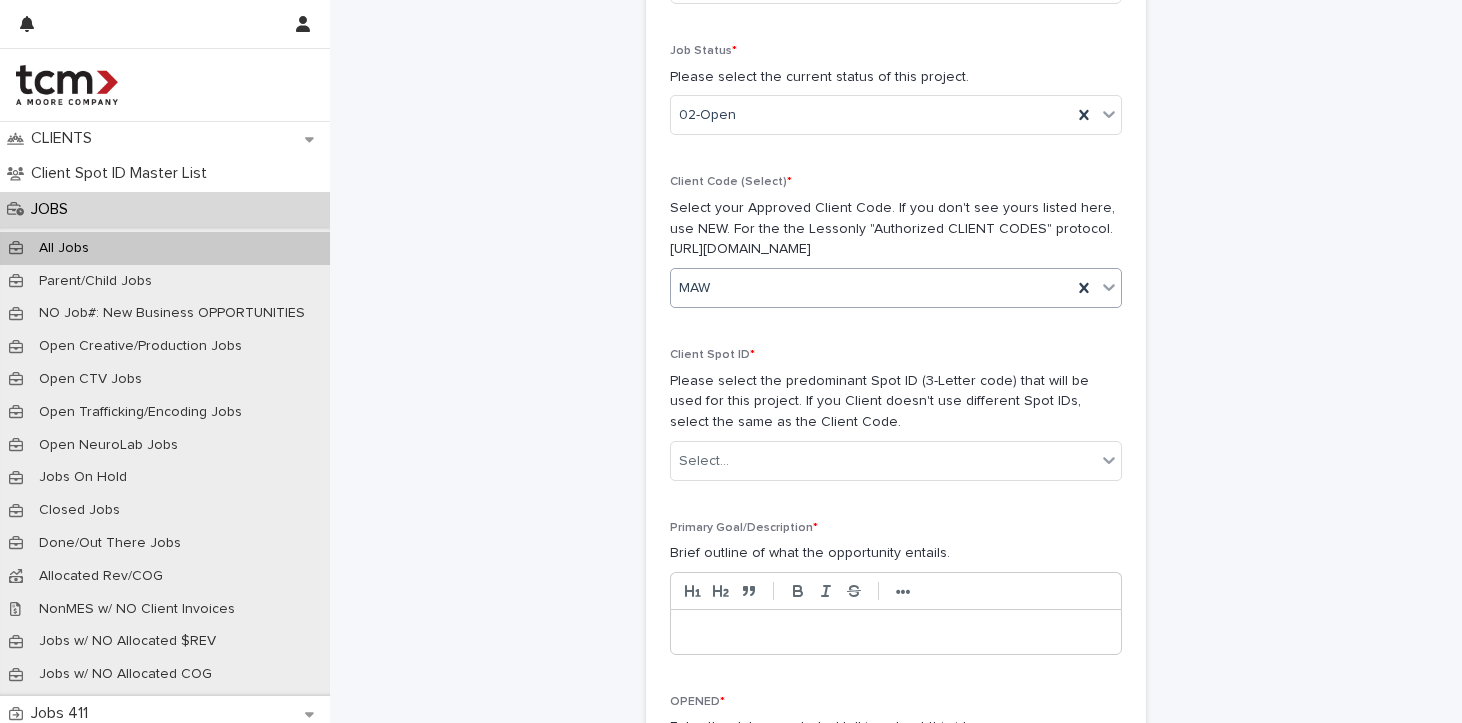 scroll, scrollTop: 569, scrollLeft: 0, axis: vertical 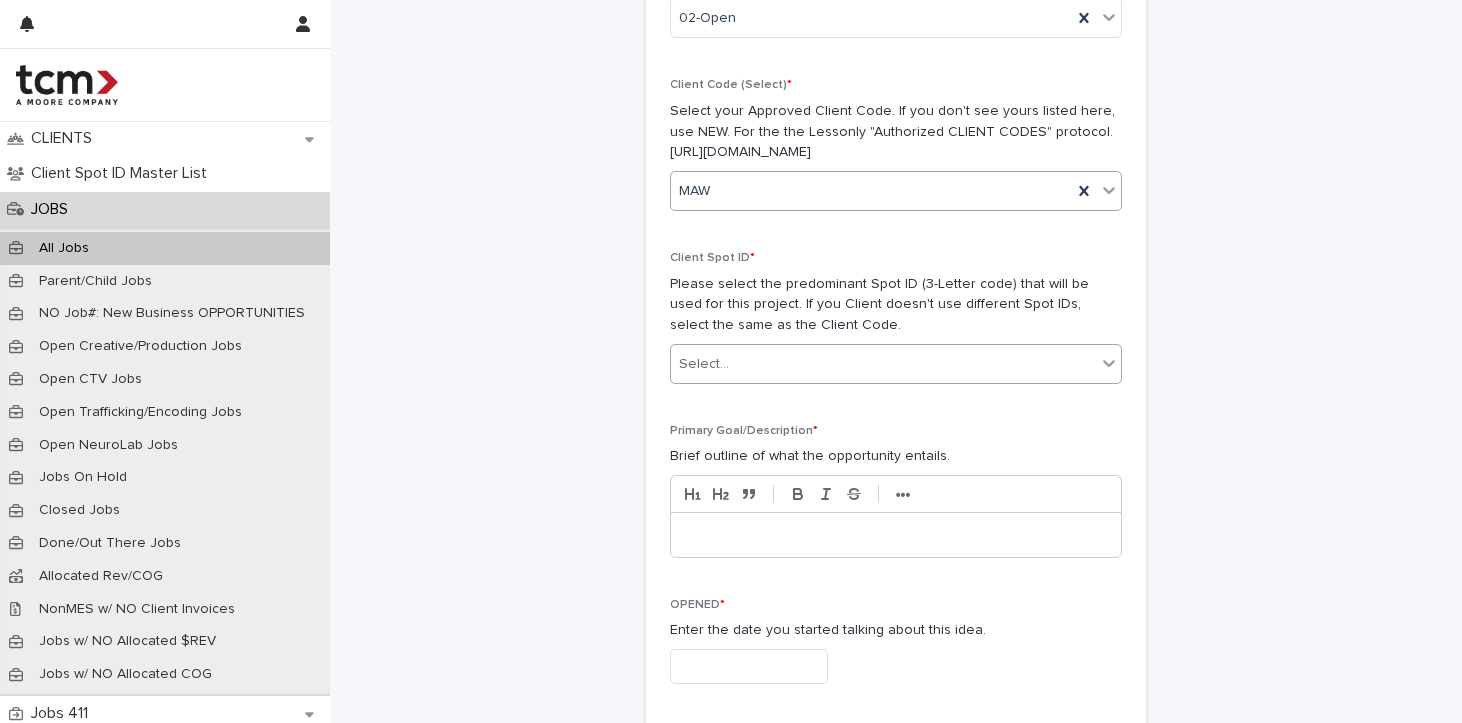 click on "Select..." at bounding box center (883, 364) 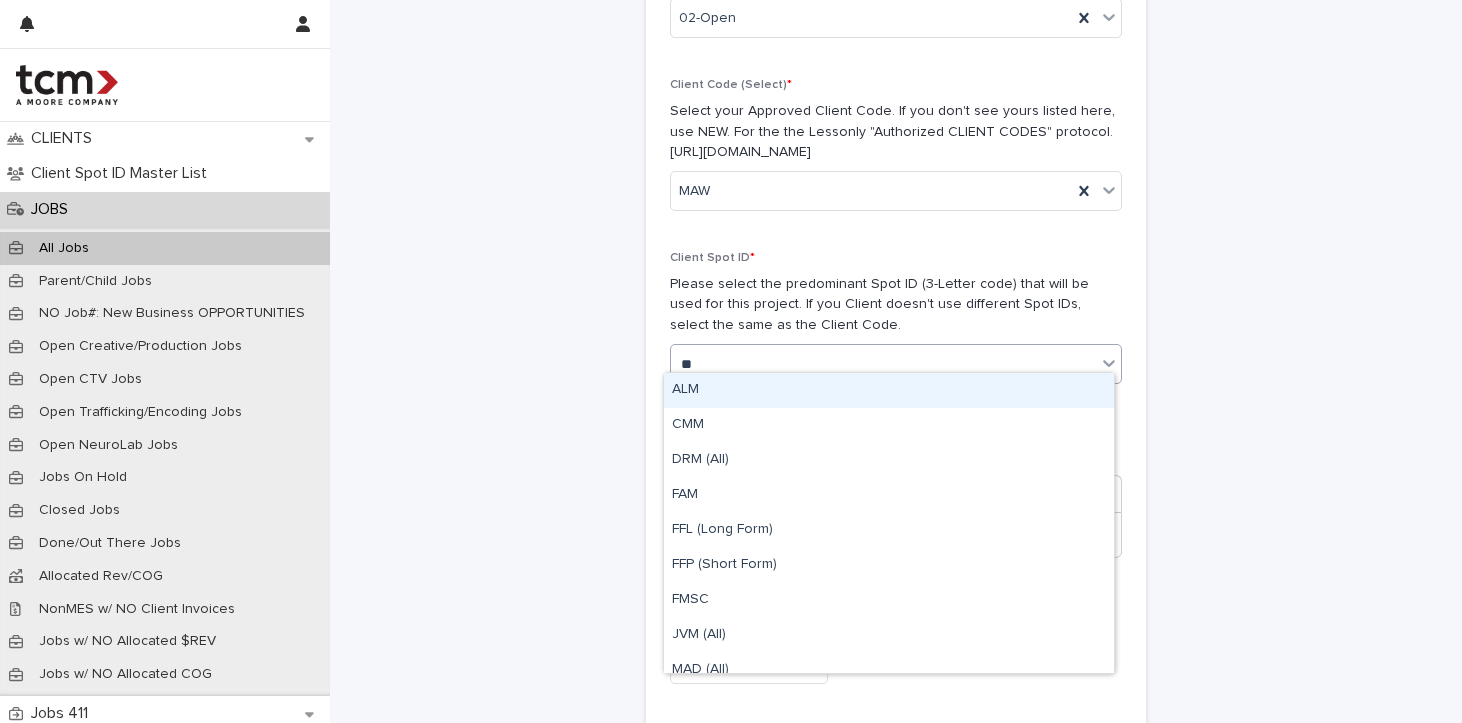 type on "***" 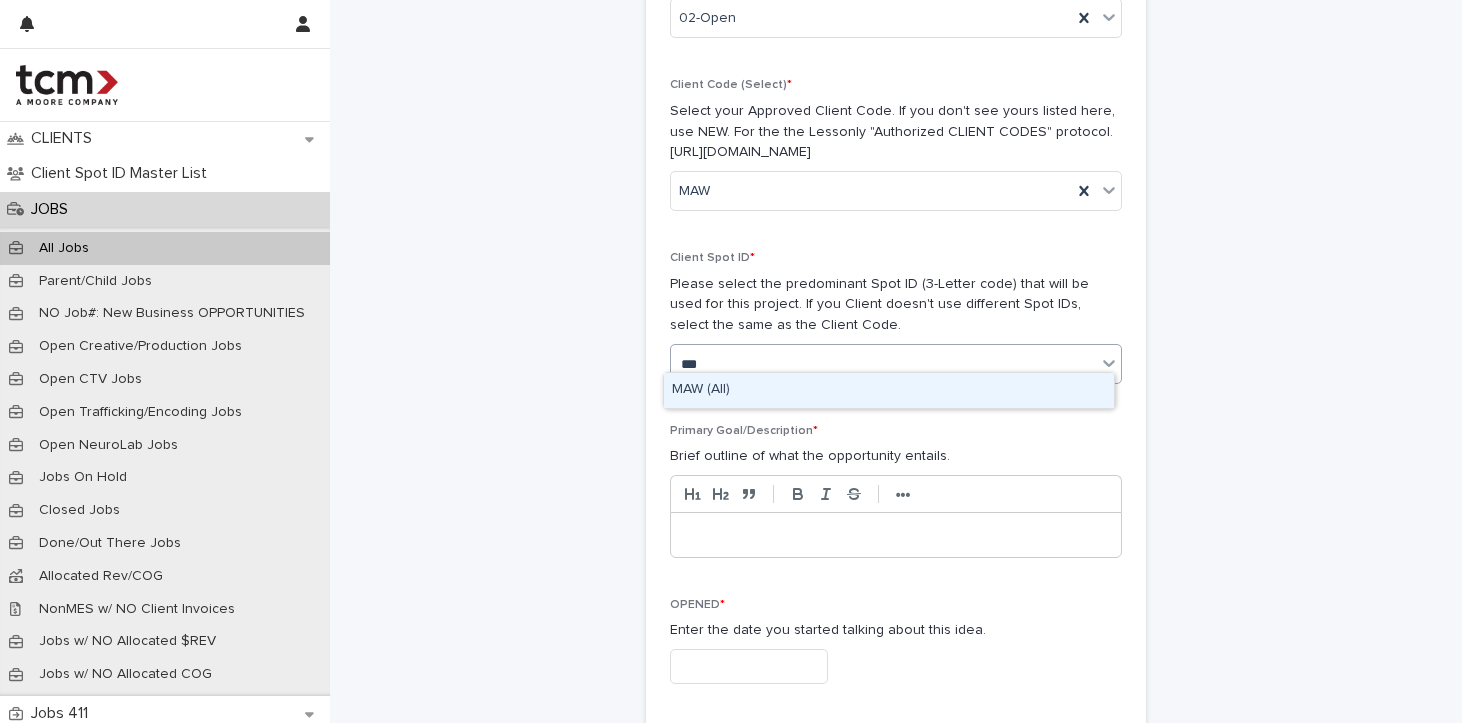 type 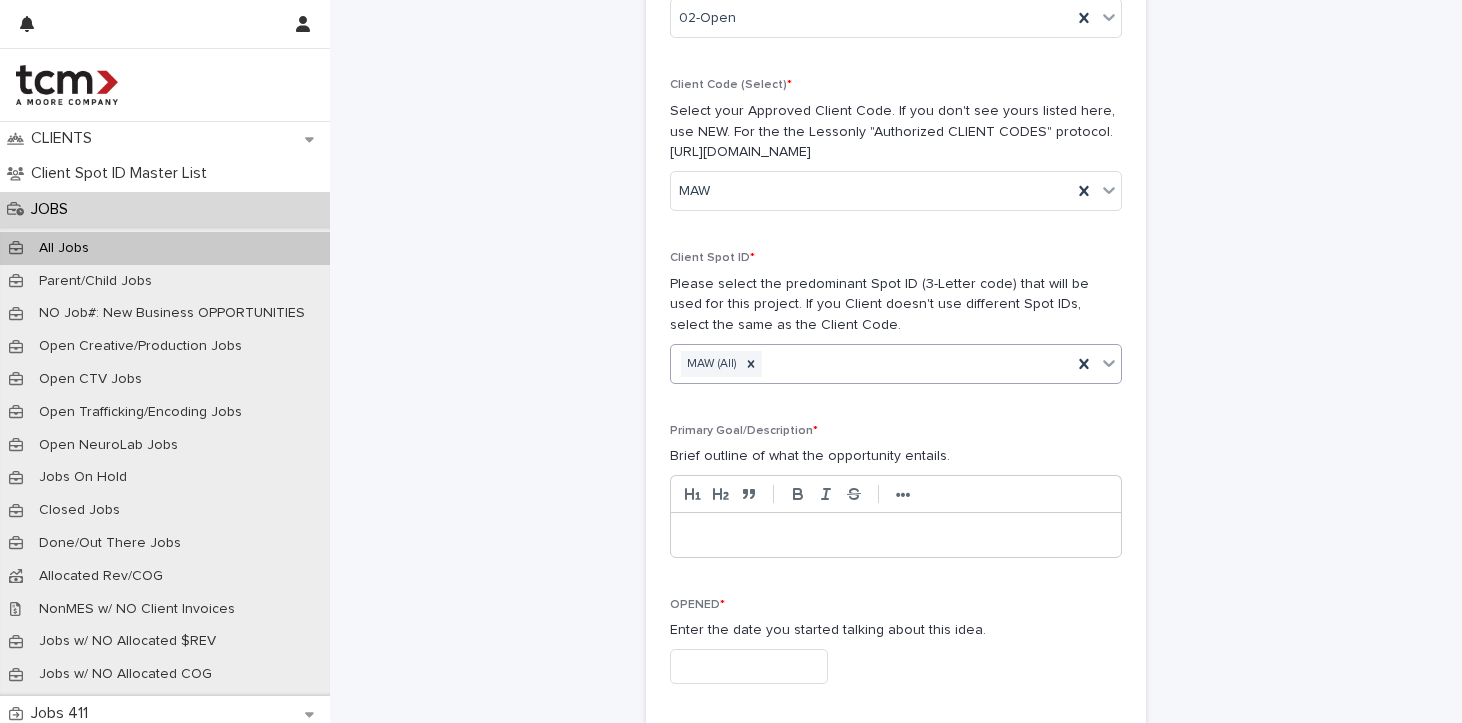click at bounding box center (896, 535) 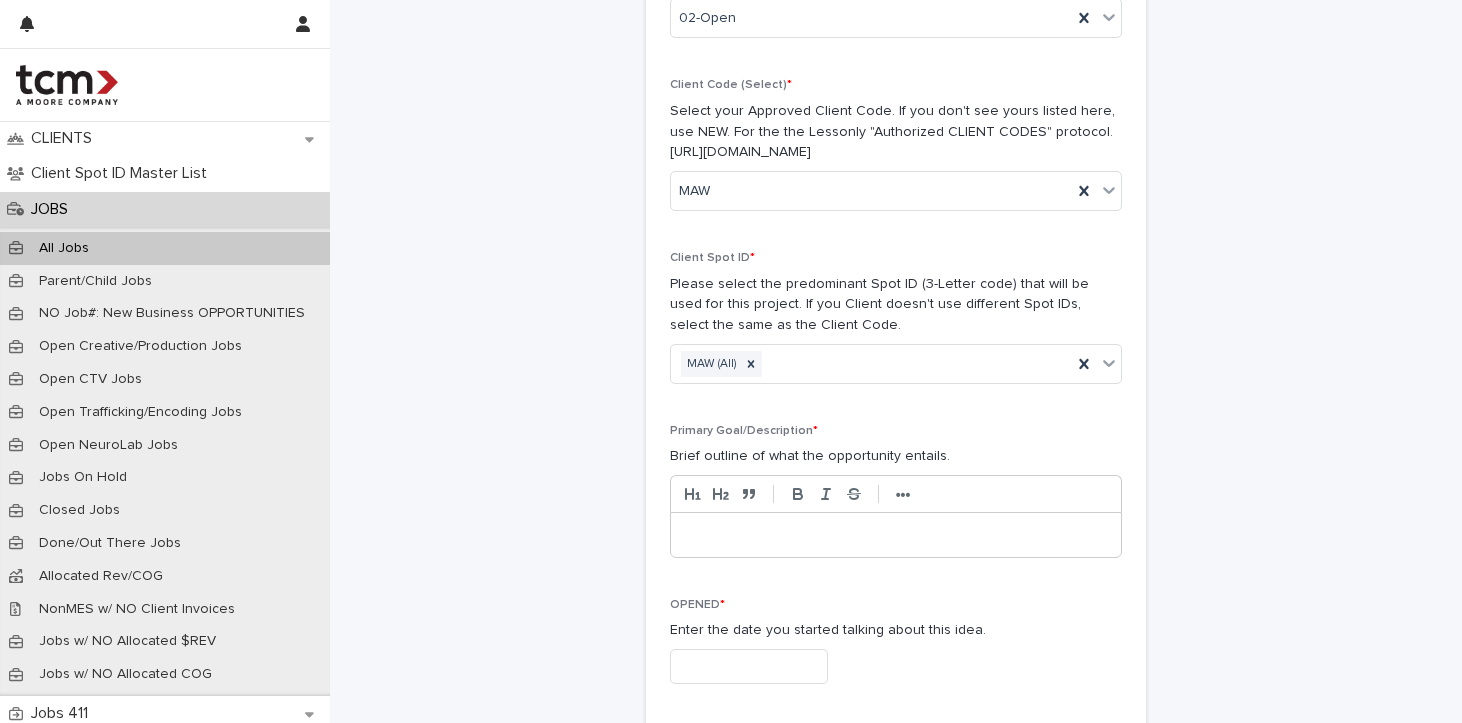 type 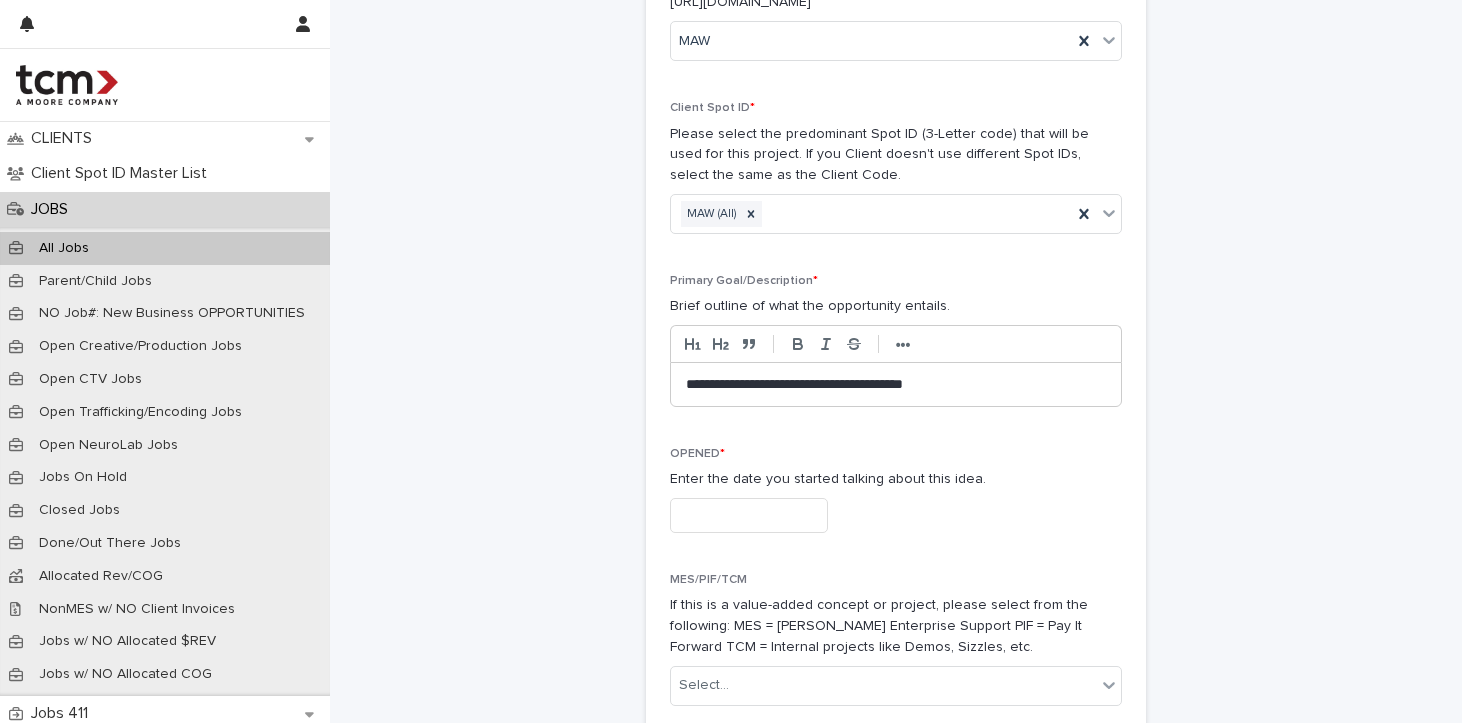 scroll, scrollTop: 837, scrollLeft: 0, axis: vertical 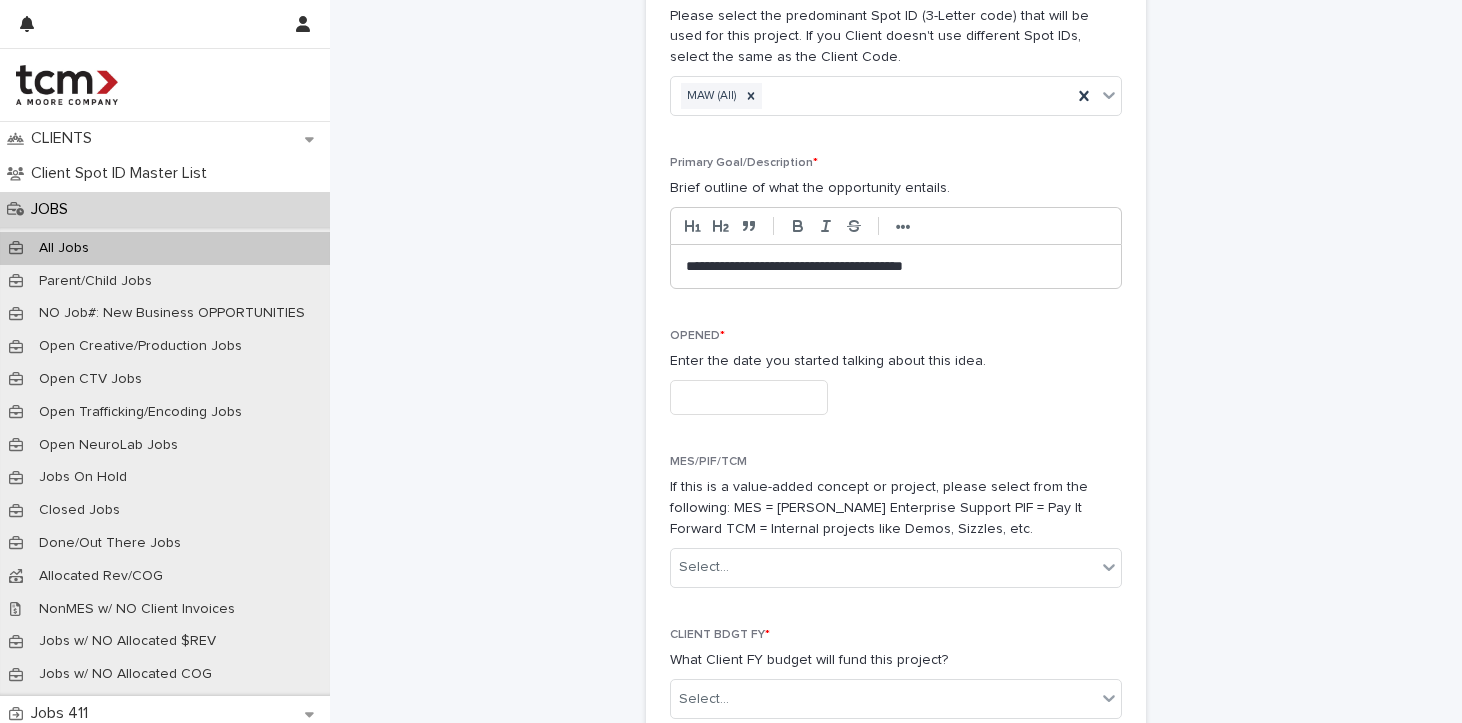 click at bounding box center (749, 397) 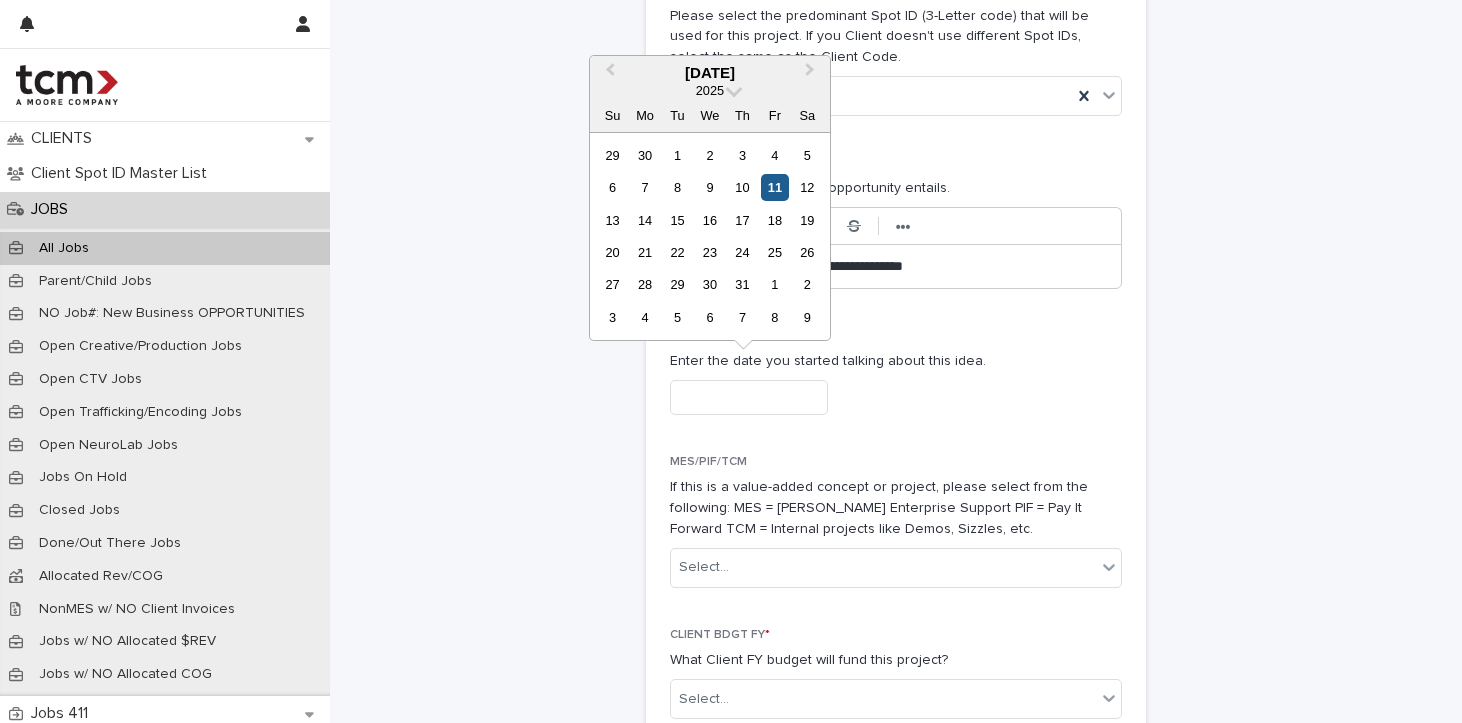click on "11" at bounding box center (774, 187) 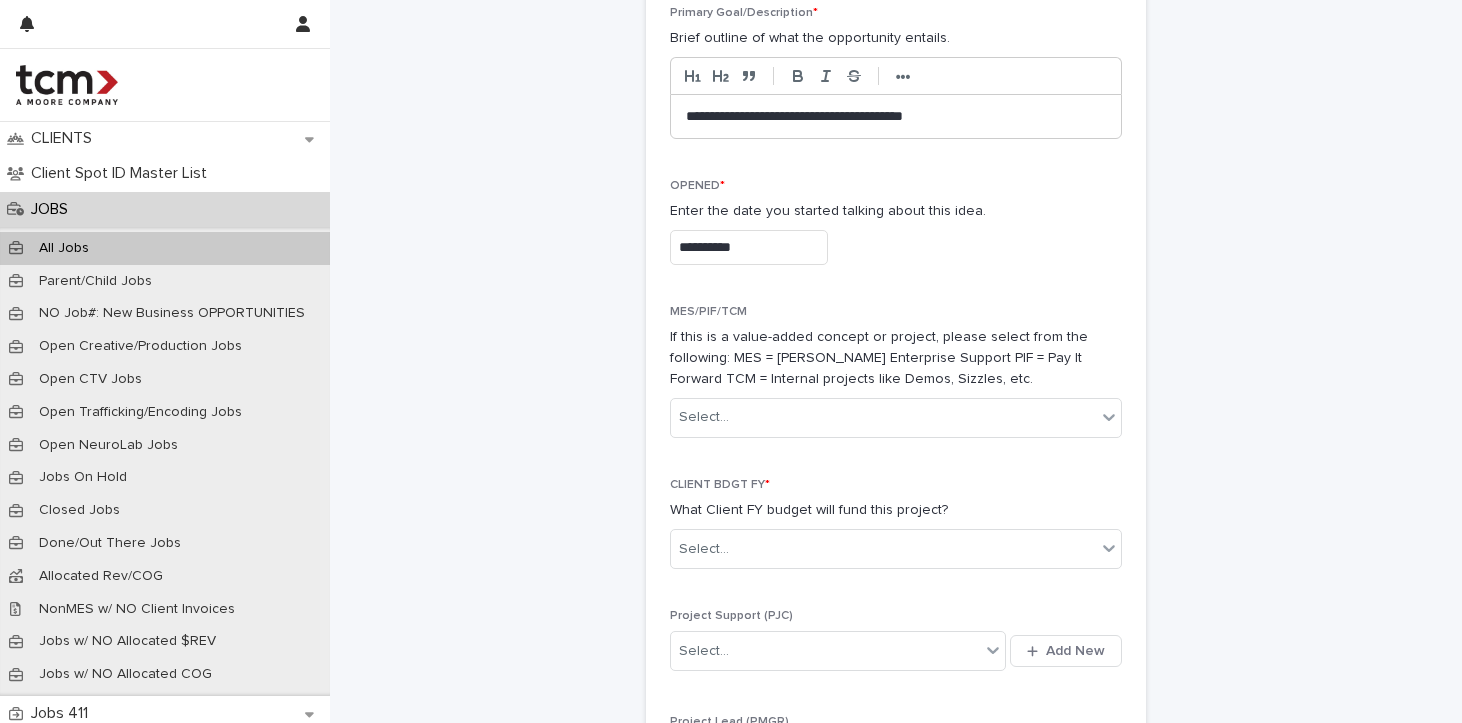 scroll, scrollTop: 1135, scrollLeft: 0, axis: vertical 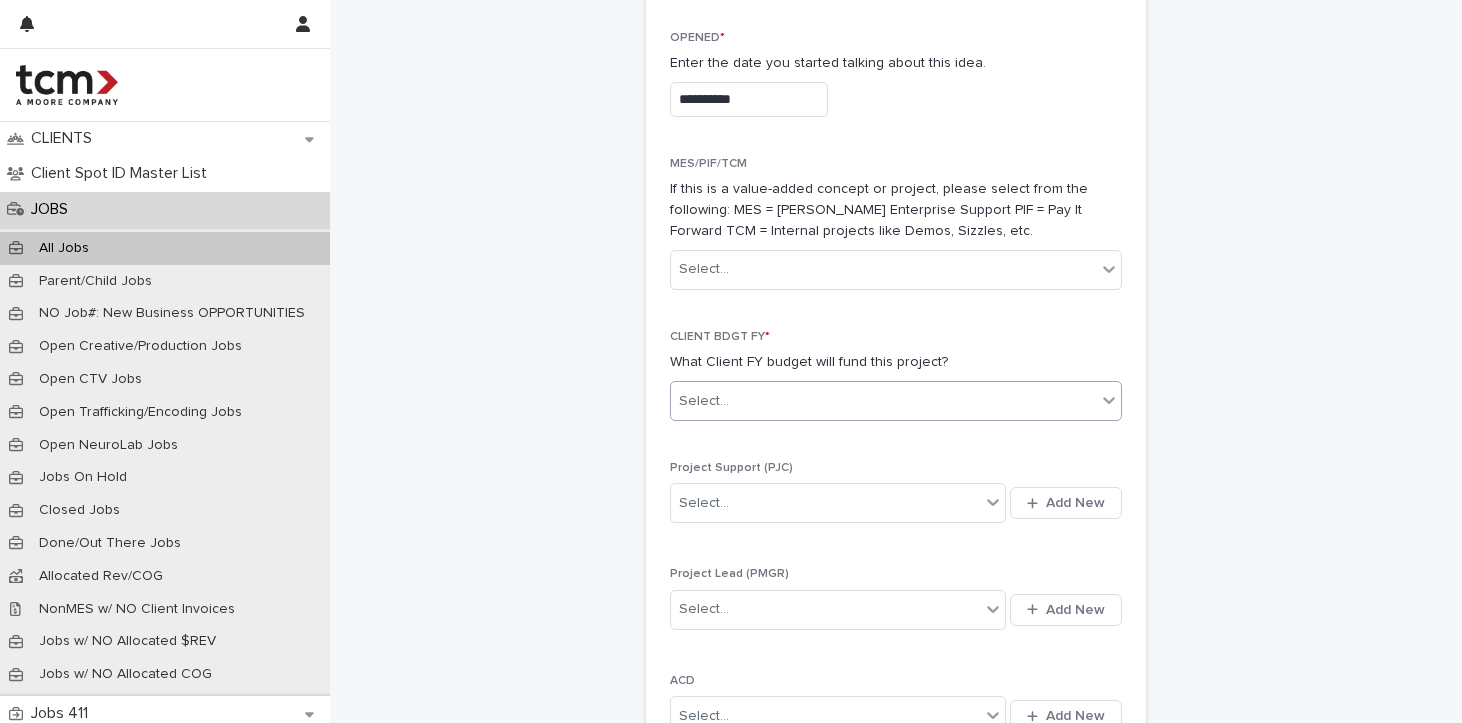 click on "Select..." at bounding box center [883, 401] 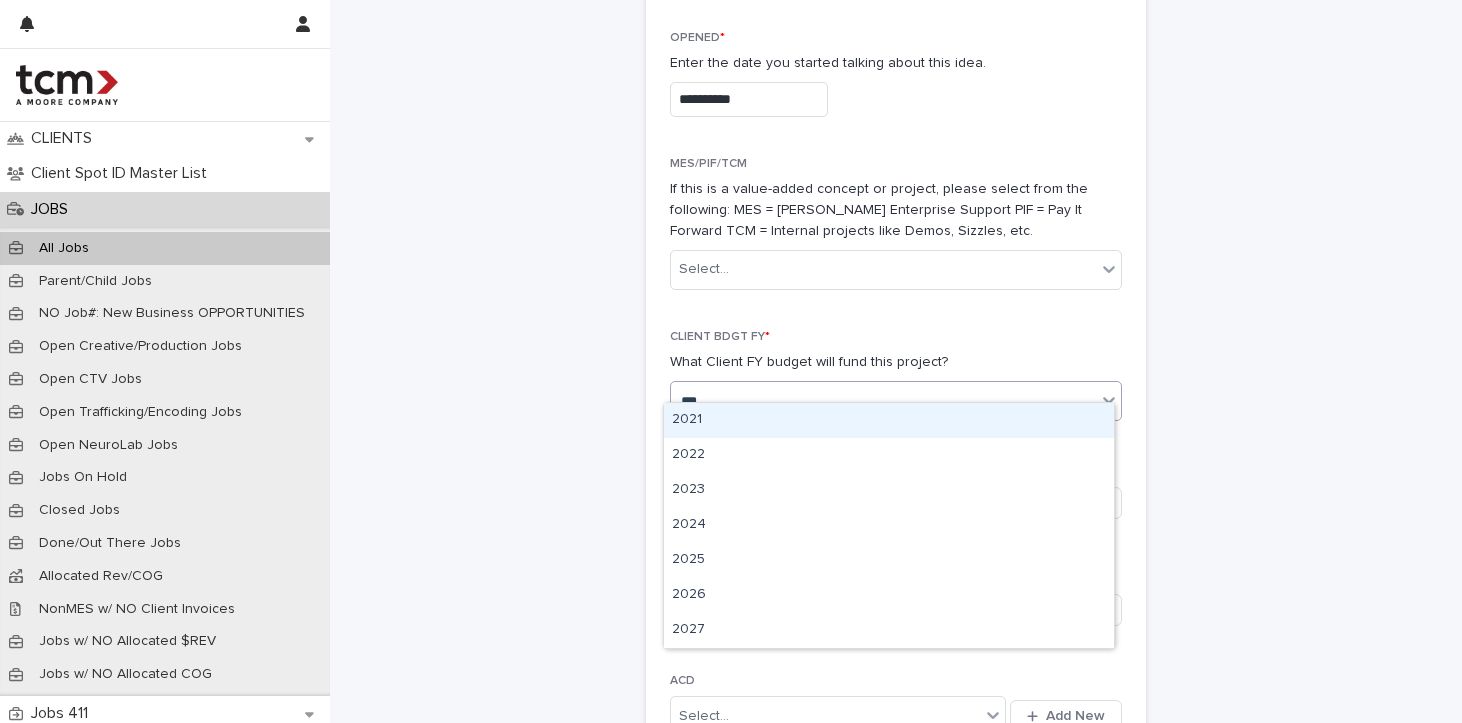 type on "****" 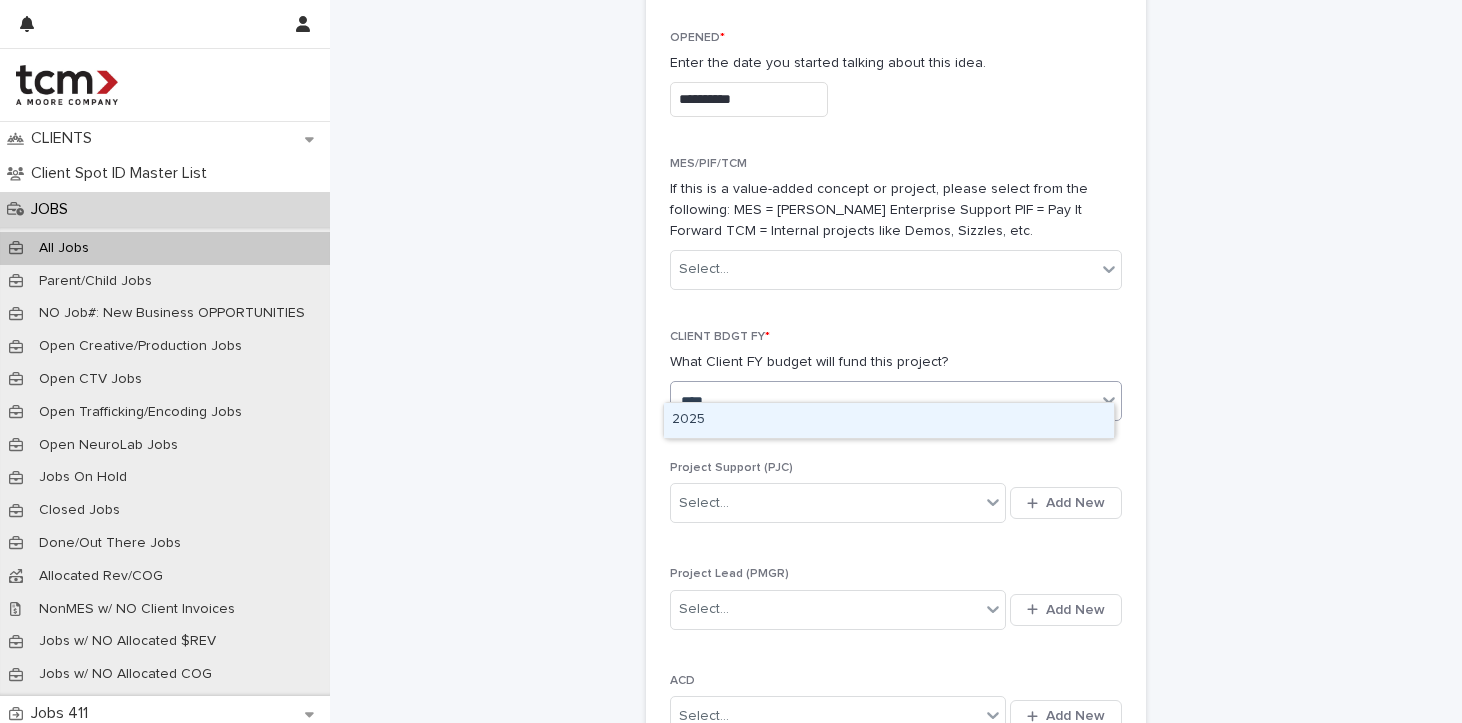type 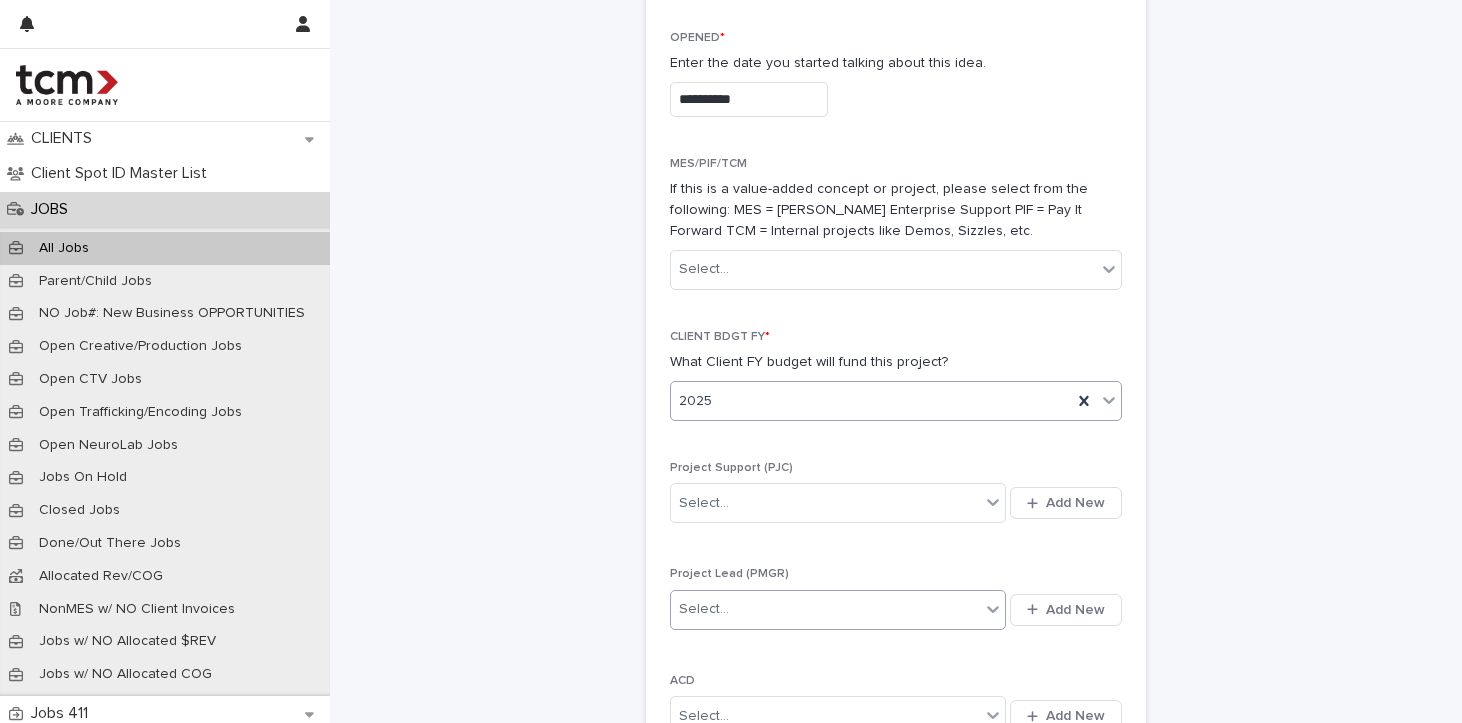 click on "Select..." at bounding box center [825, 609] 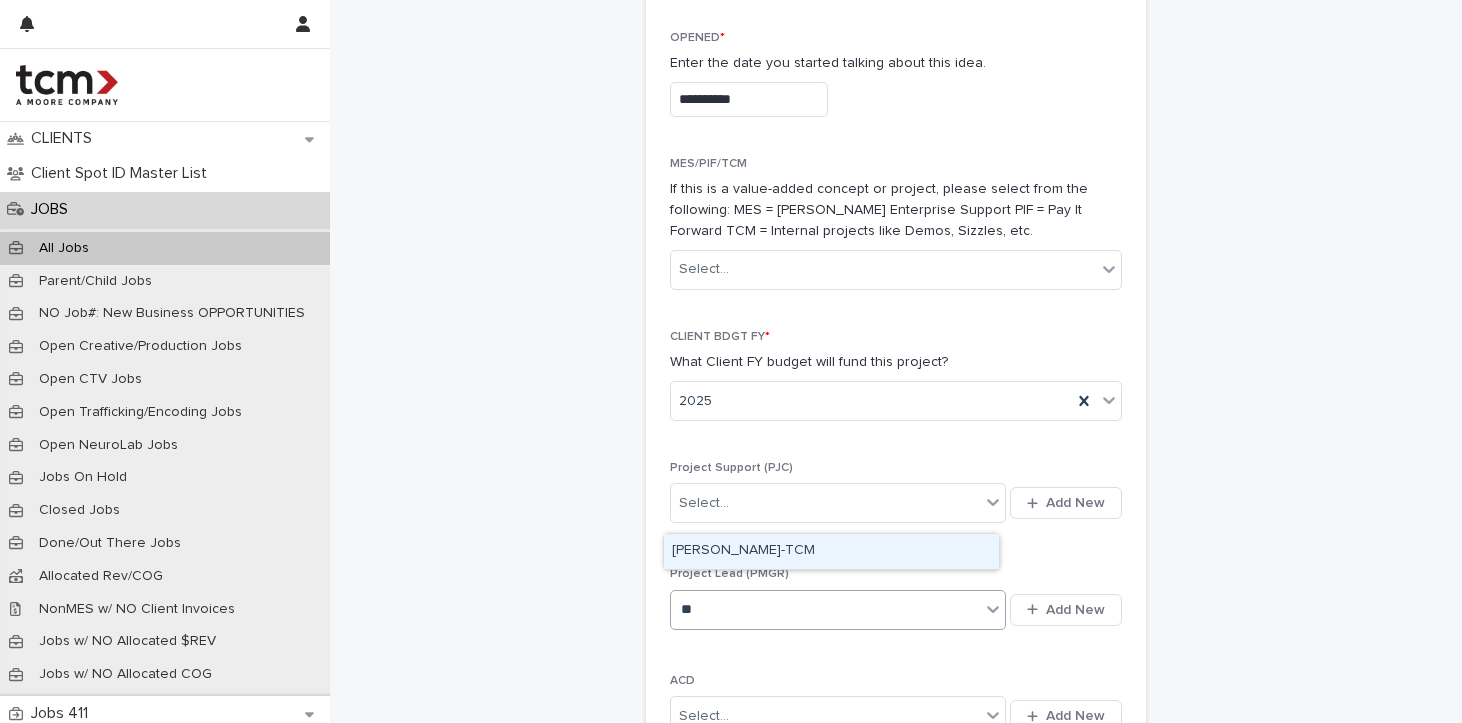 type on "***" 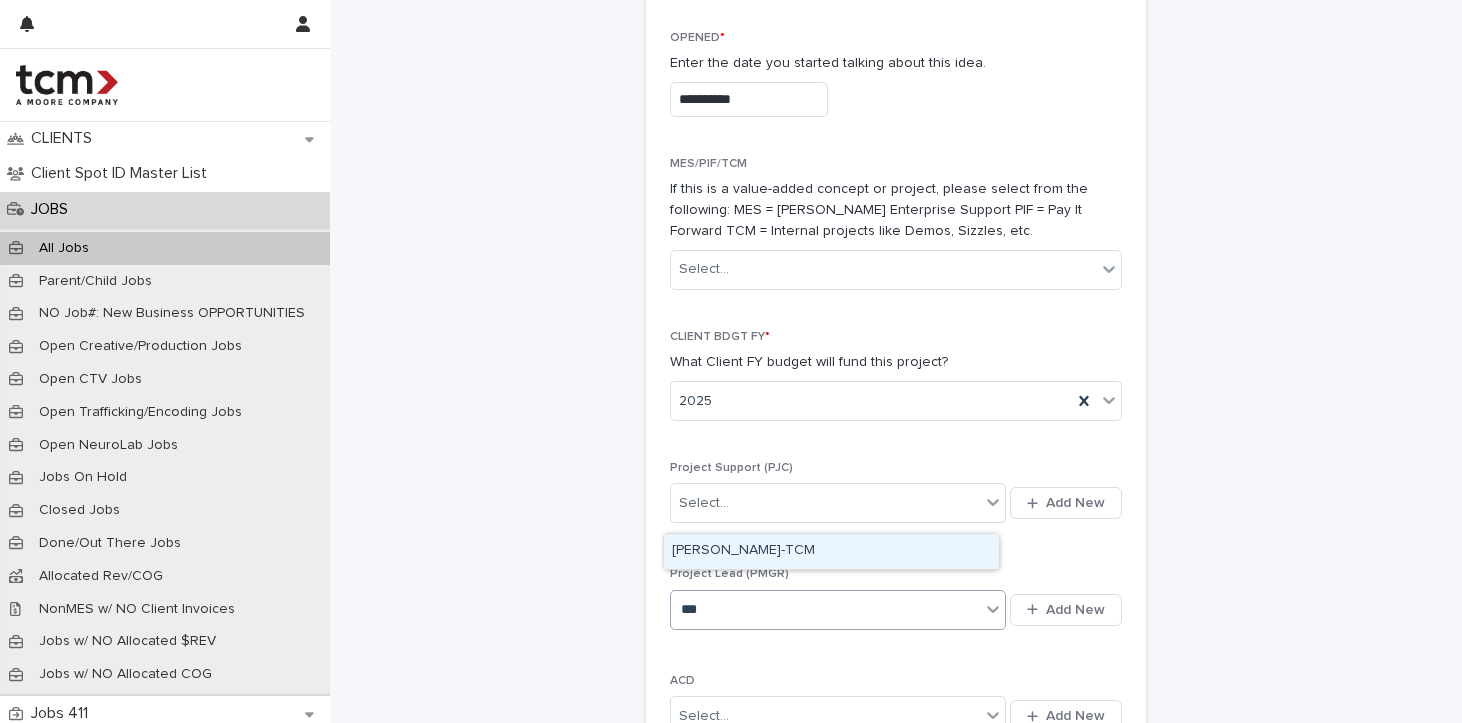 type 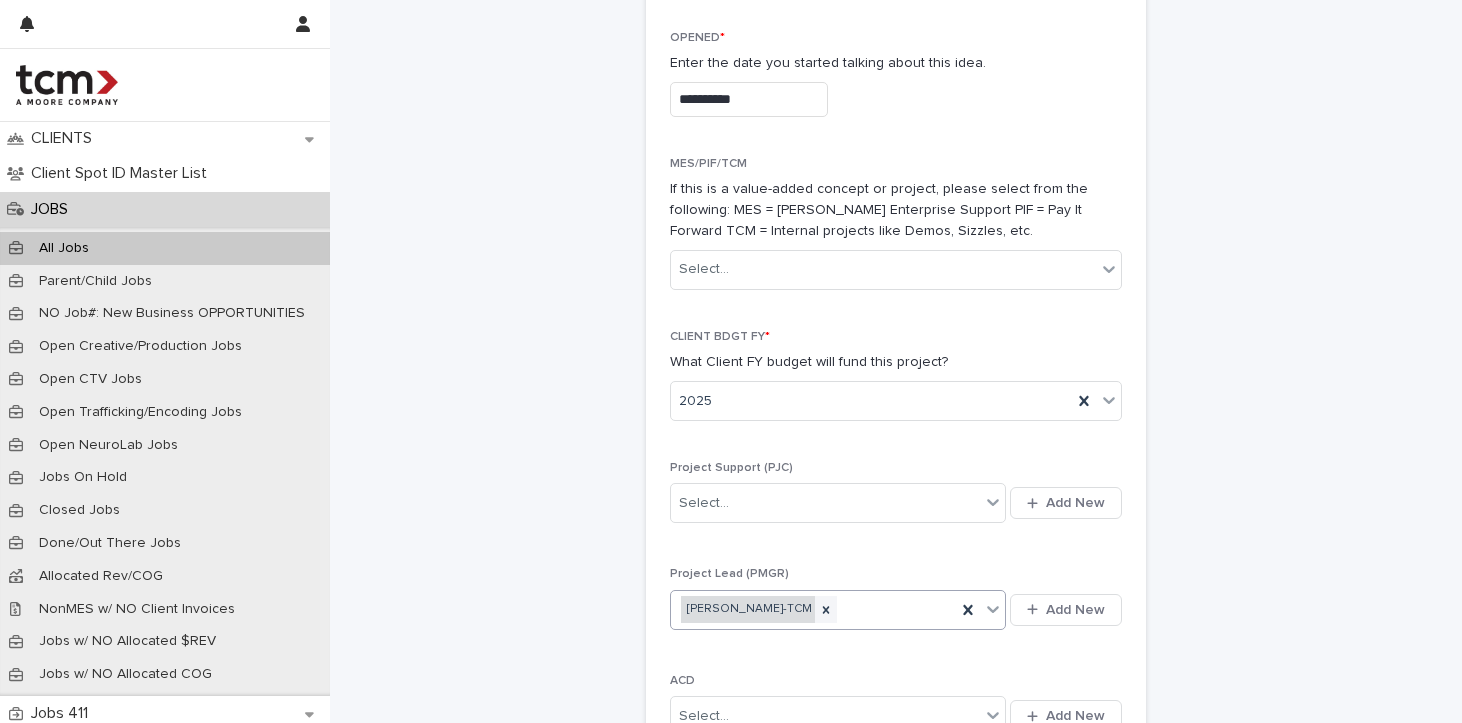 scroll, scrollTop: 1301, scrollLeft: 0, axis: vertical 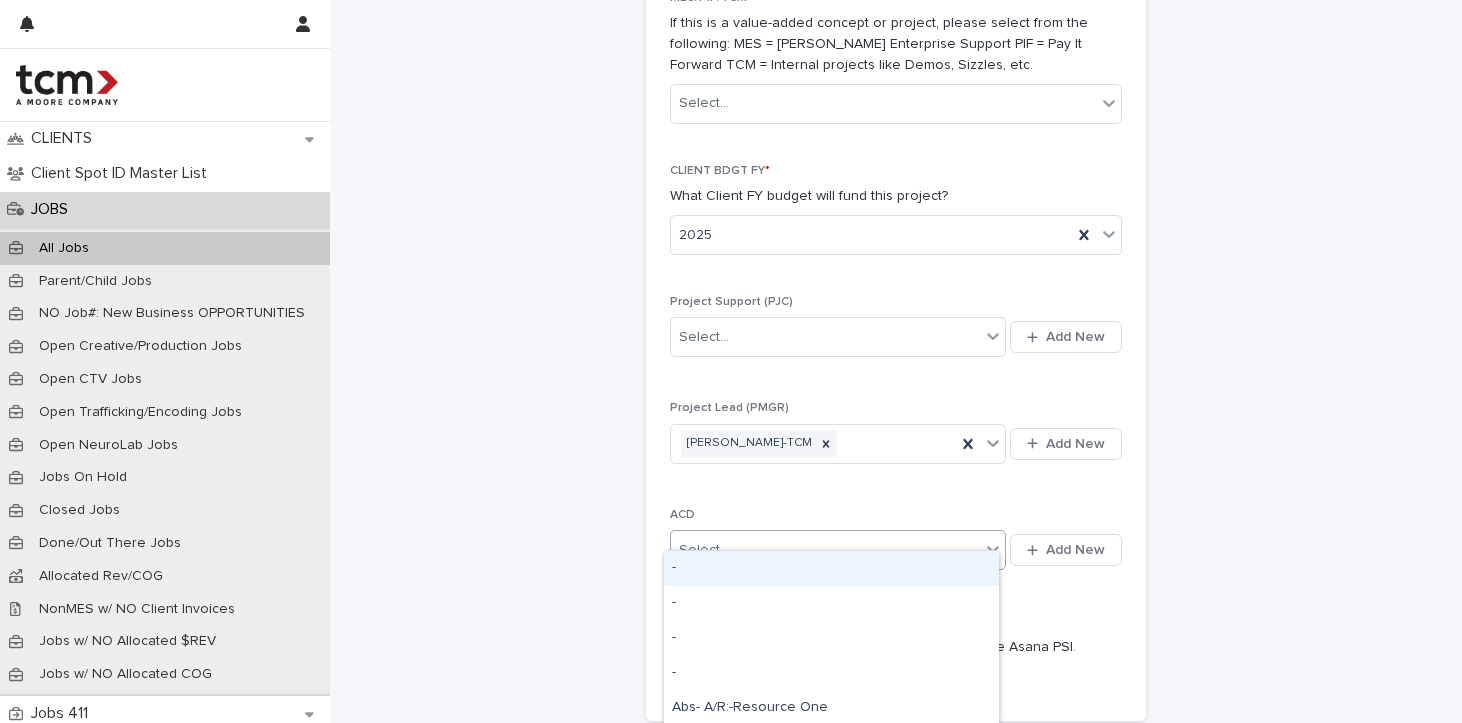 click on "Select..." at bounding box center (825, 550) 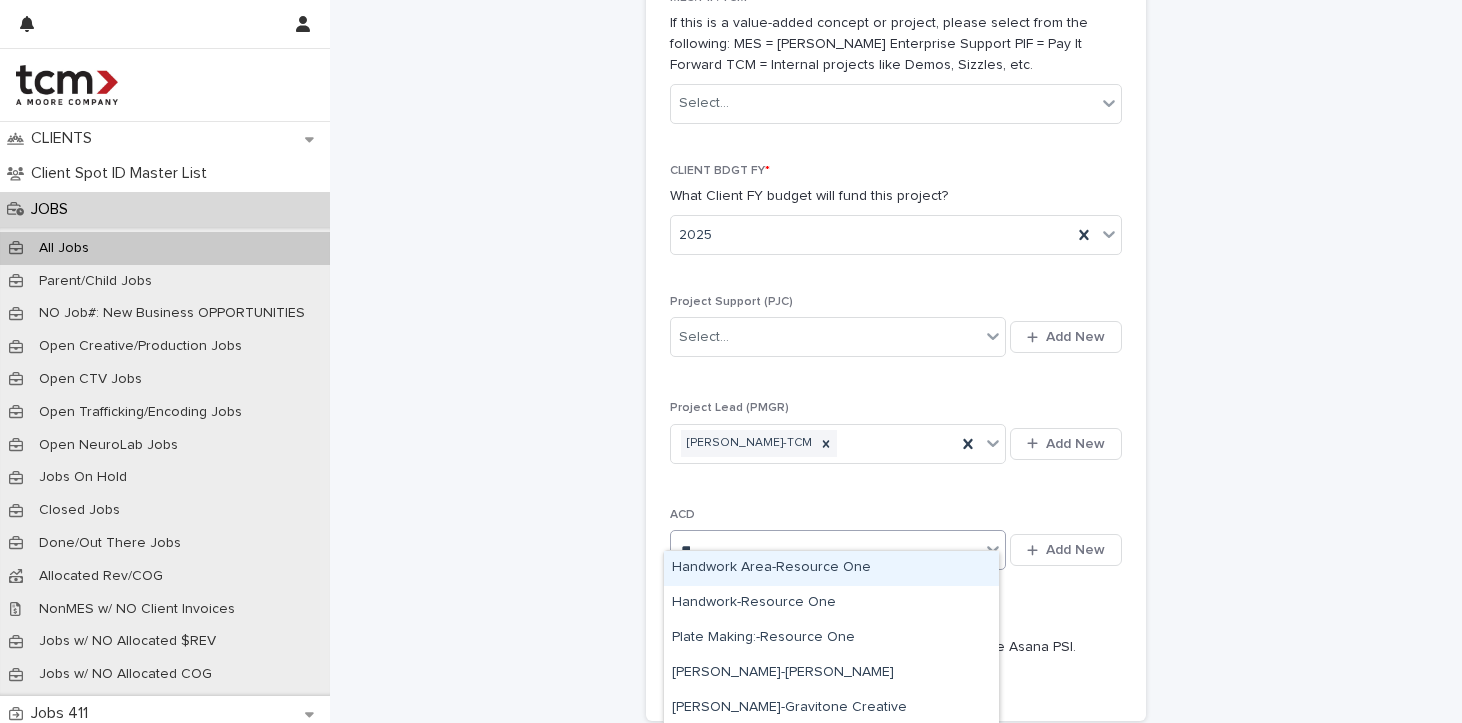 type on "***" 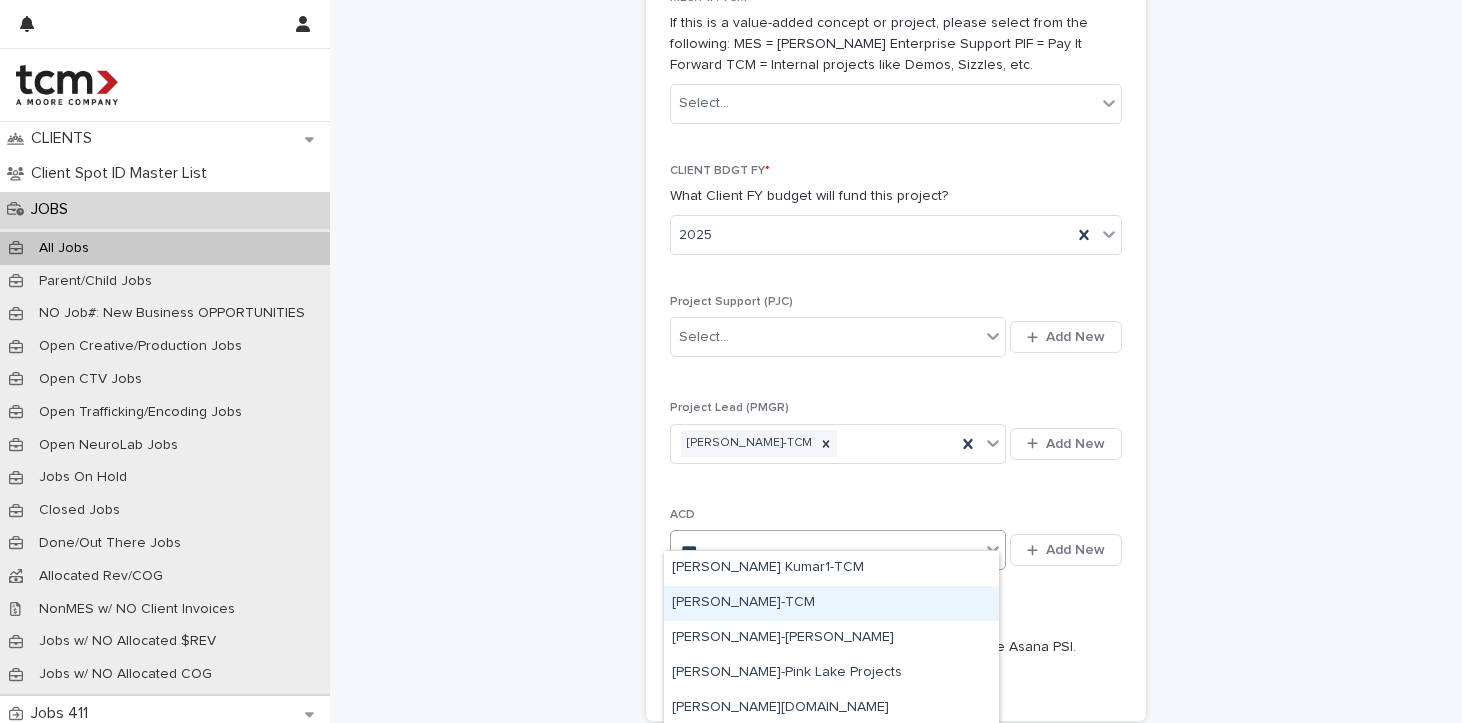 type 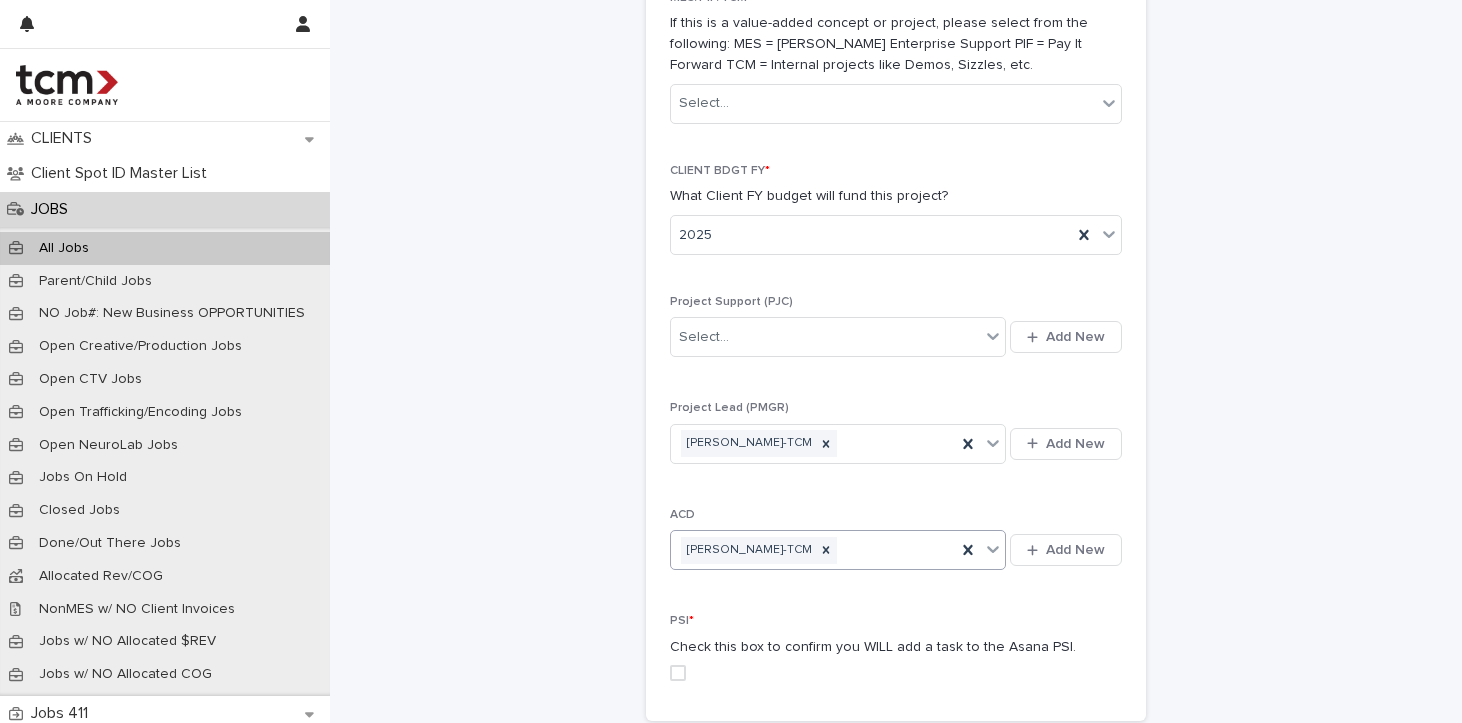 click at bounding box center [678, 673] 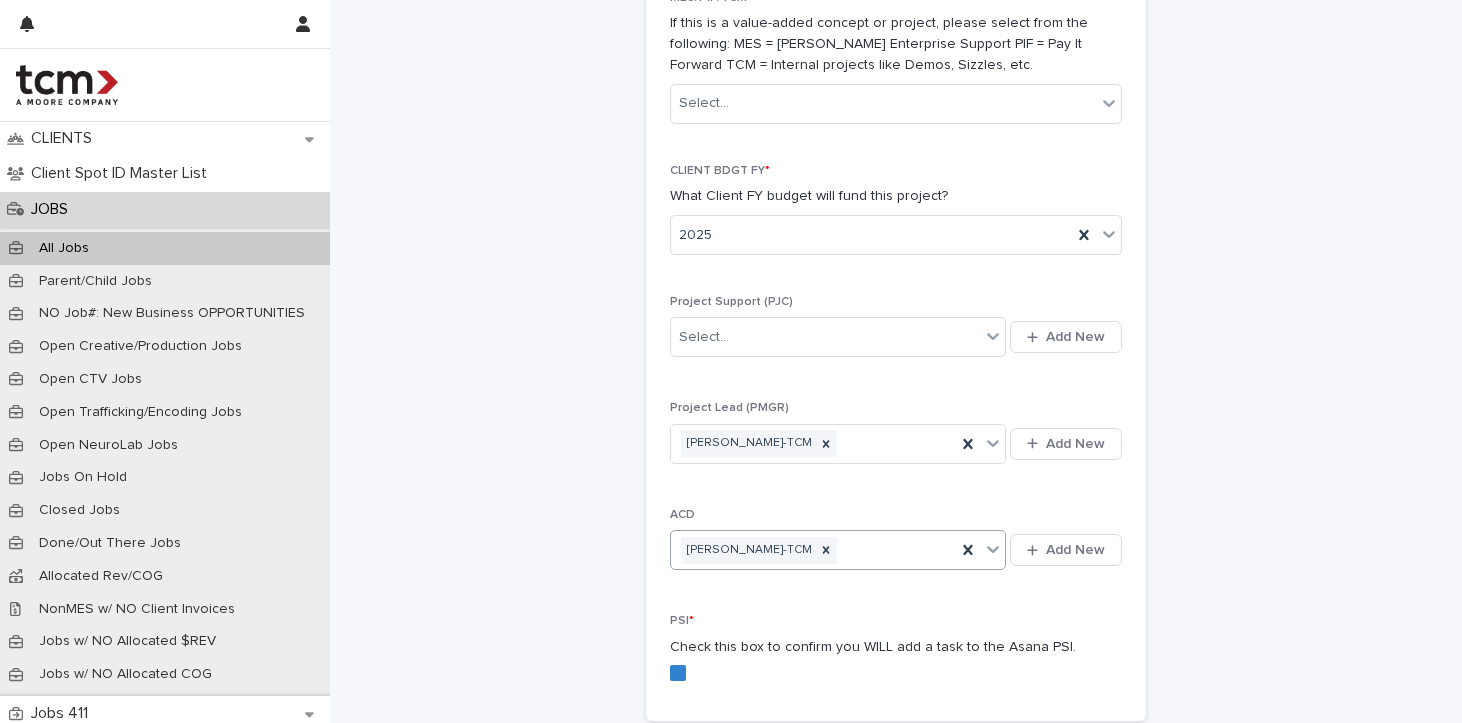 scroll, scrollTop: 1422, scrollLeft: 0, axis: vertical 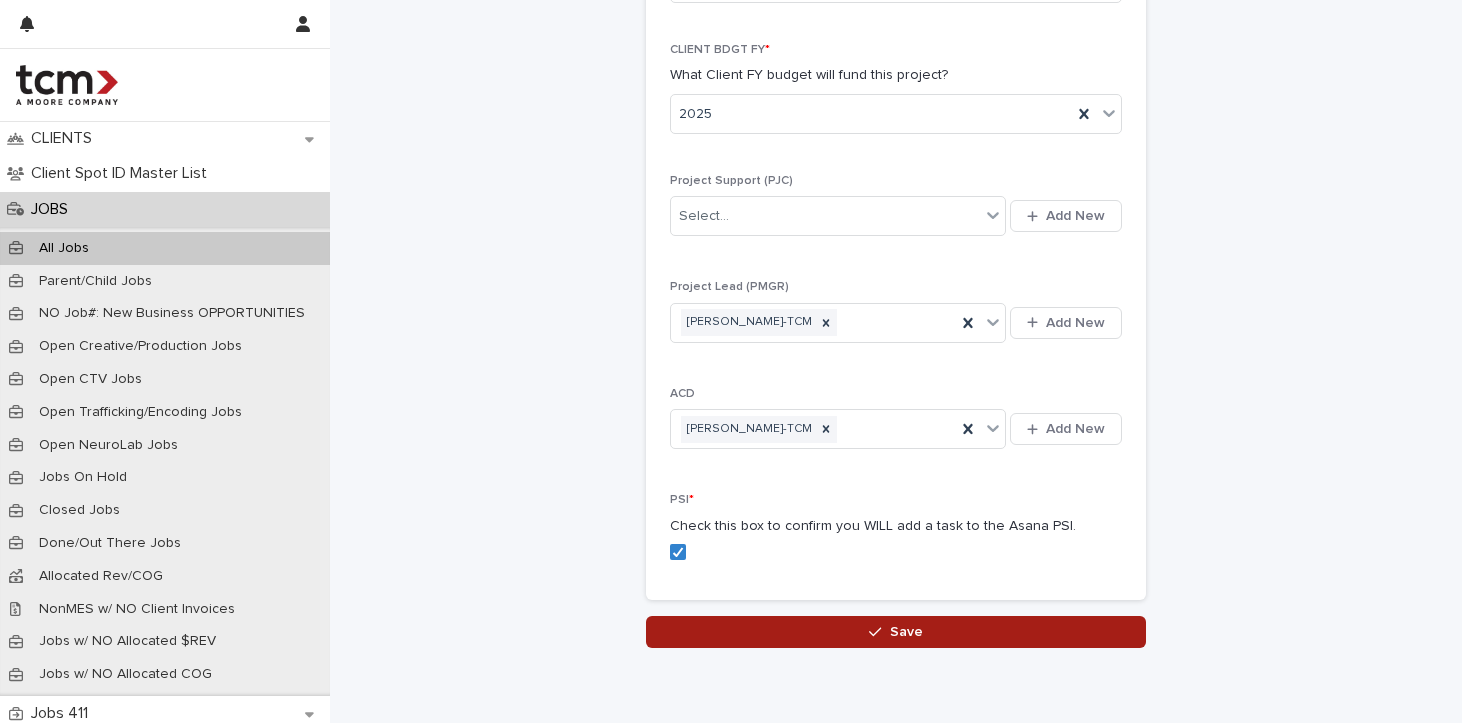 click on "Save" at bounding box center [896, 632] 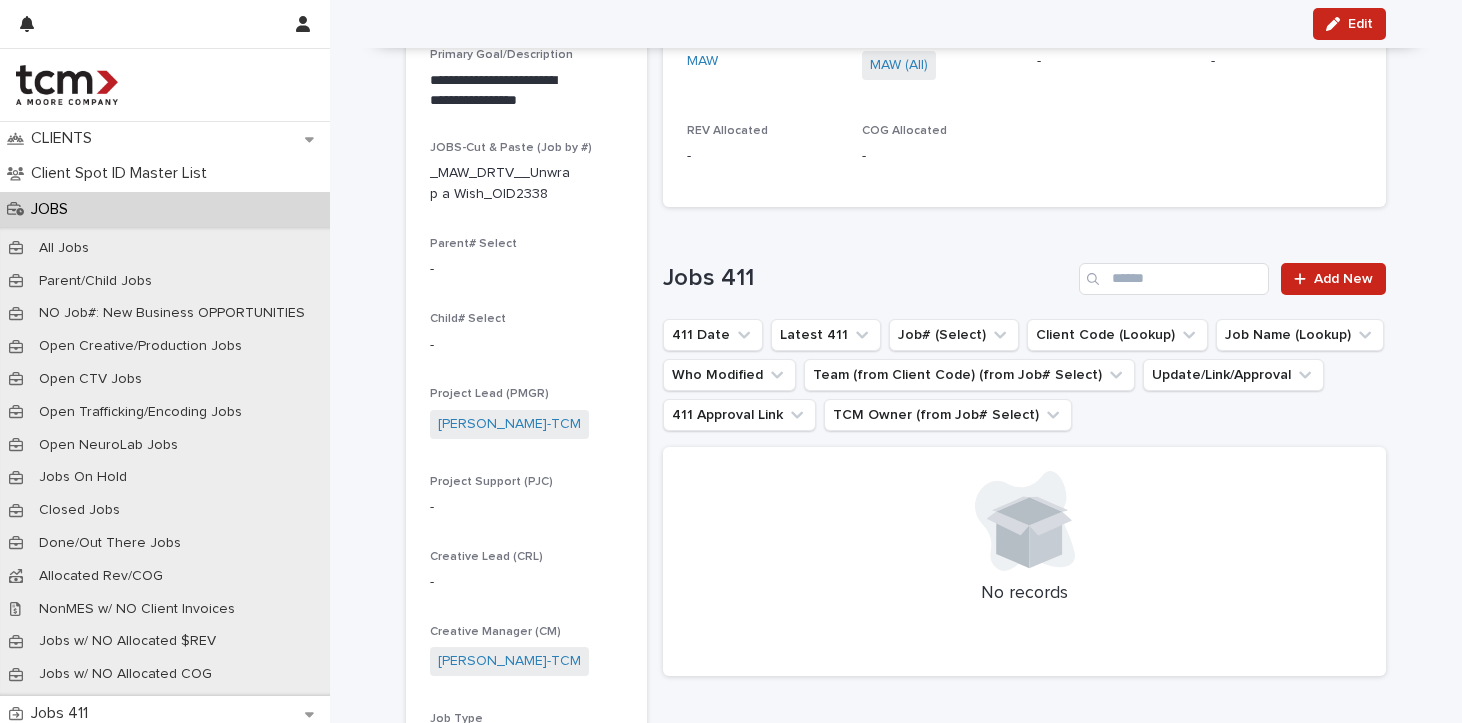 scroll, scrollTop: 0, scrollLeft: 0, axis: both 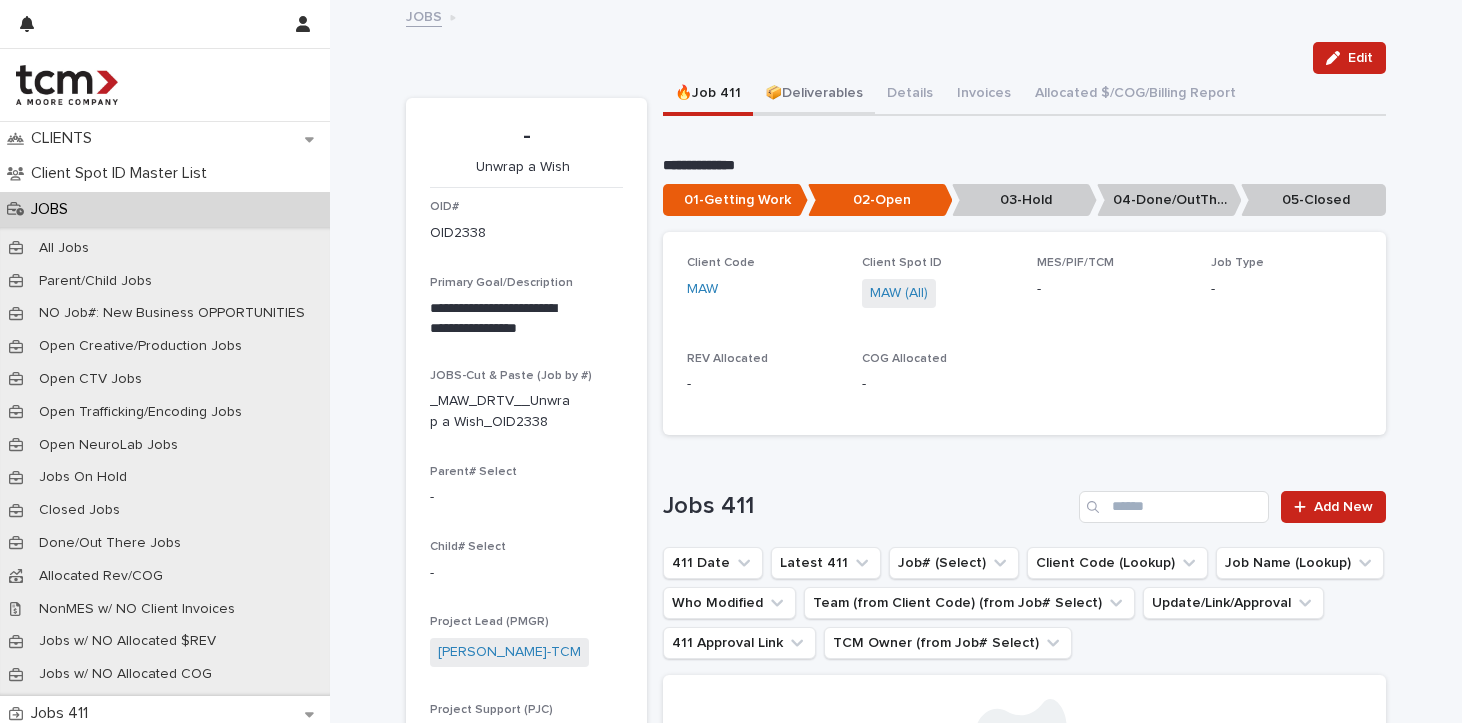 click on "📦Deliverables" at bounding box center (814, 95) 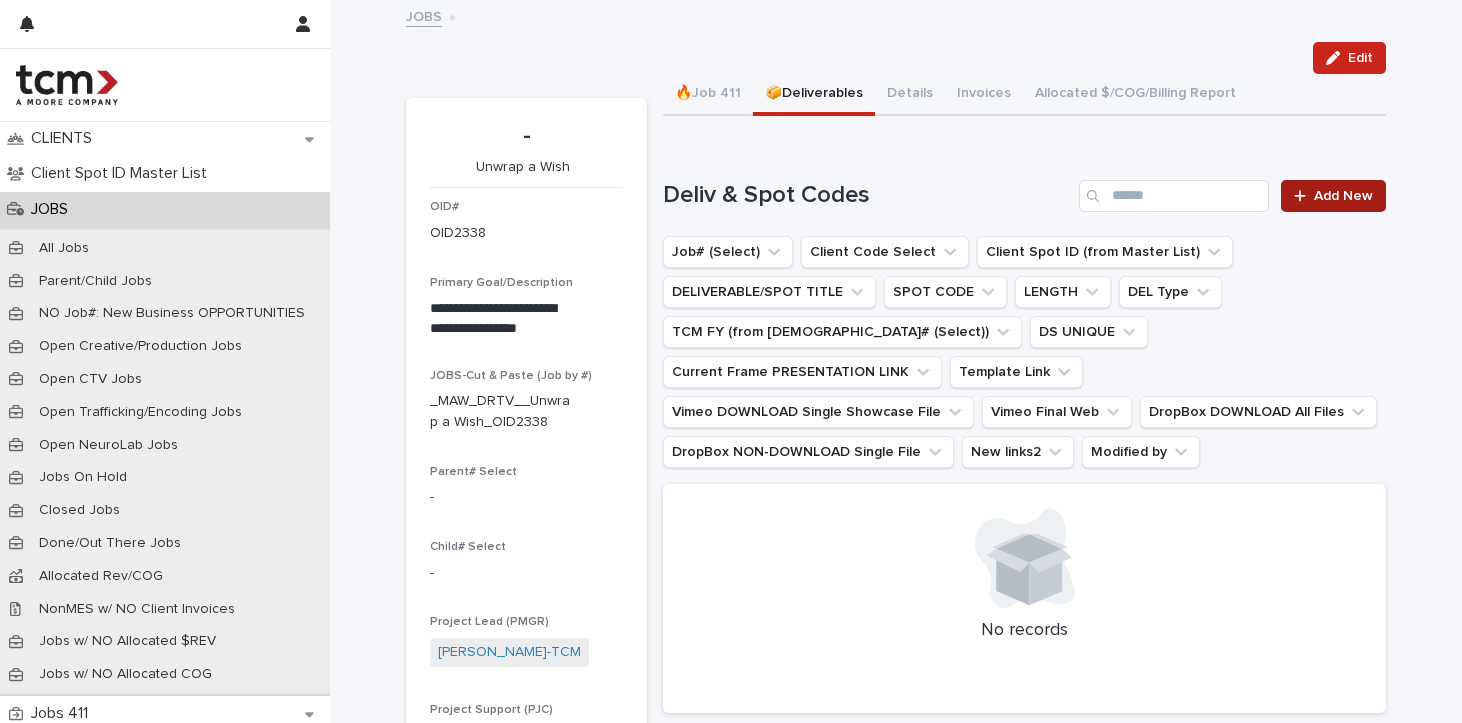 click on "Add New" at bounding box center [1333, 196] 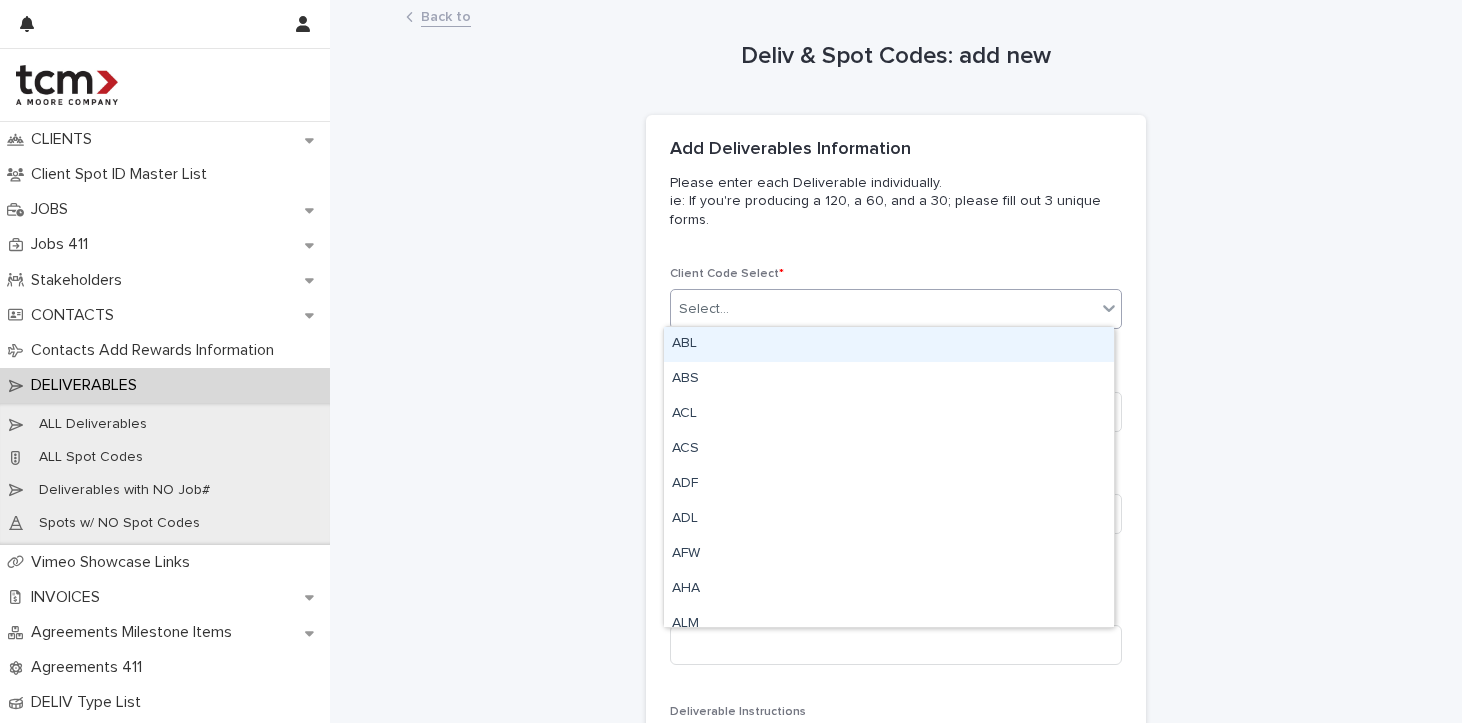 click on "Select..." at bounding box center [883, 309] 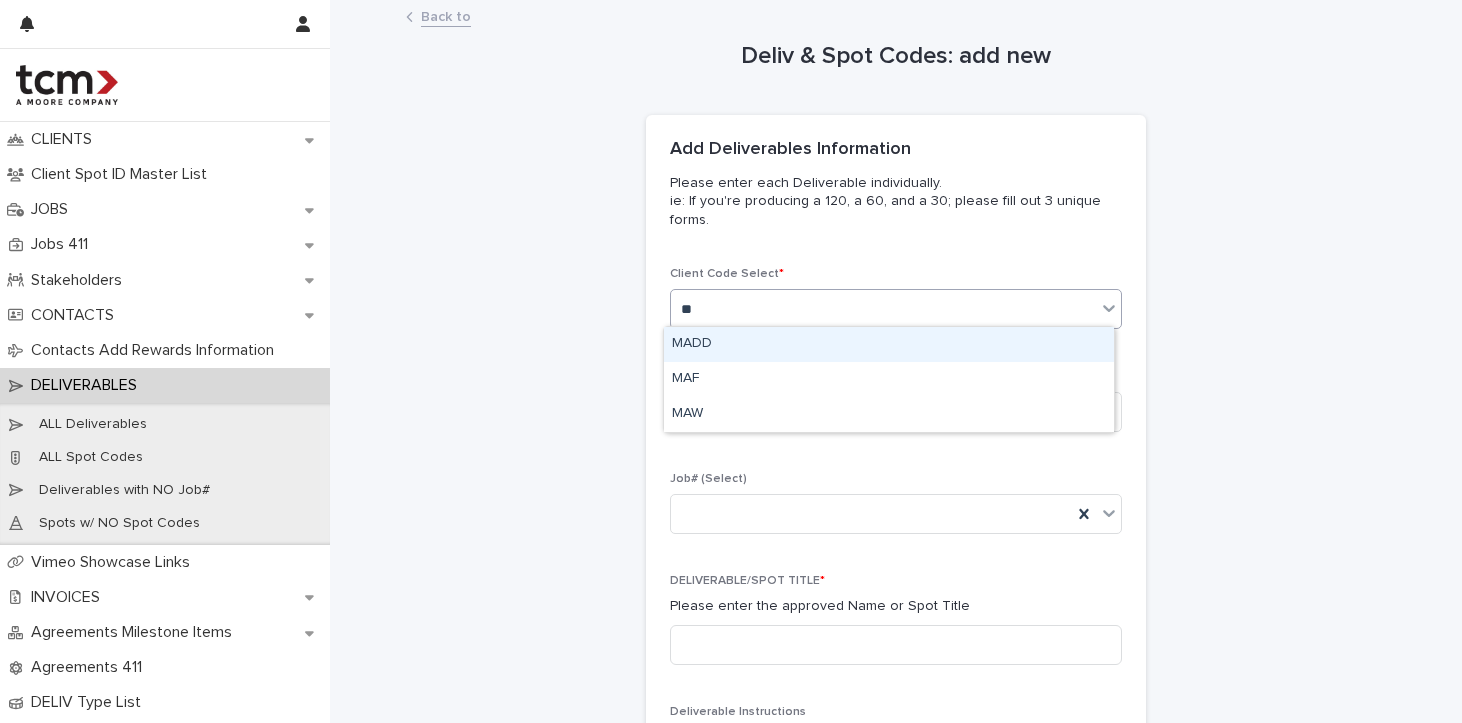type on "***" 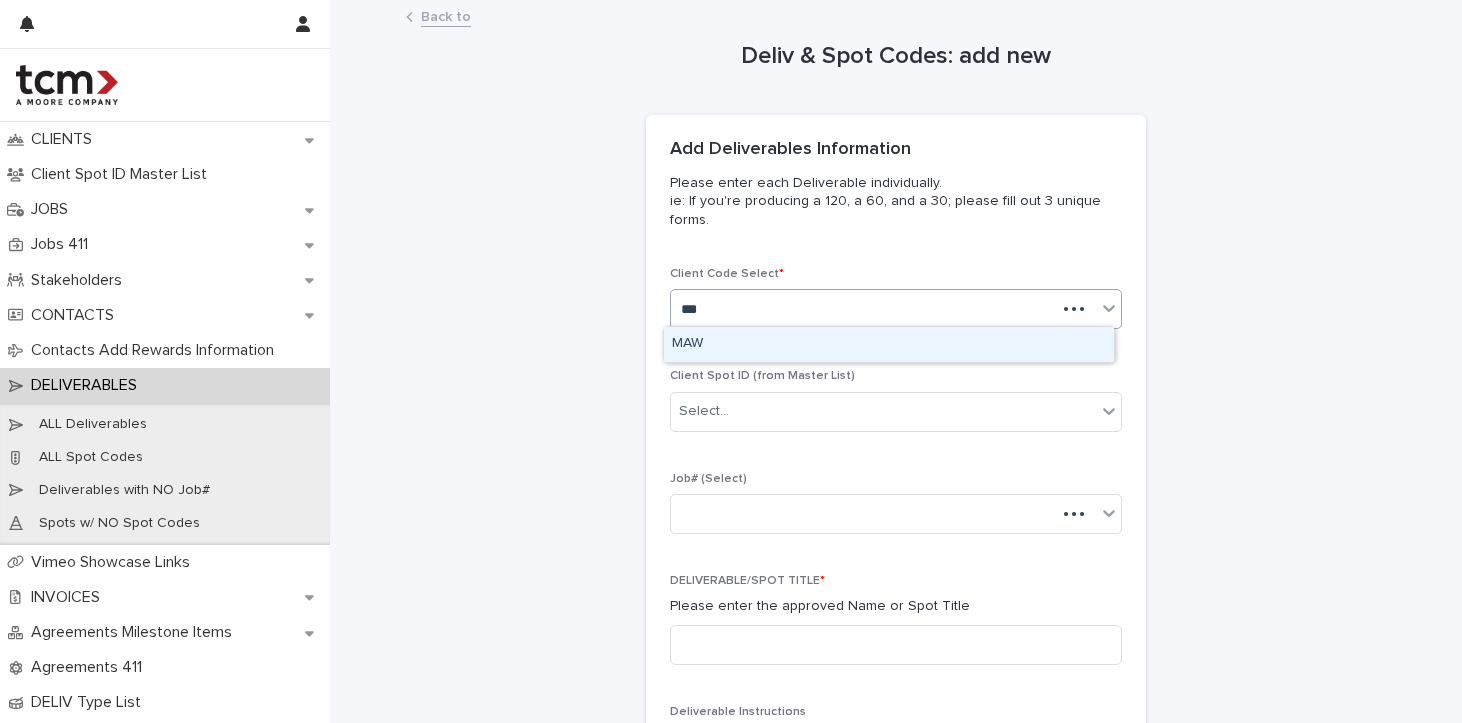 type 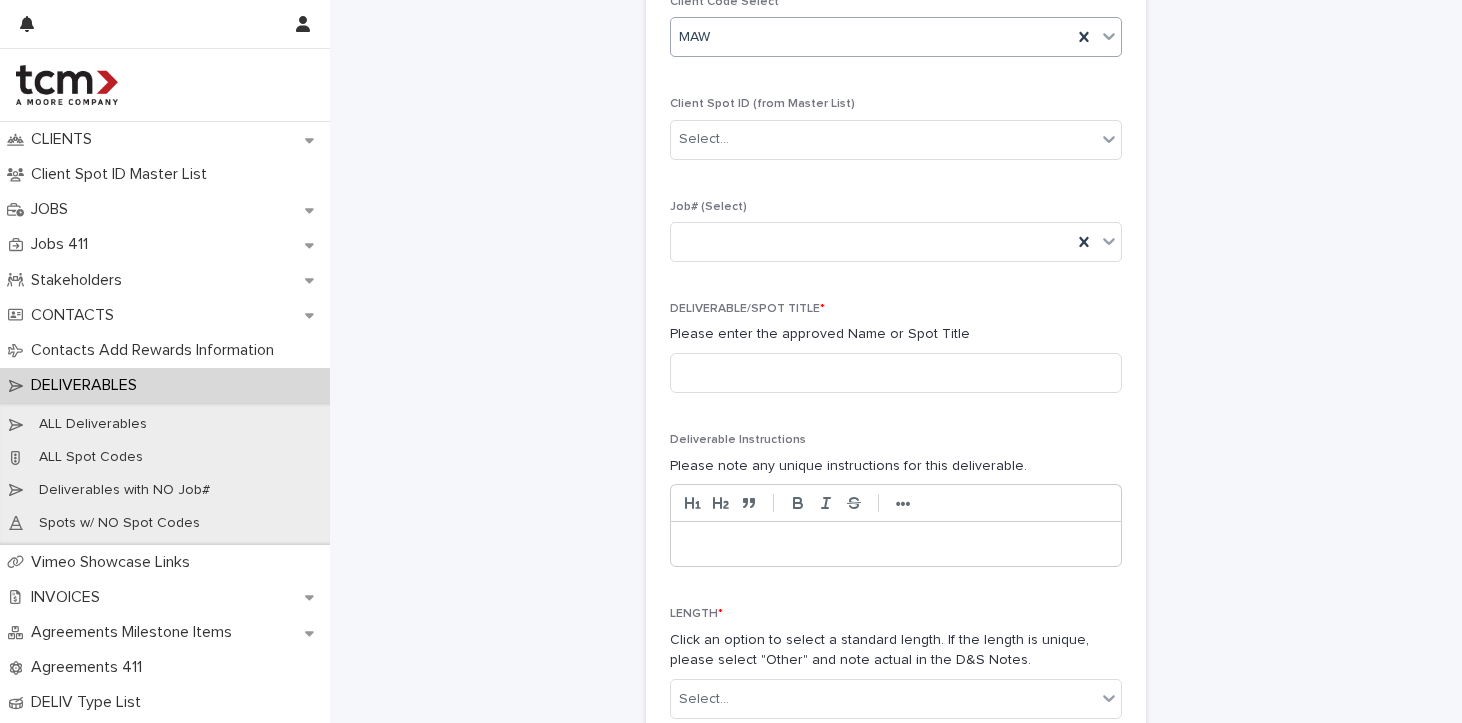 scroll, scrollTop: 404, scrollLeft: 0, axis: vertical 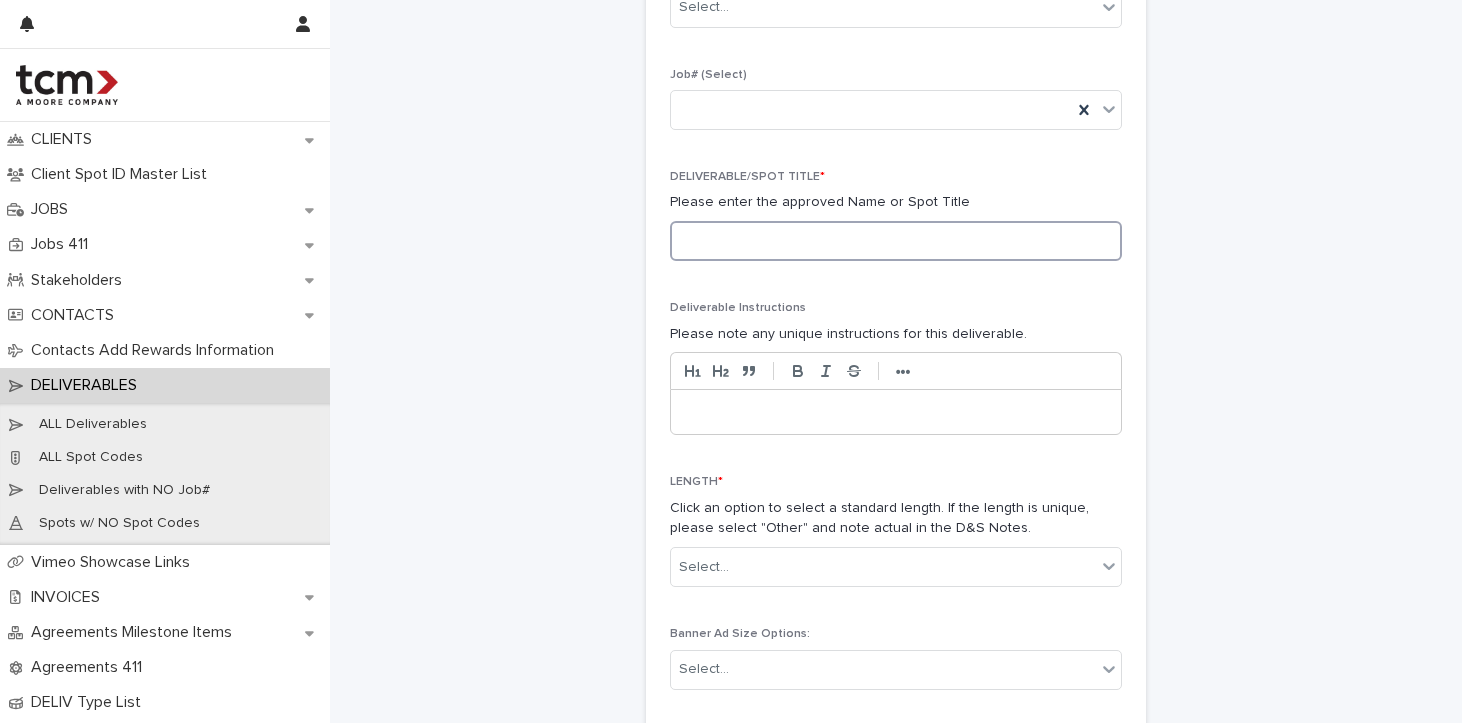 click at bounding box center (896, 241) 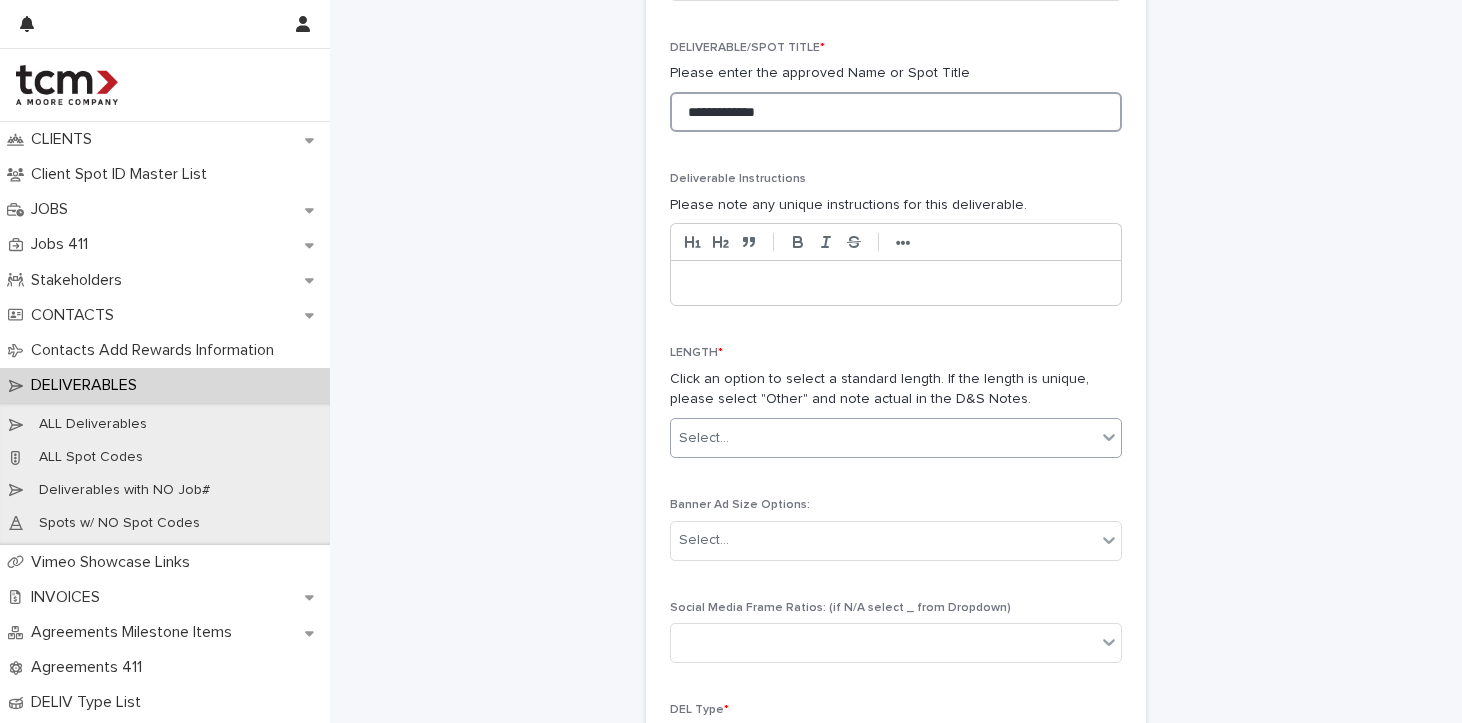 scroll, scrollTop: 642, scrollLeft: 0, axis: vertical 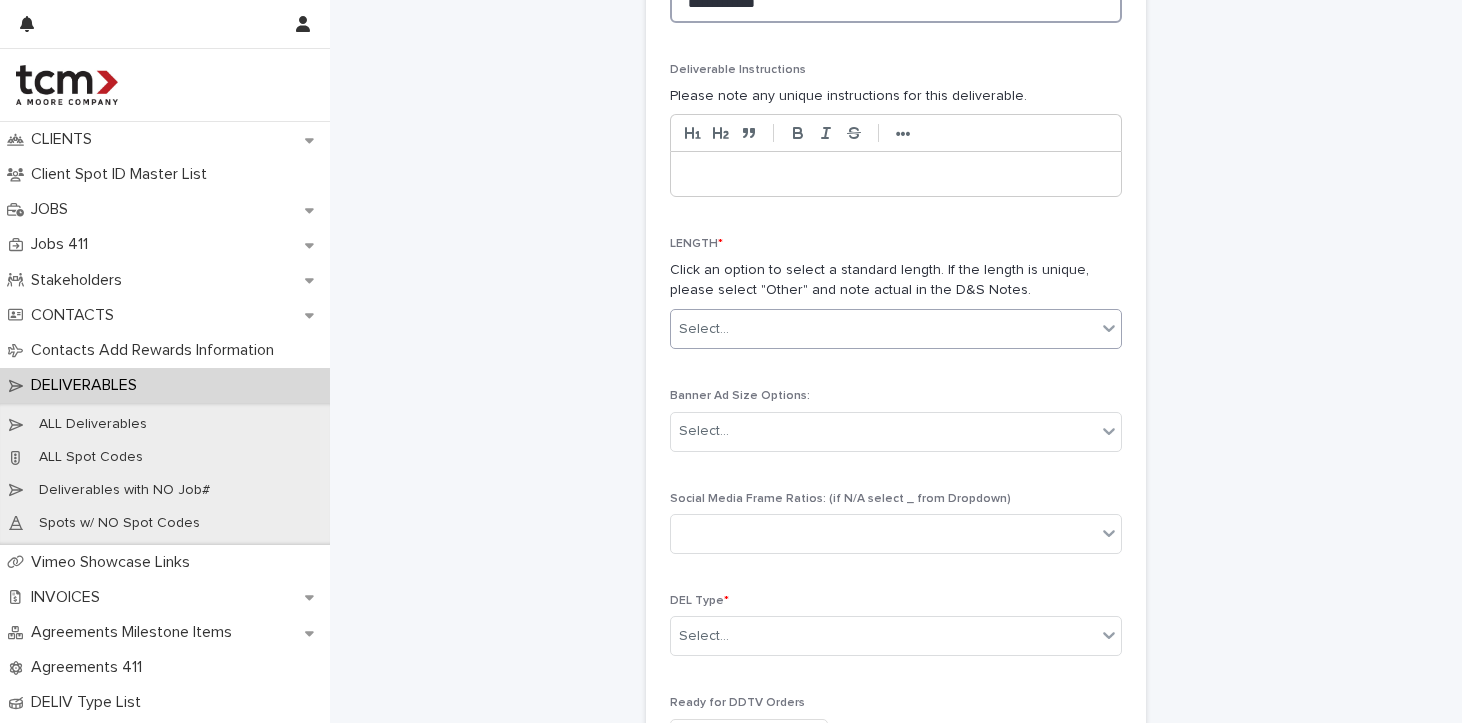 type on "**********" 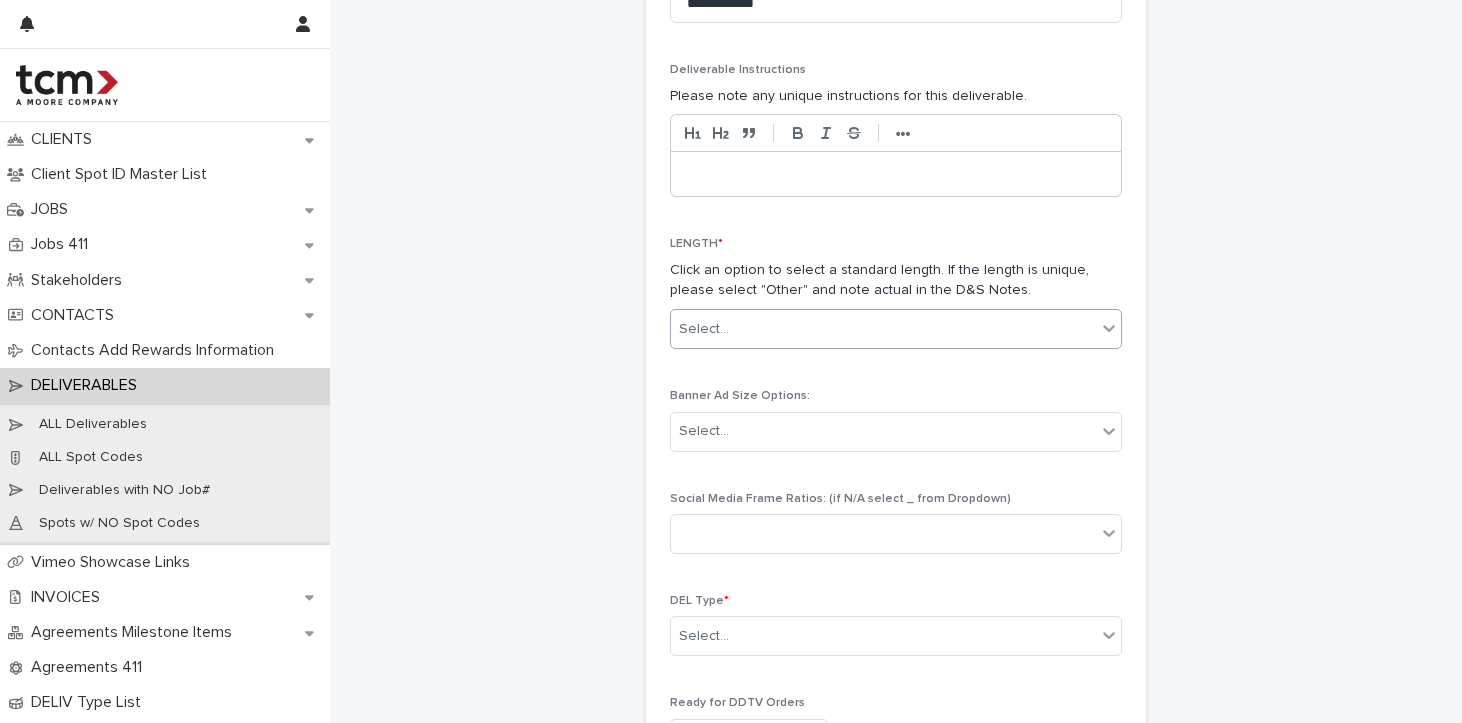 click on "Select..." at bounding box center (883, 329) 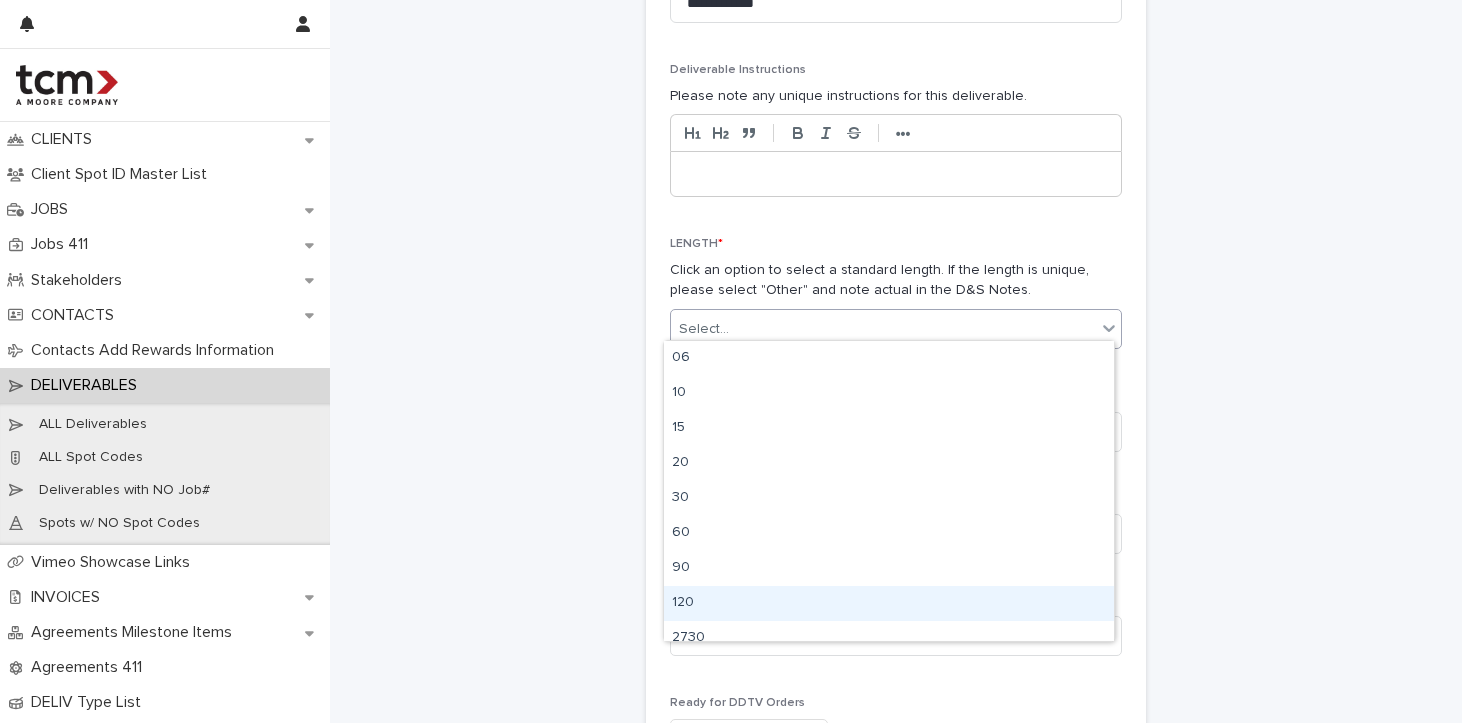 click on "120" at bounding box center (889, 603) 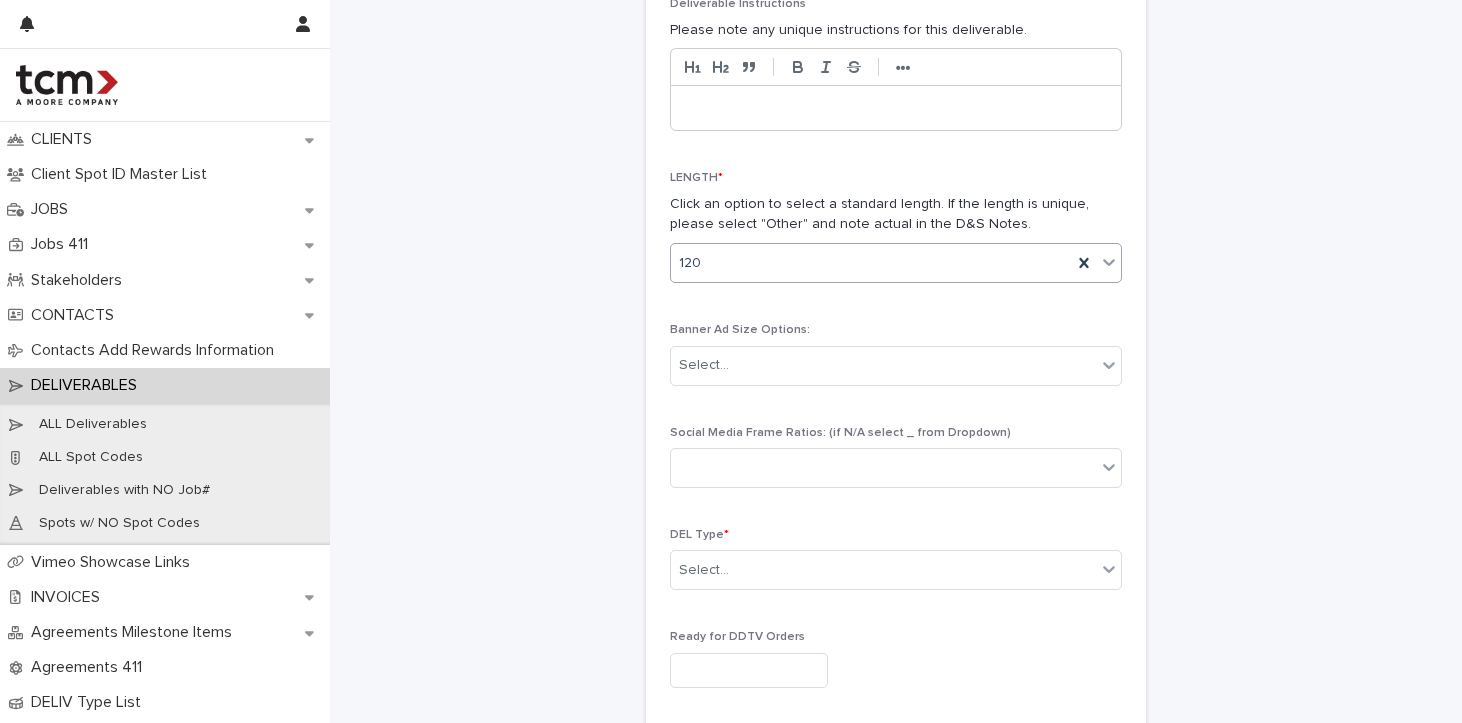scroll, scrollTop: 745, scrollLeft: 0, axis: vertical 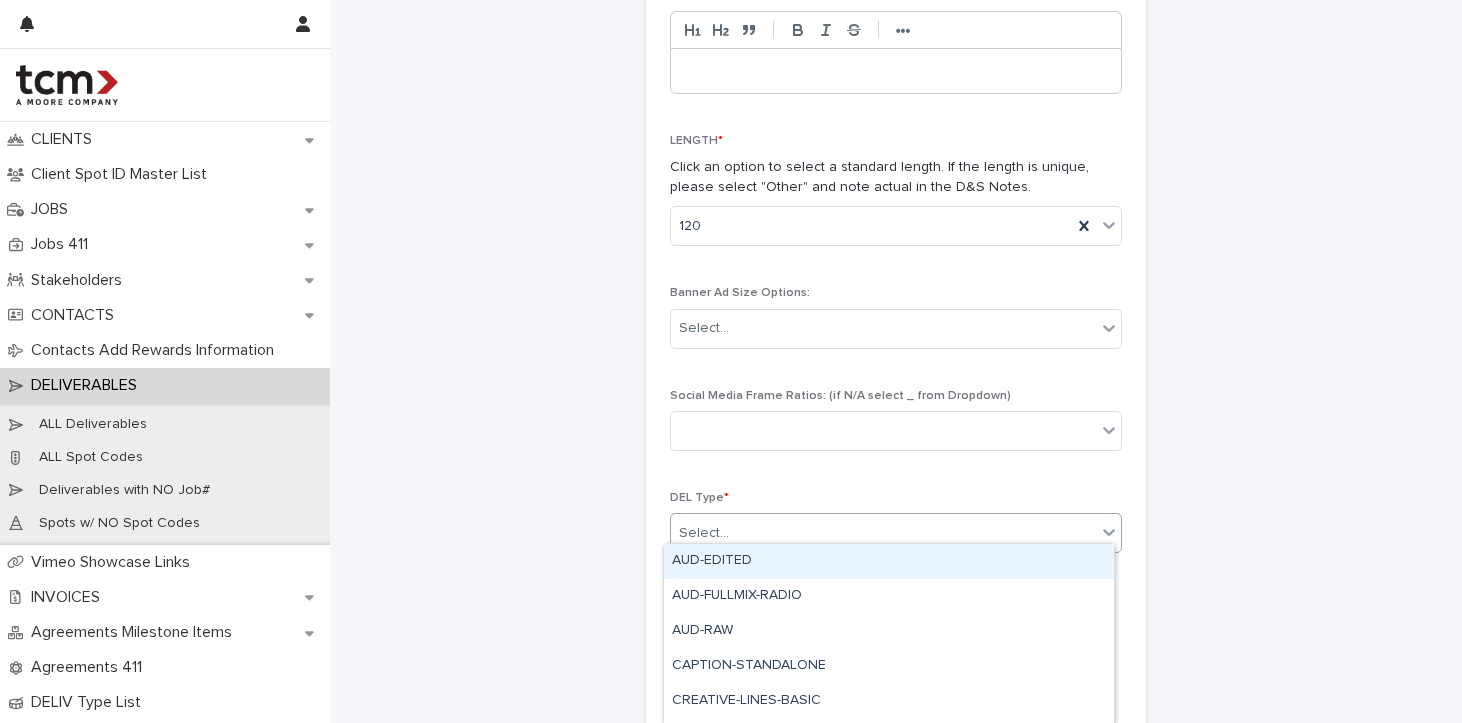 click on "Select..." at bounding box center [883, 533] 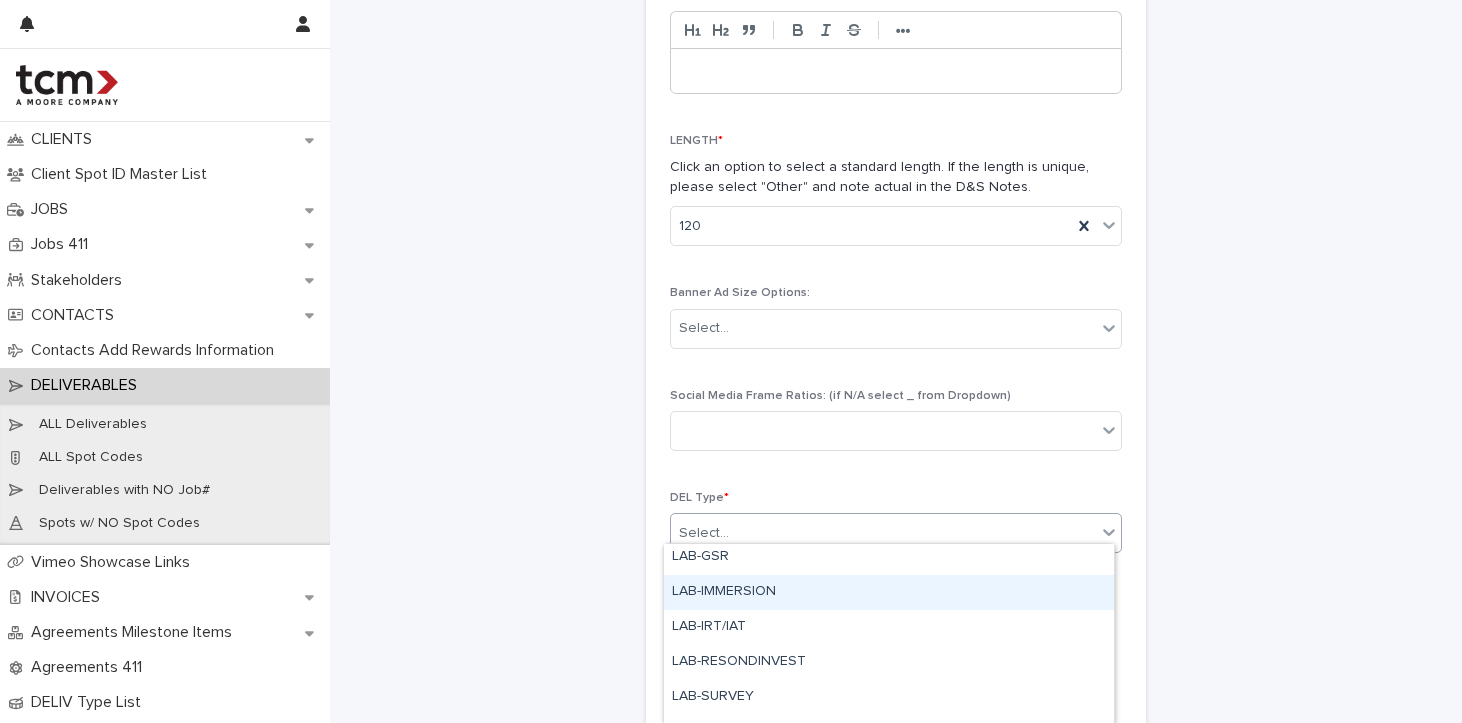 scroll, scrollTop: 837, scrollLeft: 0, axis: vertical 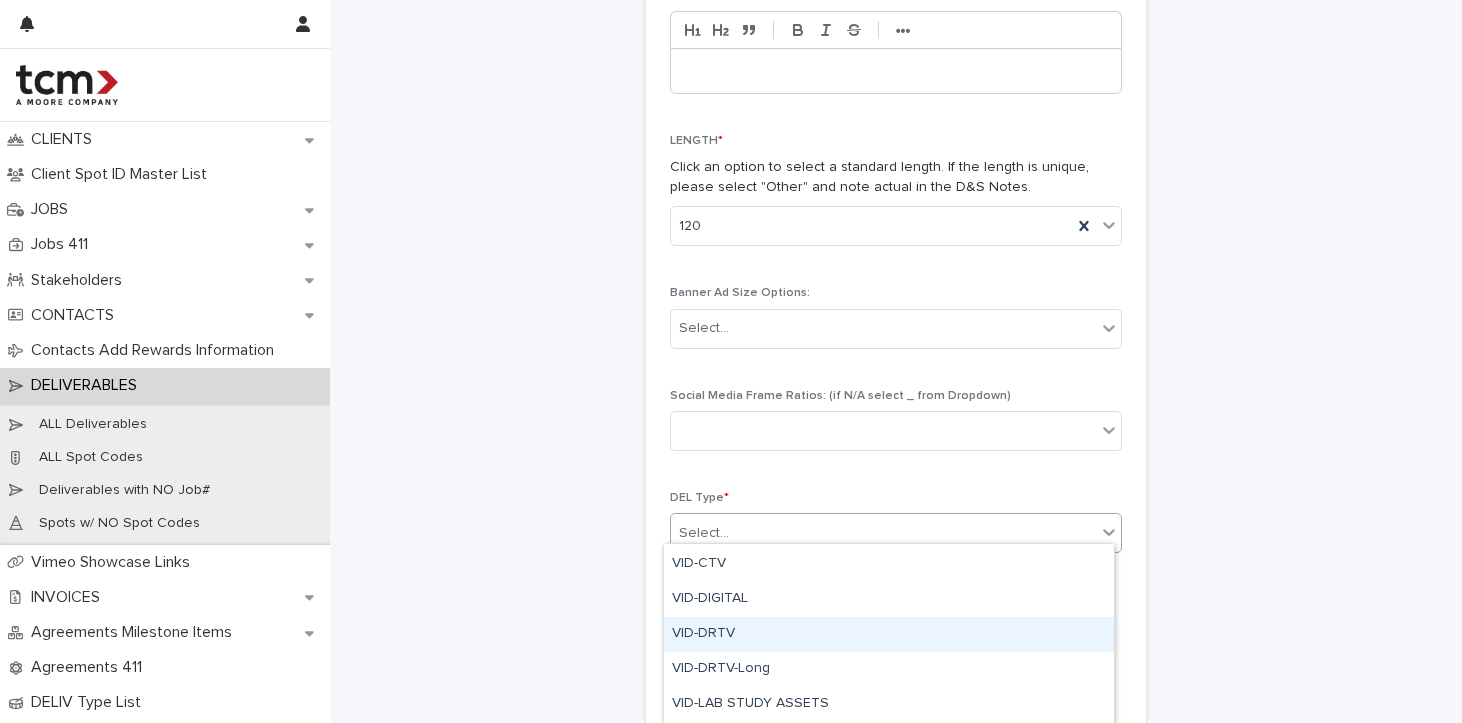 click on "VID-DRTV" at bounding box center [889, 634] 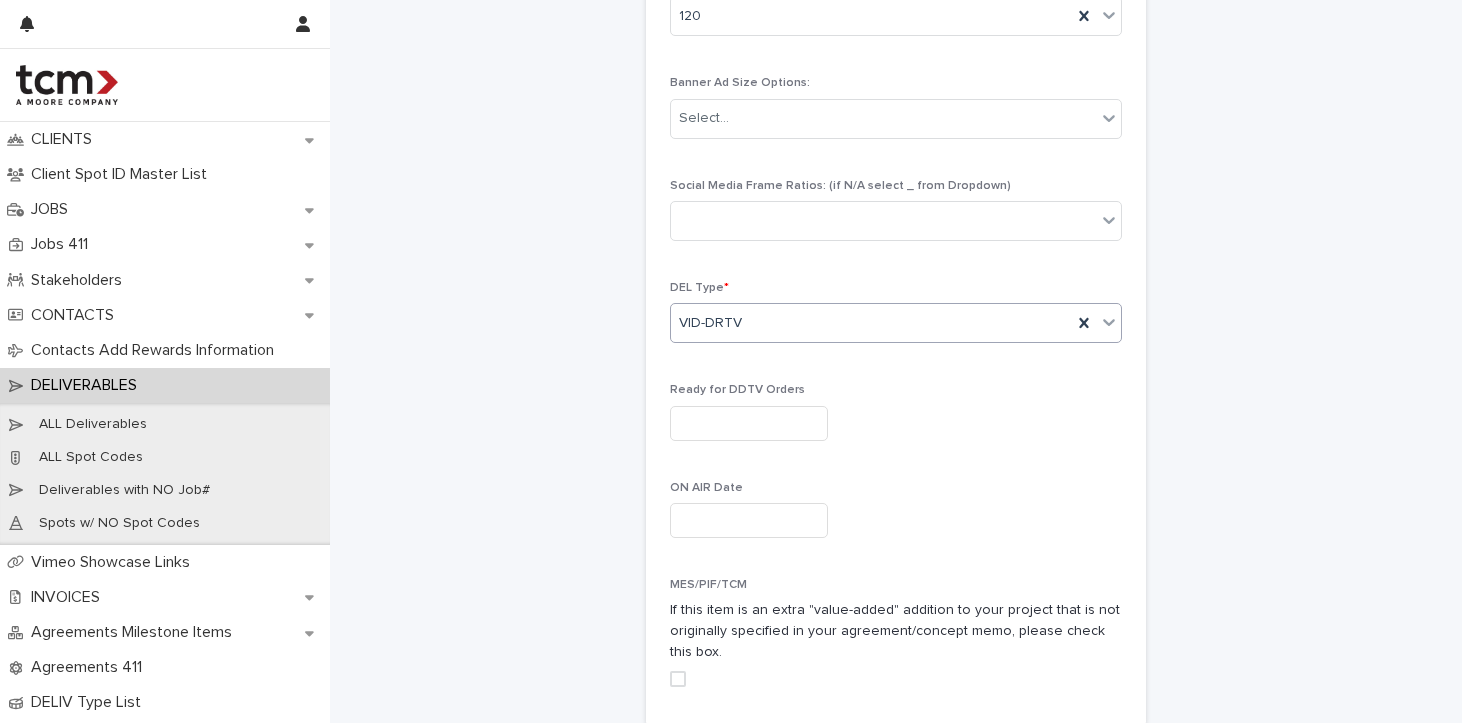 scroll, scrollTop: 1084, scrollLeft: 0, axis: vertical 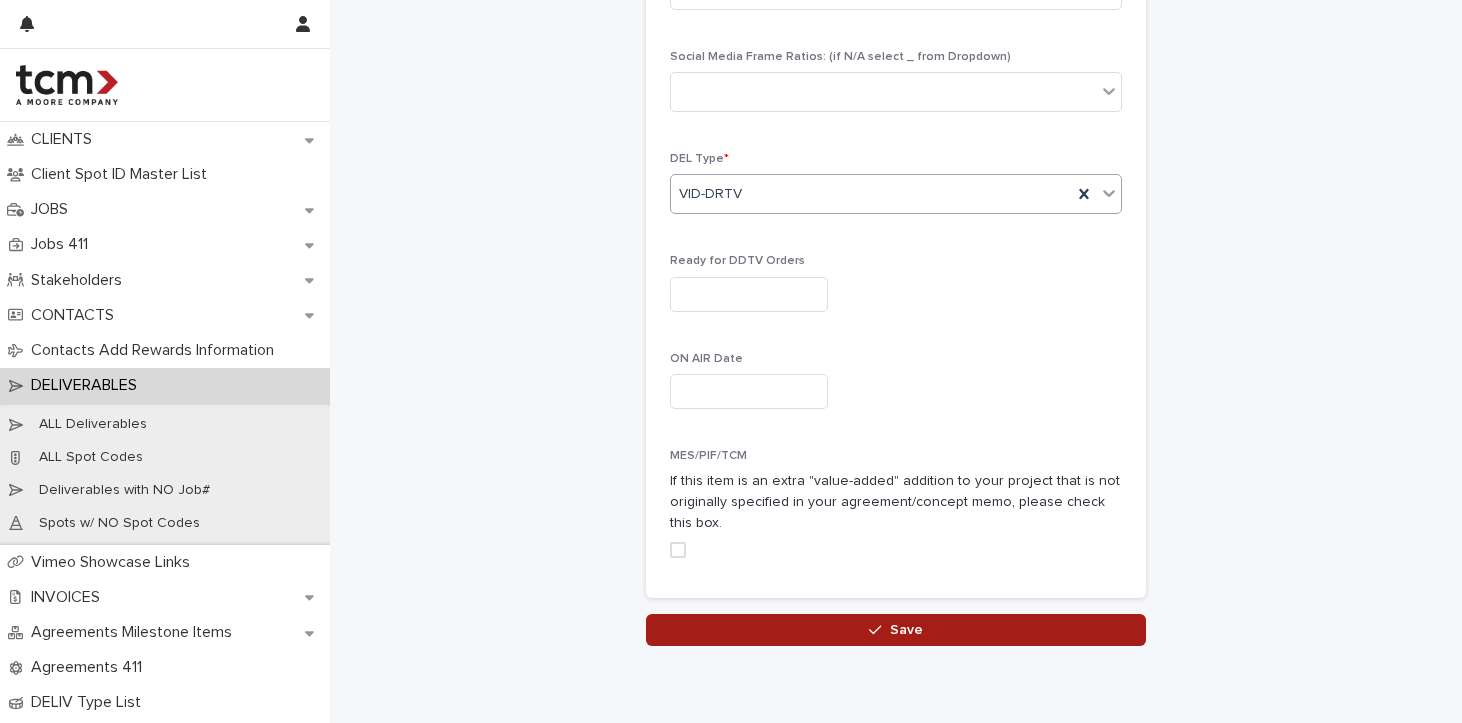 click on "Save" at bounding box center [896, 630] 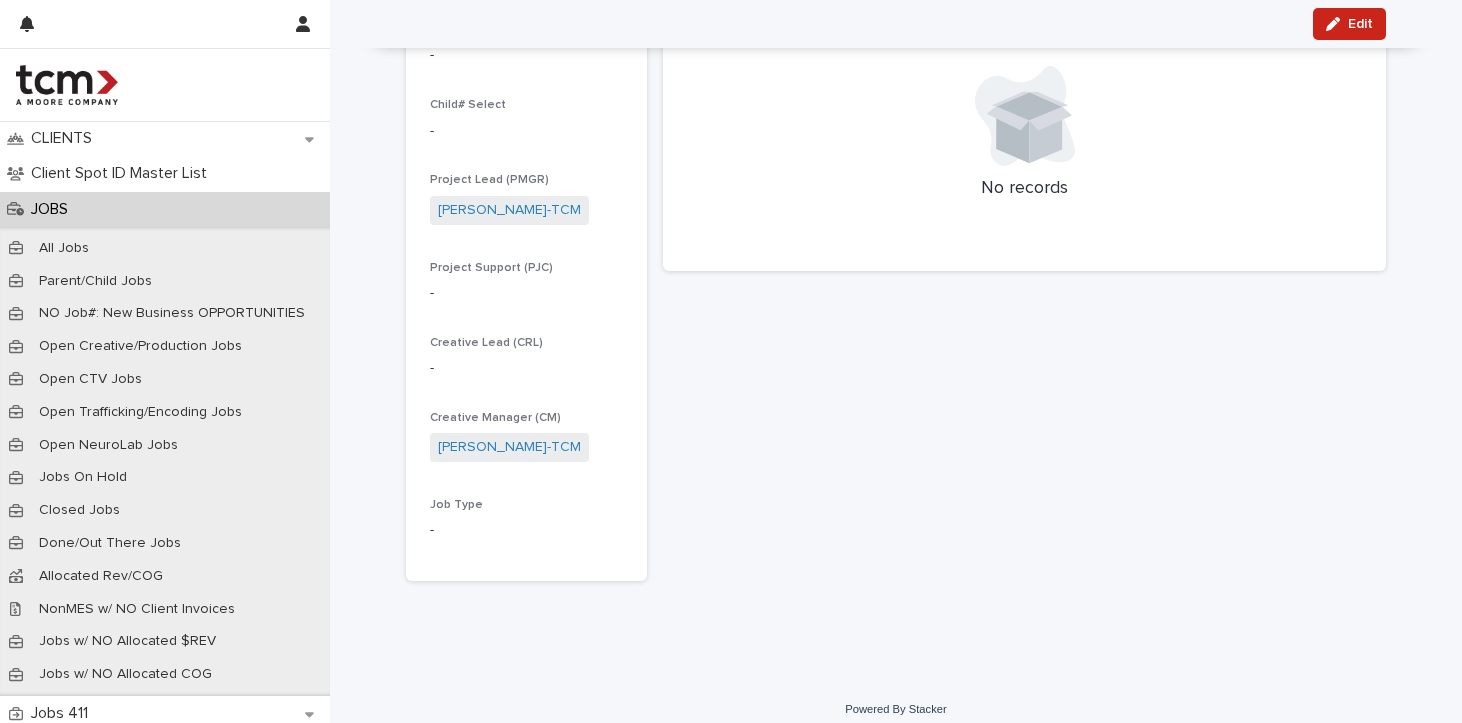scroll, scrollTop: 57, scrollLeft: 0, axis: vertical 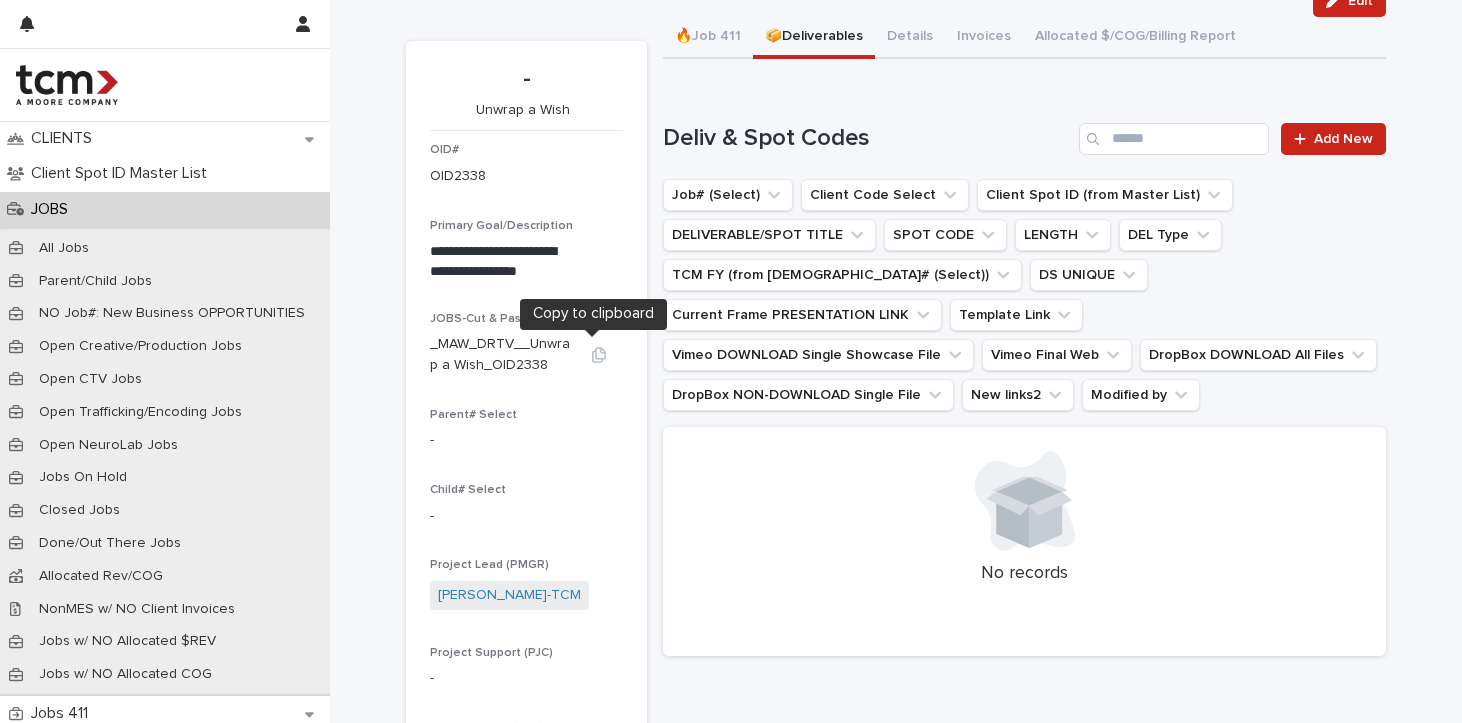click 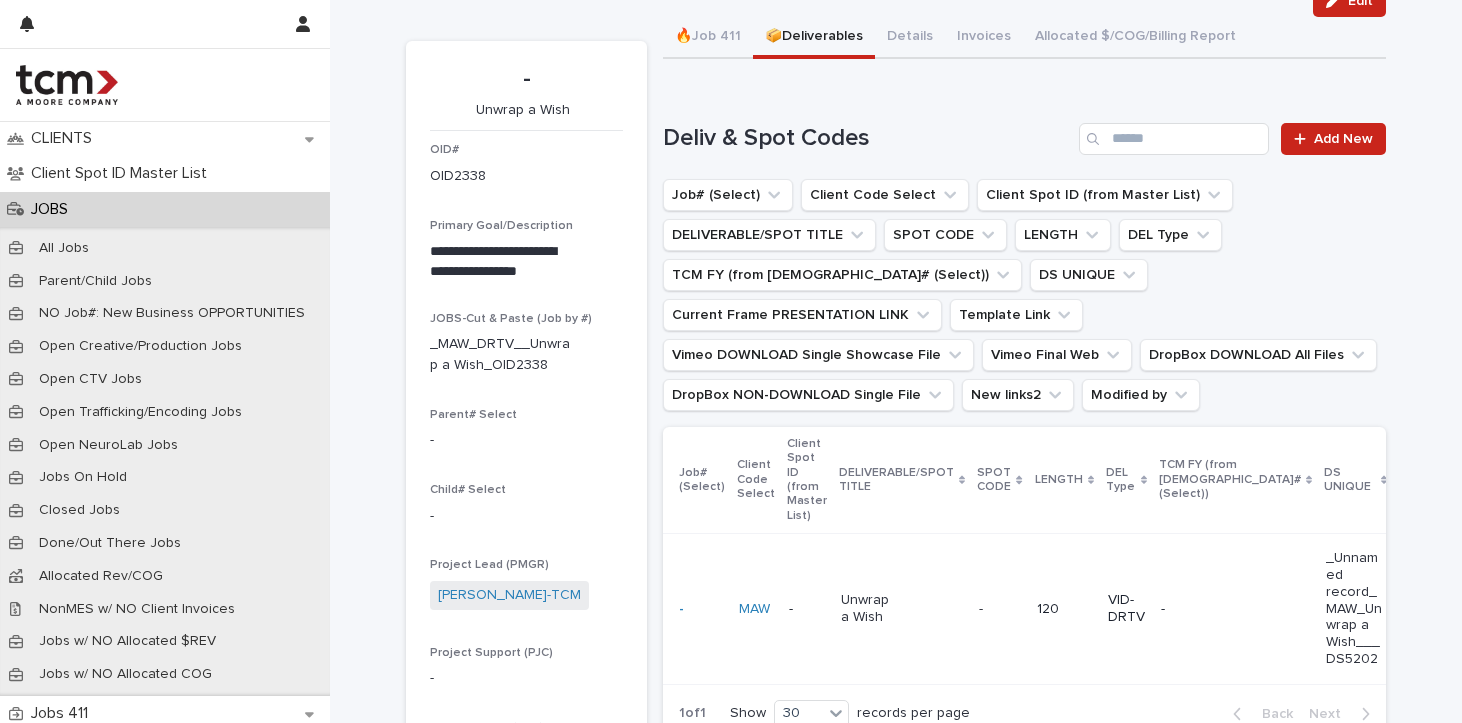click on "JOBS" at bounding box center [165, 209] 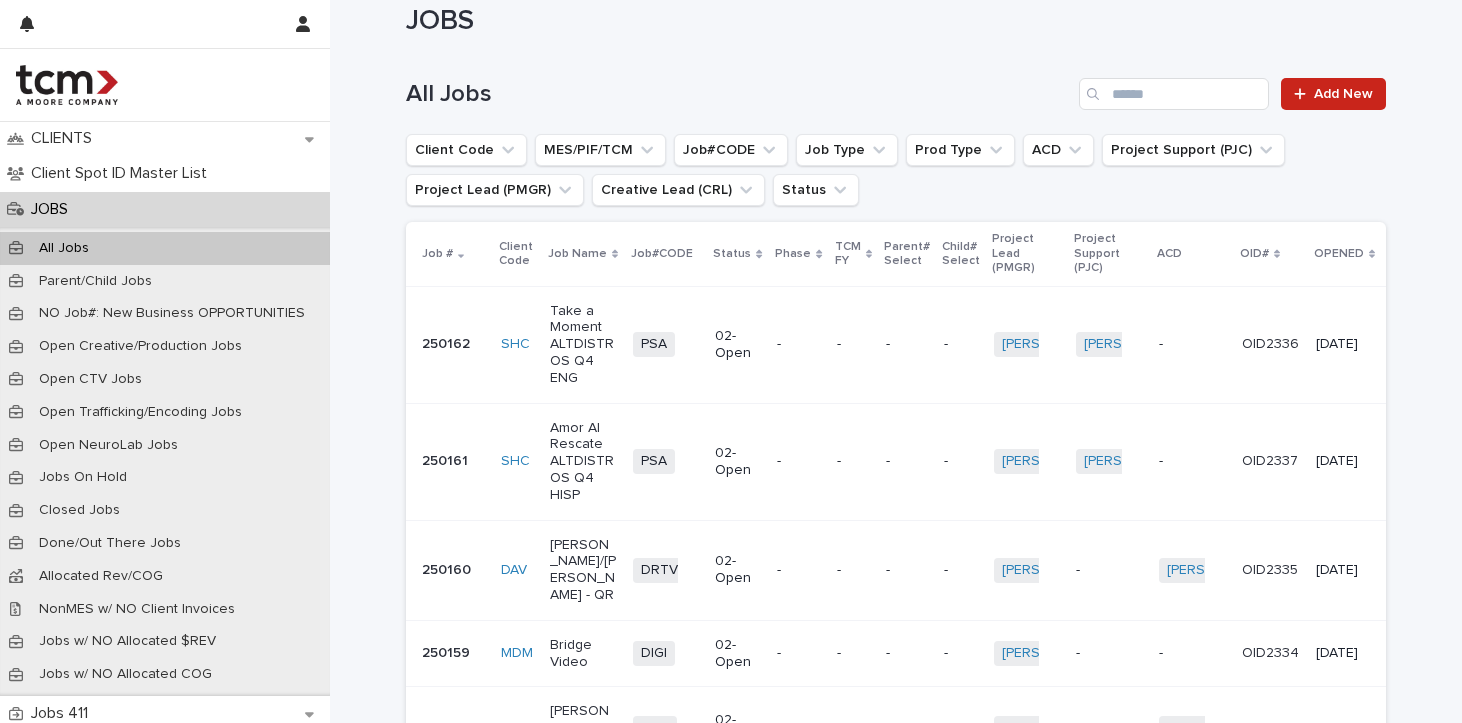 scroll, scrollTop: 0, scrollLeft: 0, axis: both 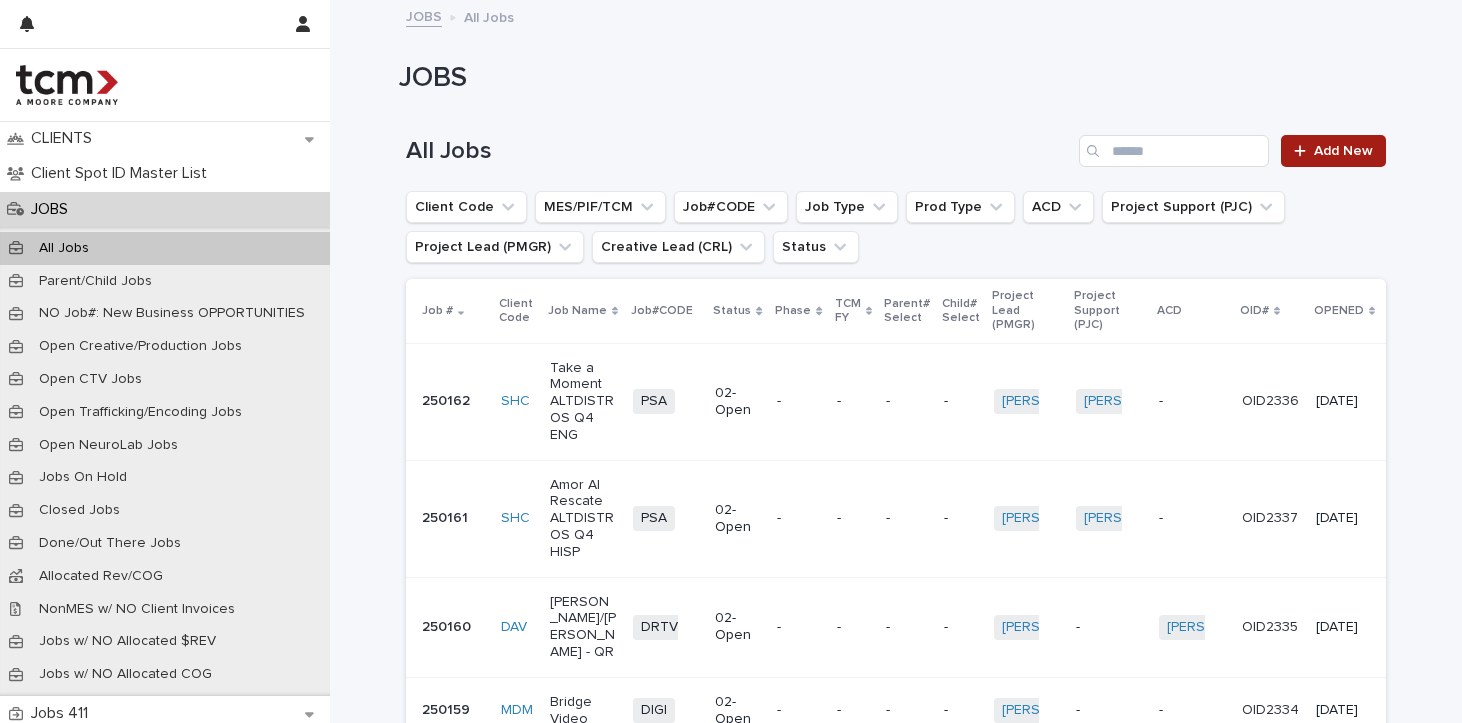 click on "Add New" at bounding box center (1343, 151) 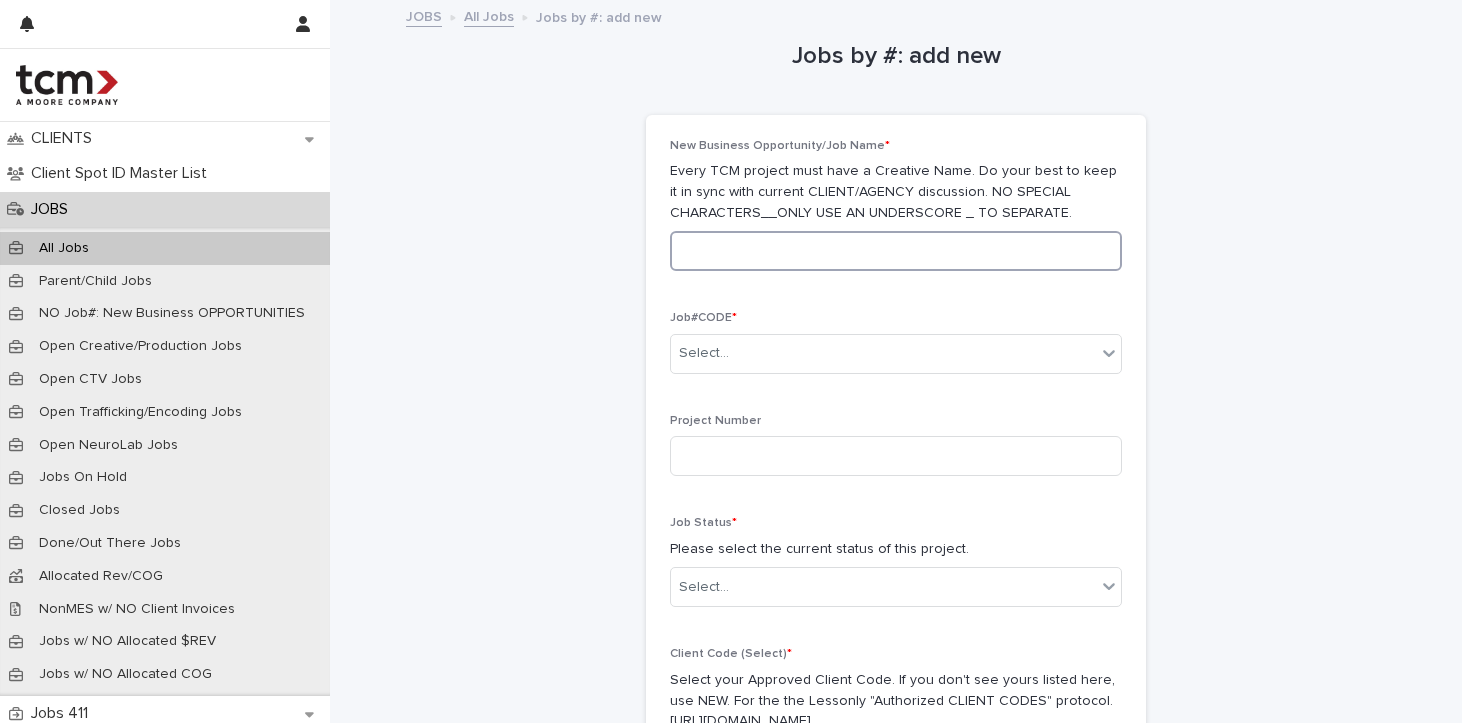 click at bounding box center (896, 251) 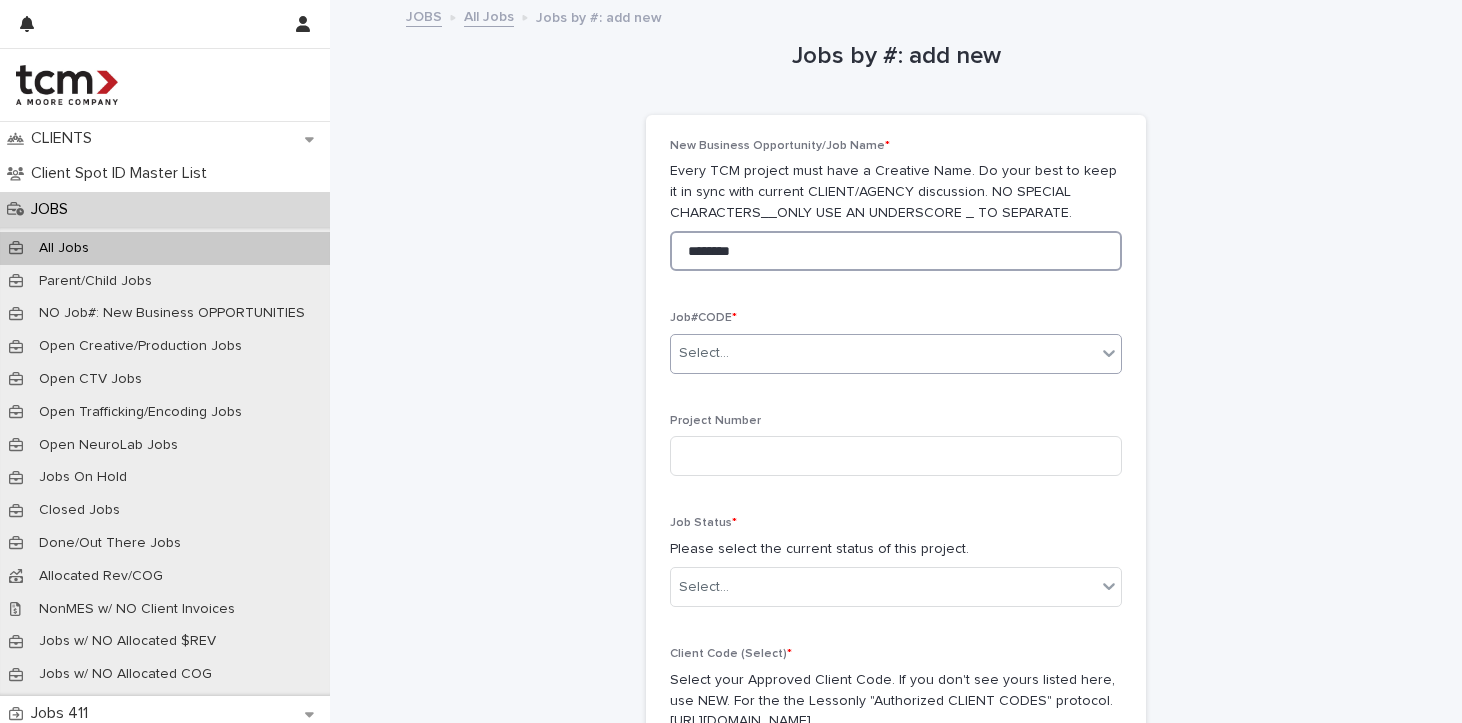 type on "********" 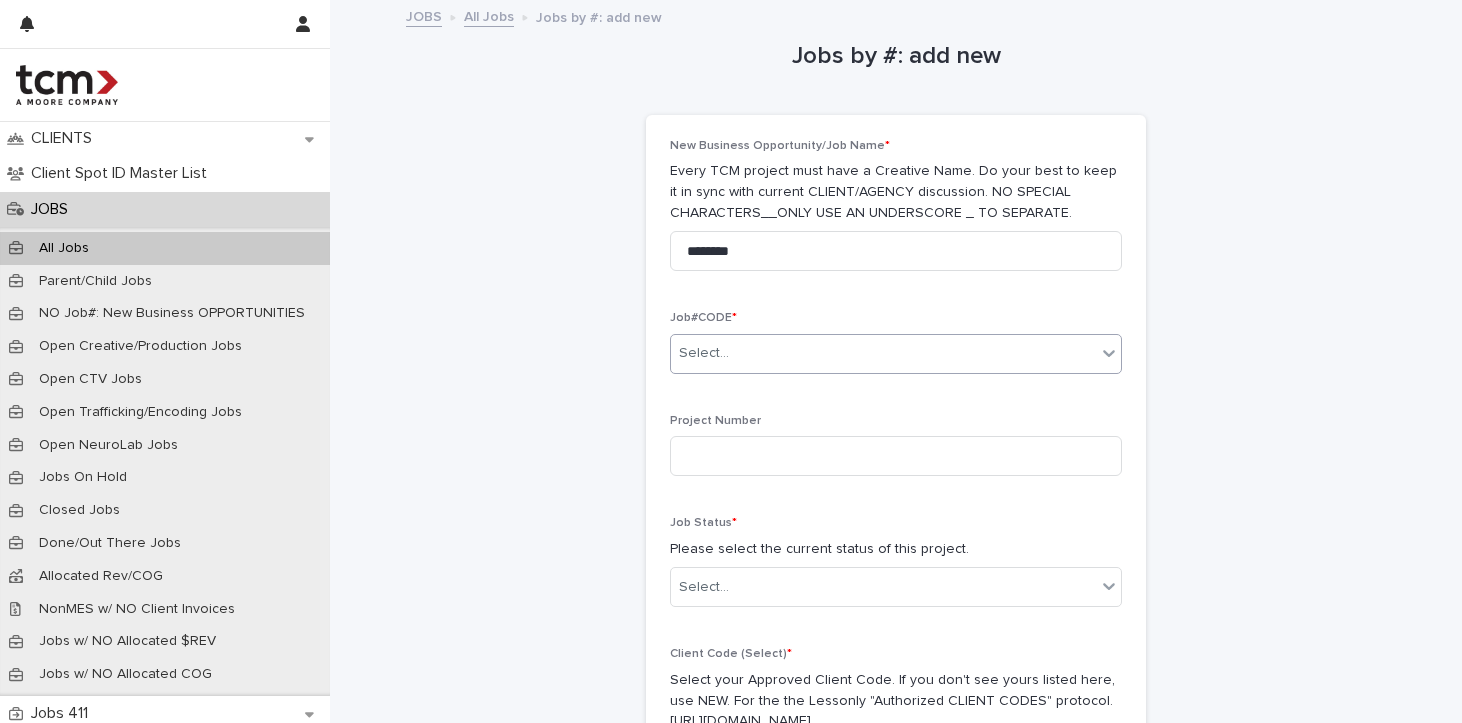 click on "Select..." at bounding box center [883, 353] 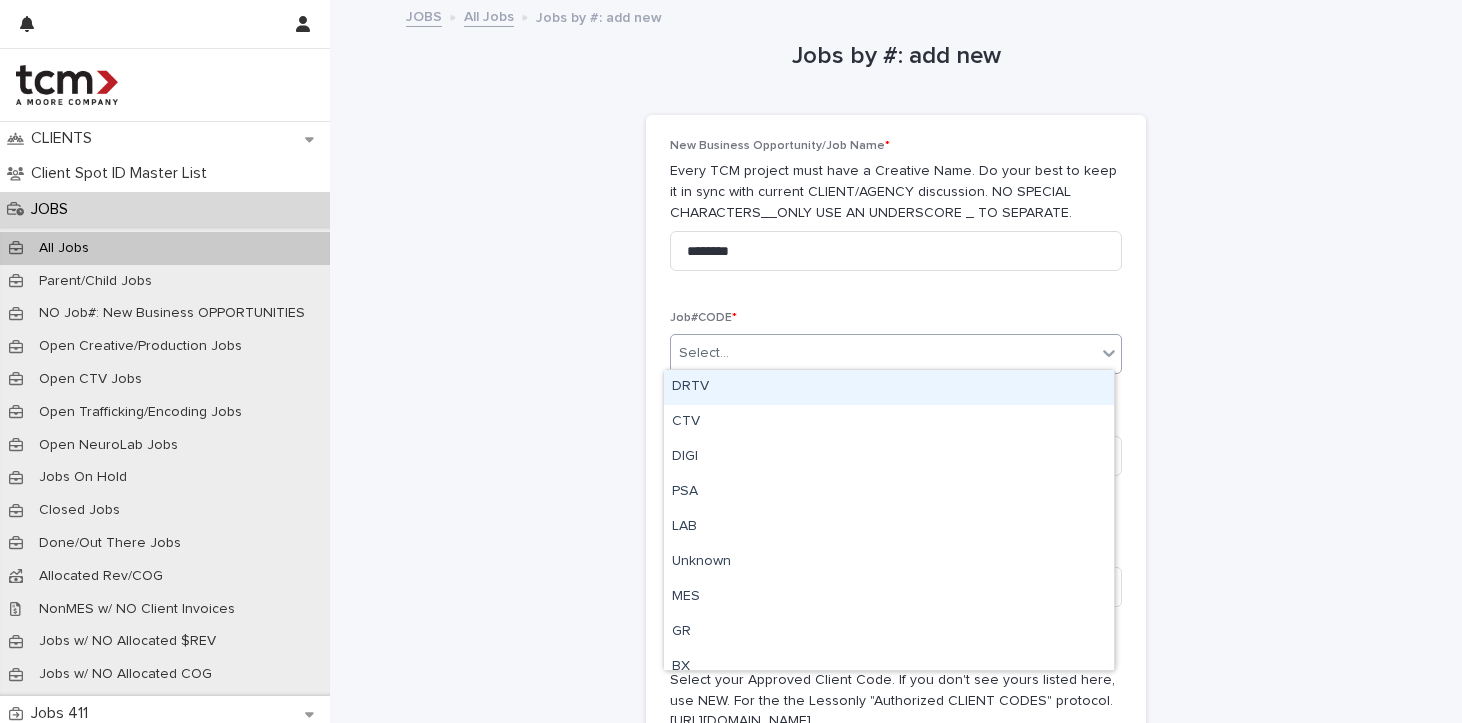 click on "DRTV" at bounding box center (889, 387) 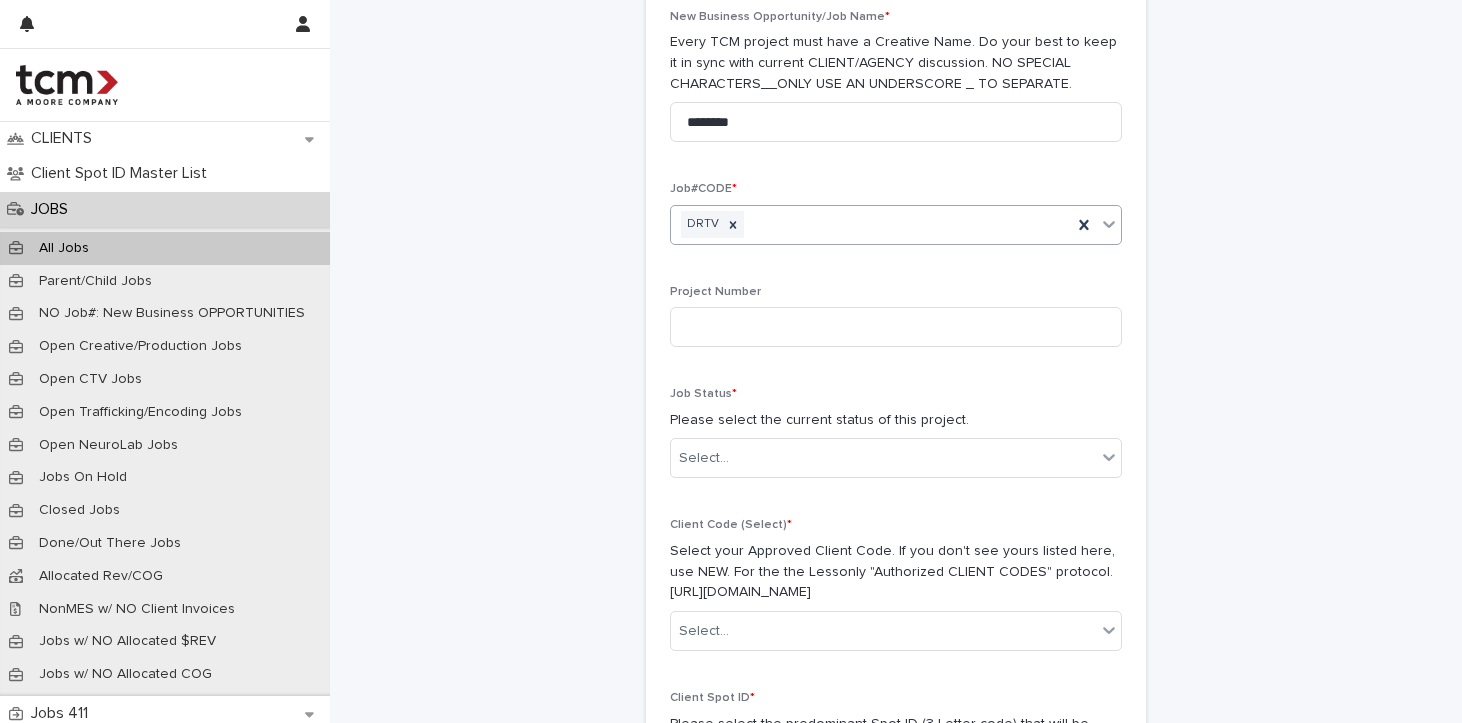 scroll, scrollTop: 250, scrollLeft: 0, axis: vertical 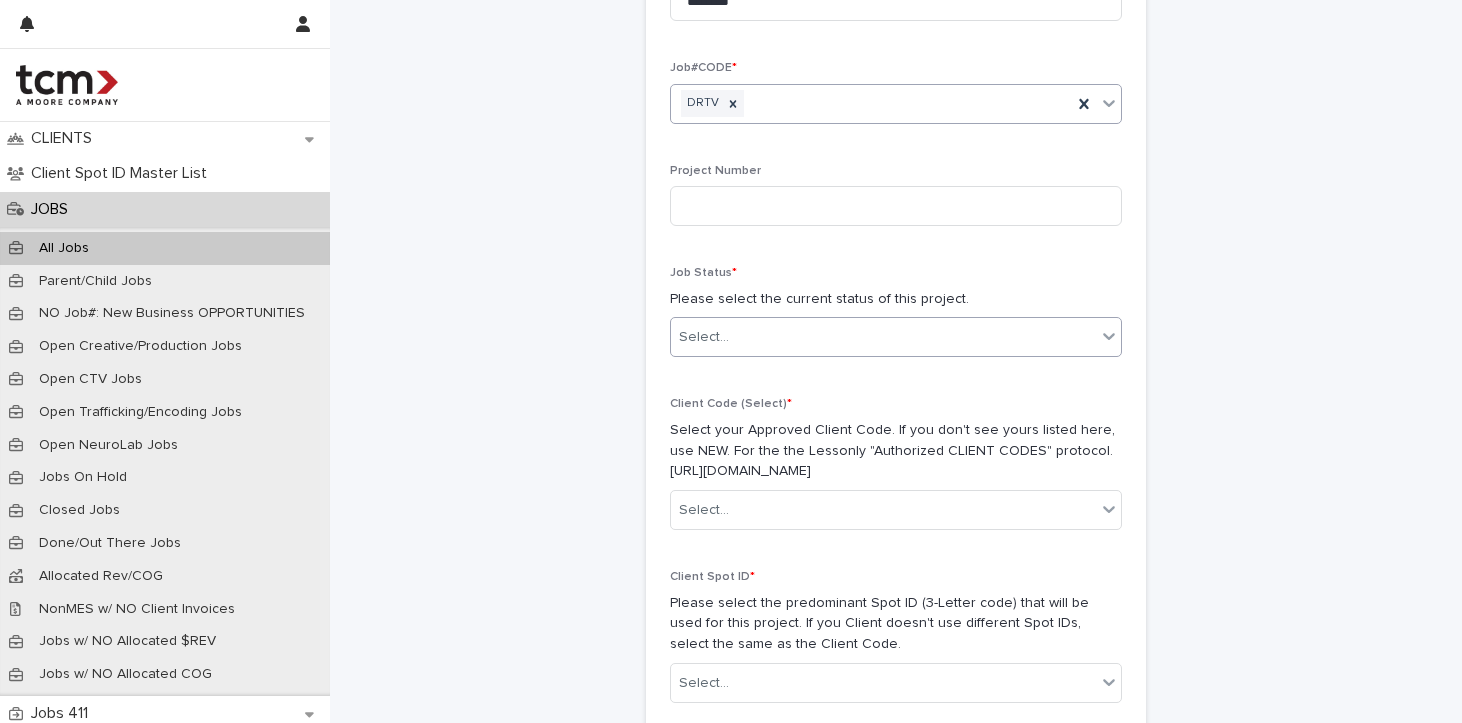 click on "Select..." at bounding box center [883, 337] 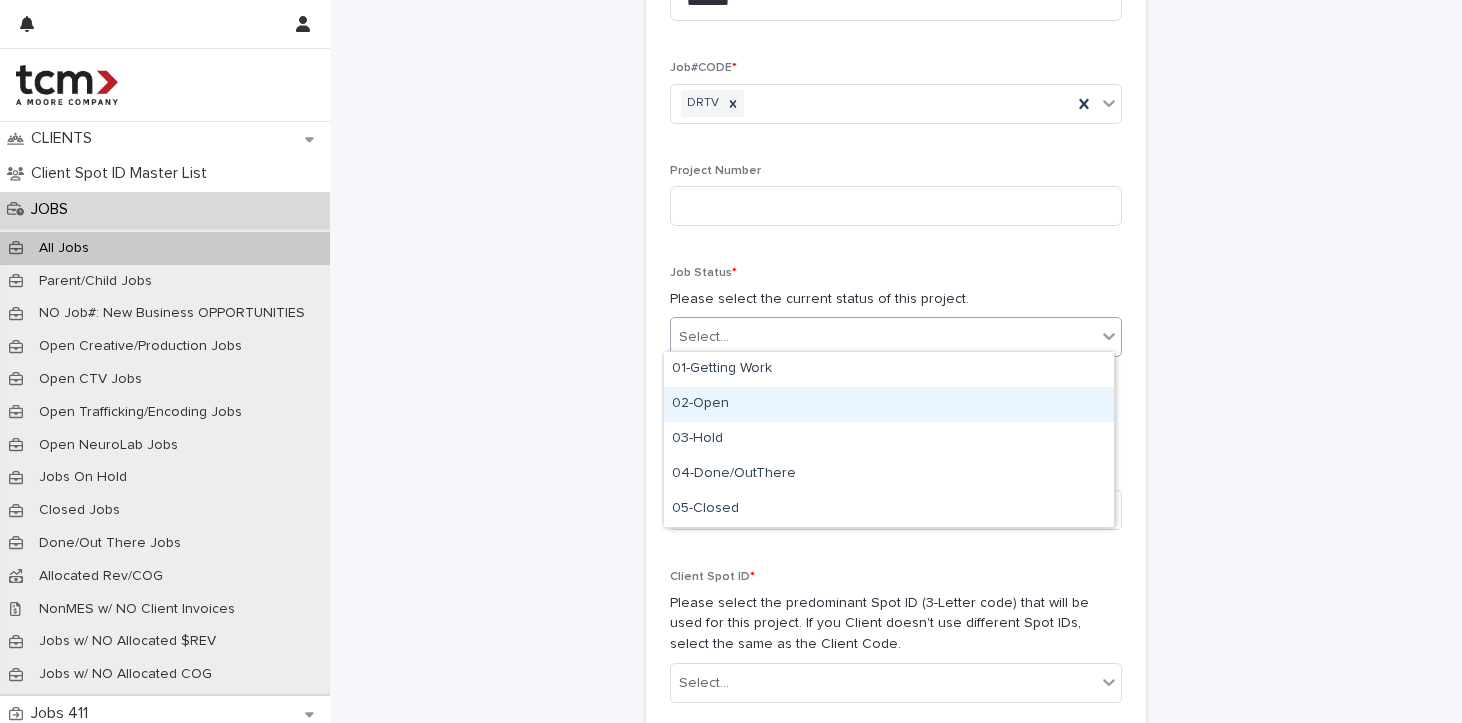 click on "02-Open" at bounding box center [889, 404] 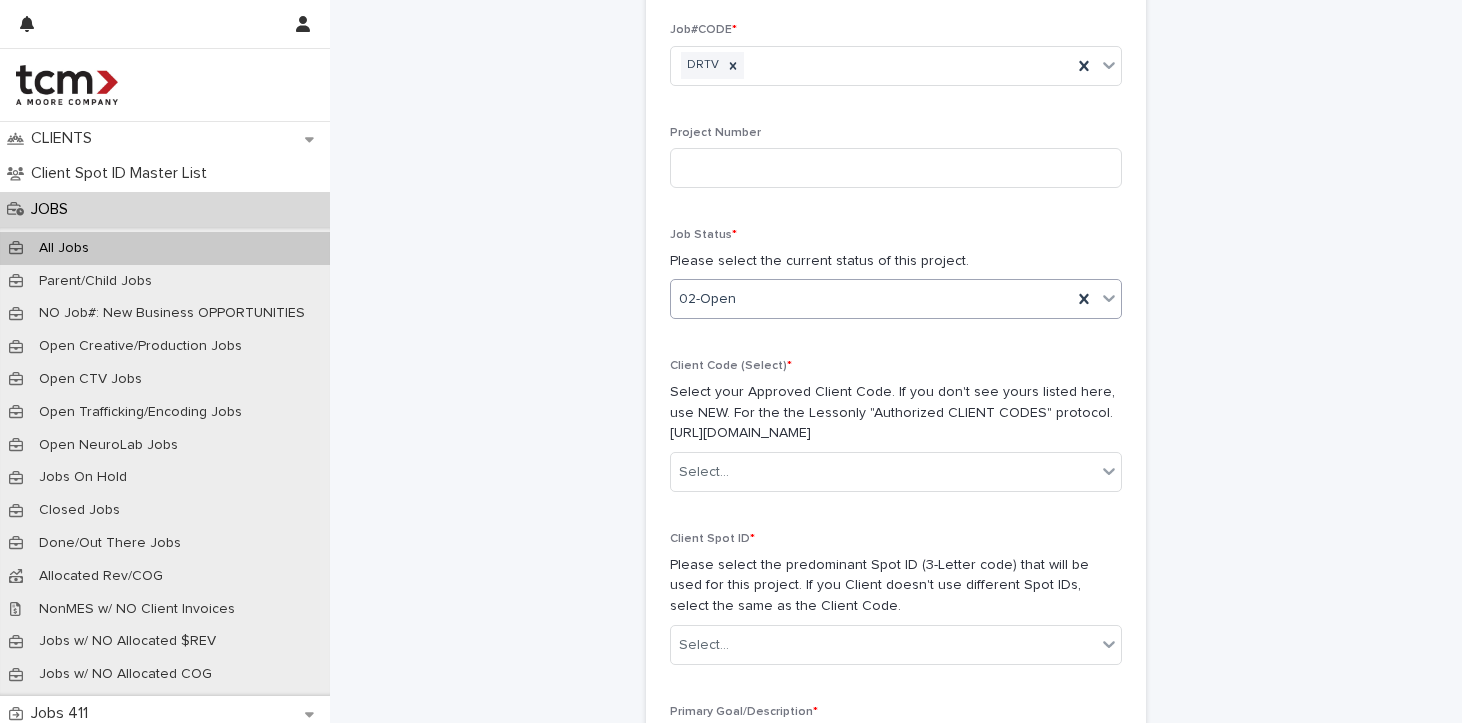 scroll, scrollTop: 385, scrollLeft: 0, axis: vertical 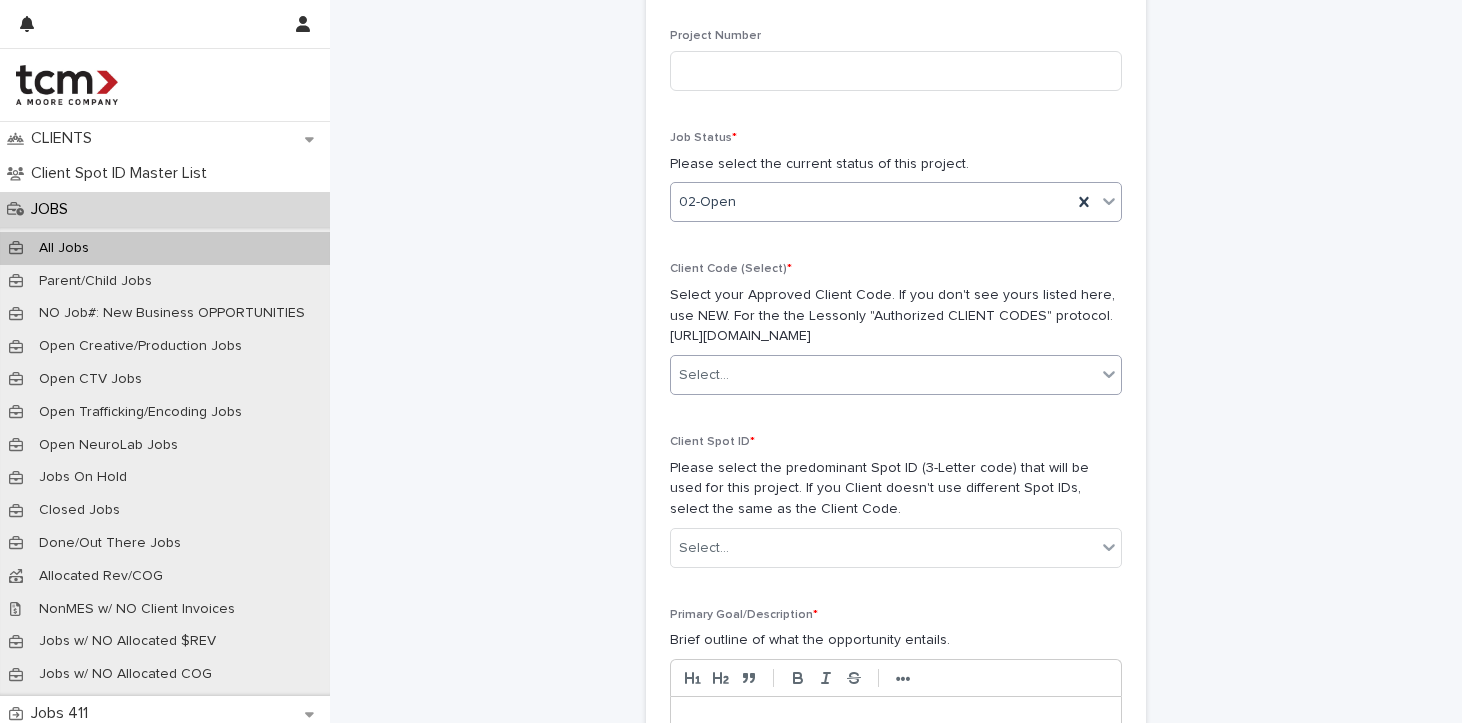 click on "Select..." at bounding box center (883, 375) 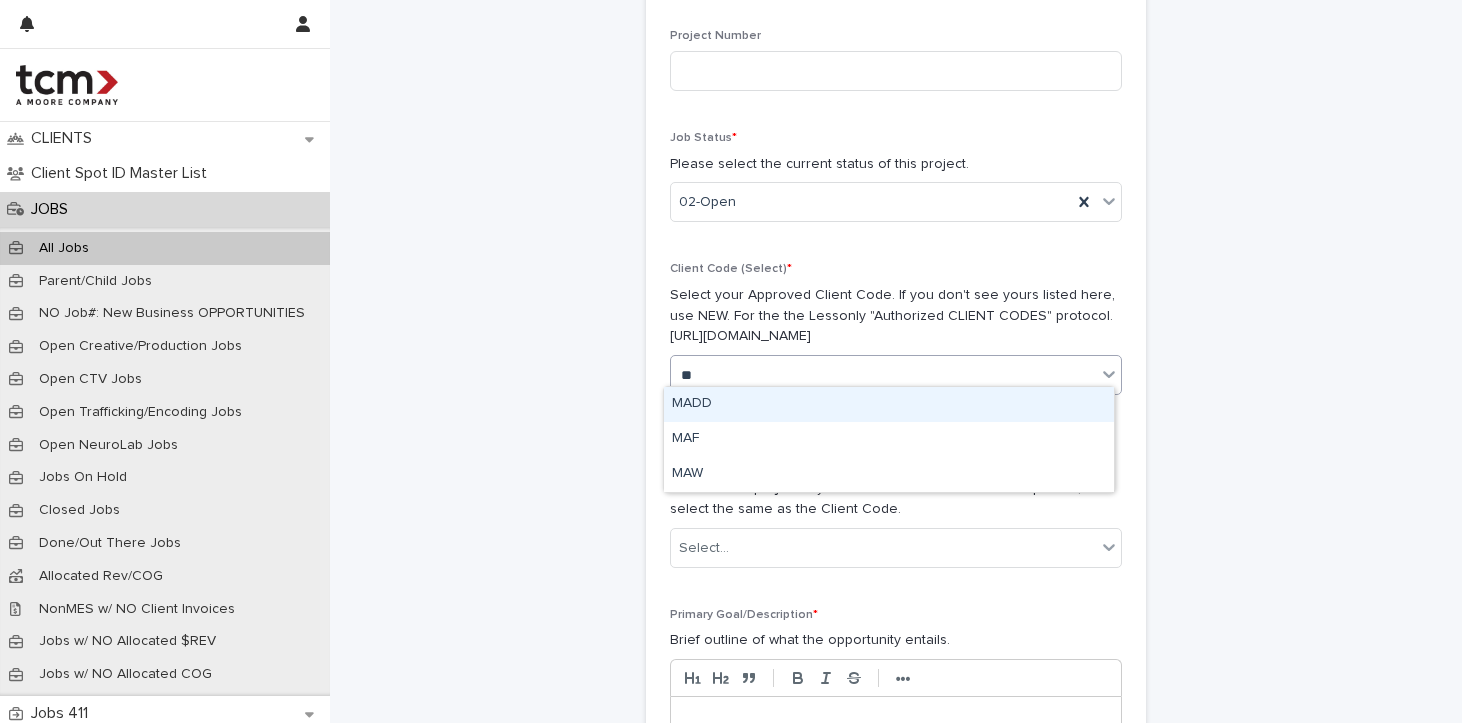 type on "***" 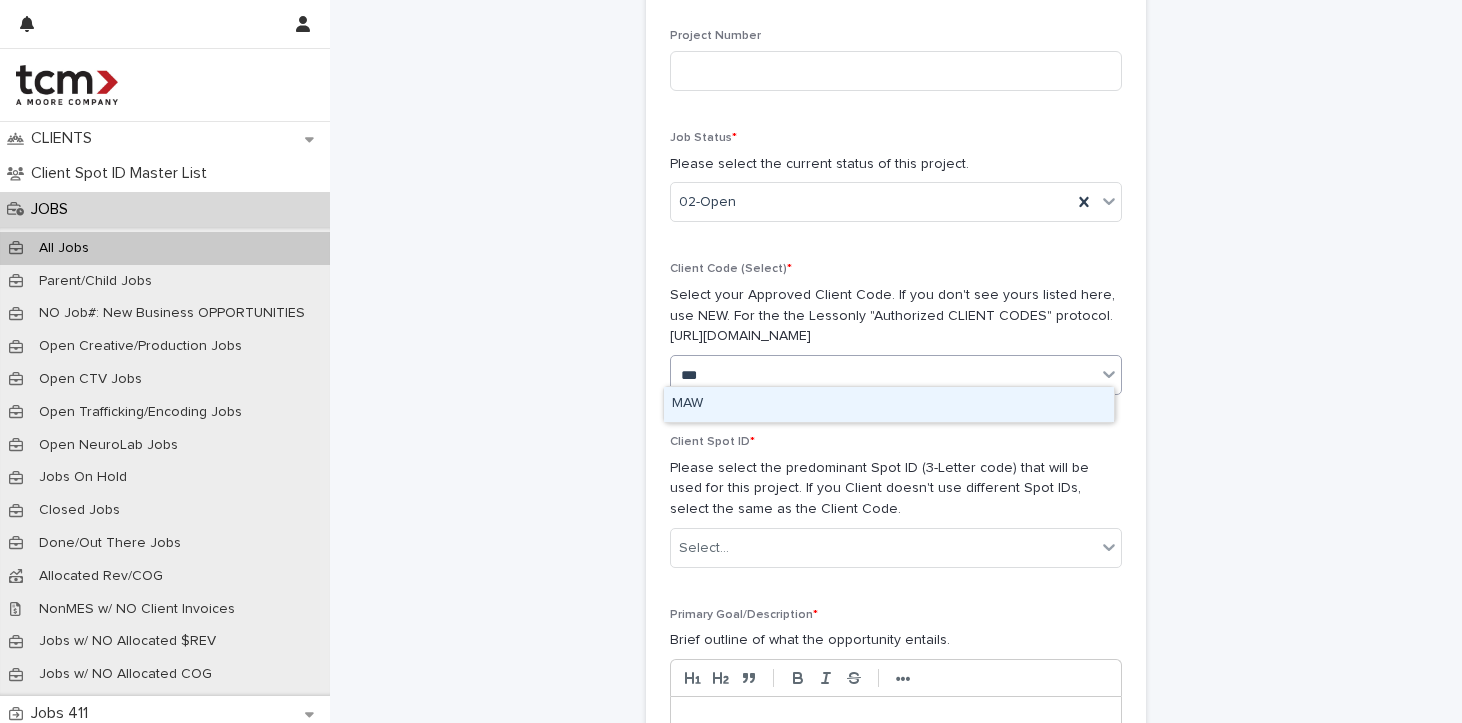 type 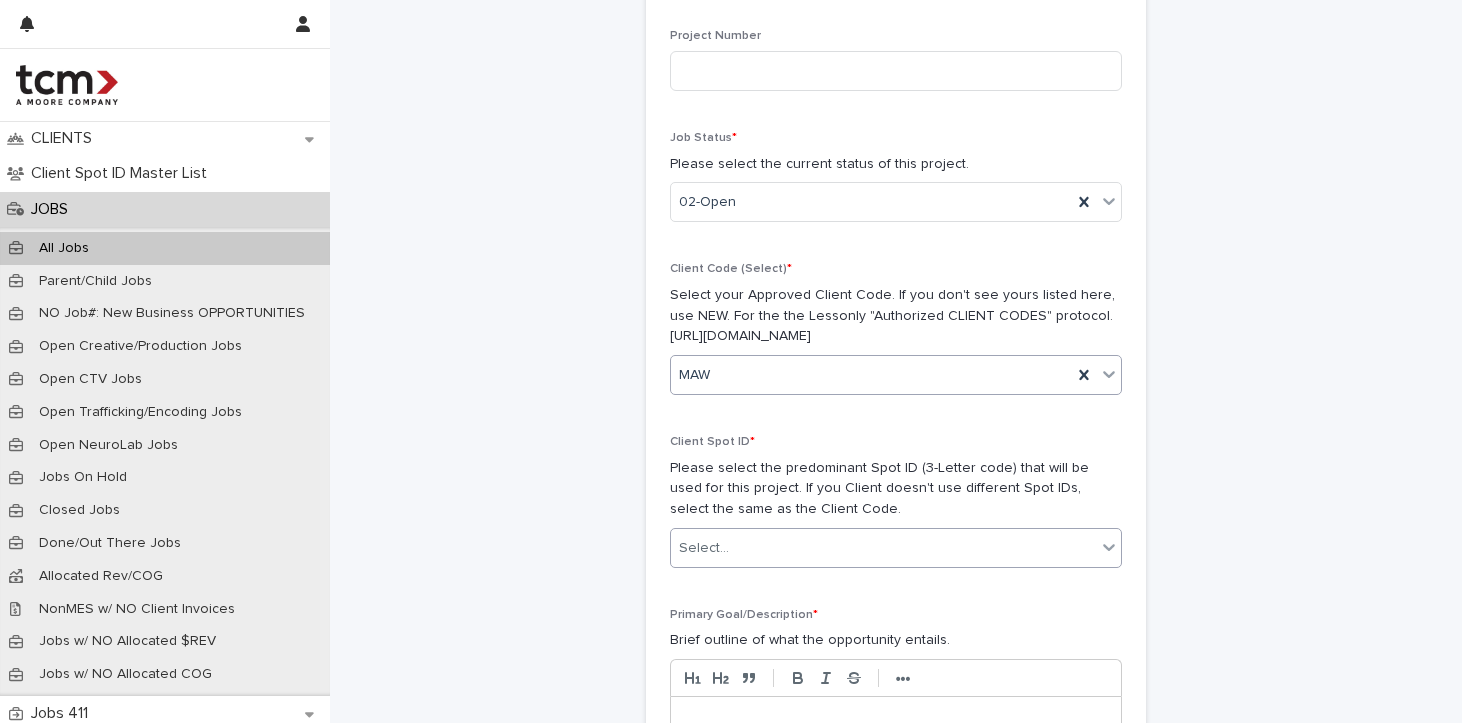 click on "Select..." at bounding box center (883, 548) 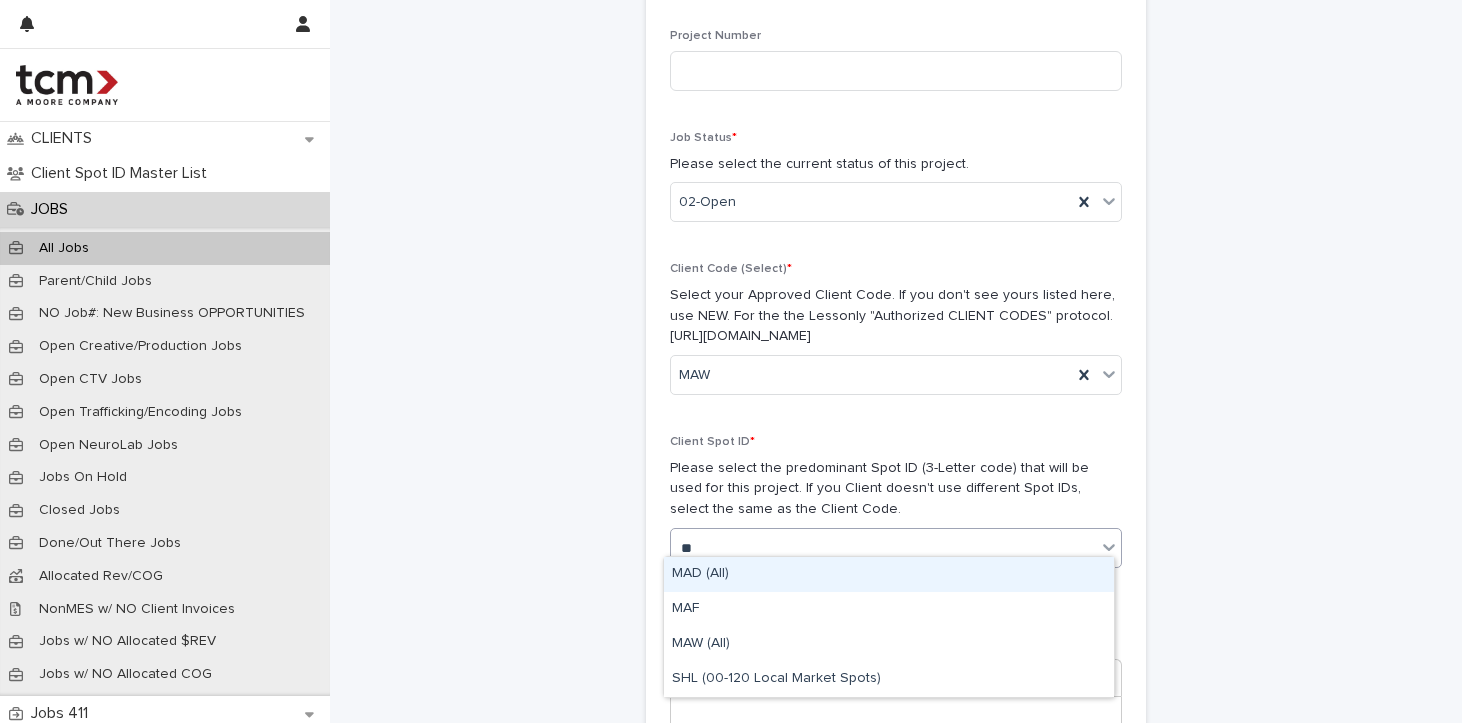 type on "***" 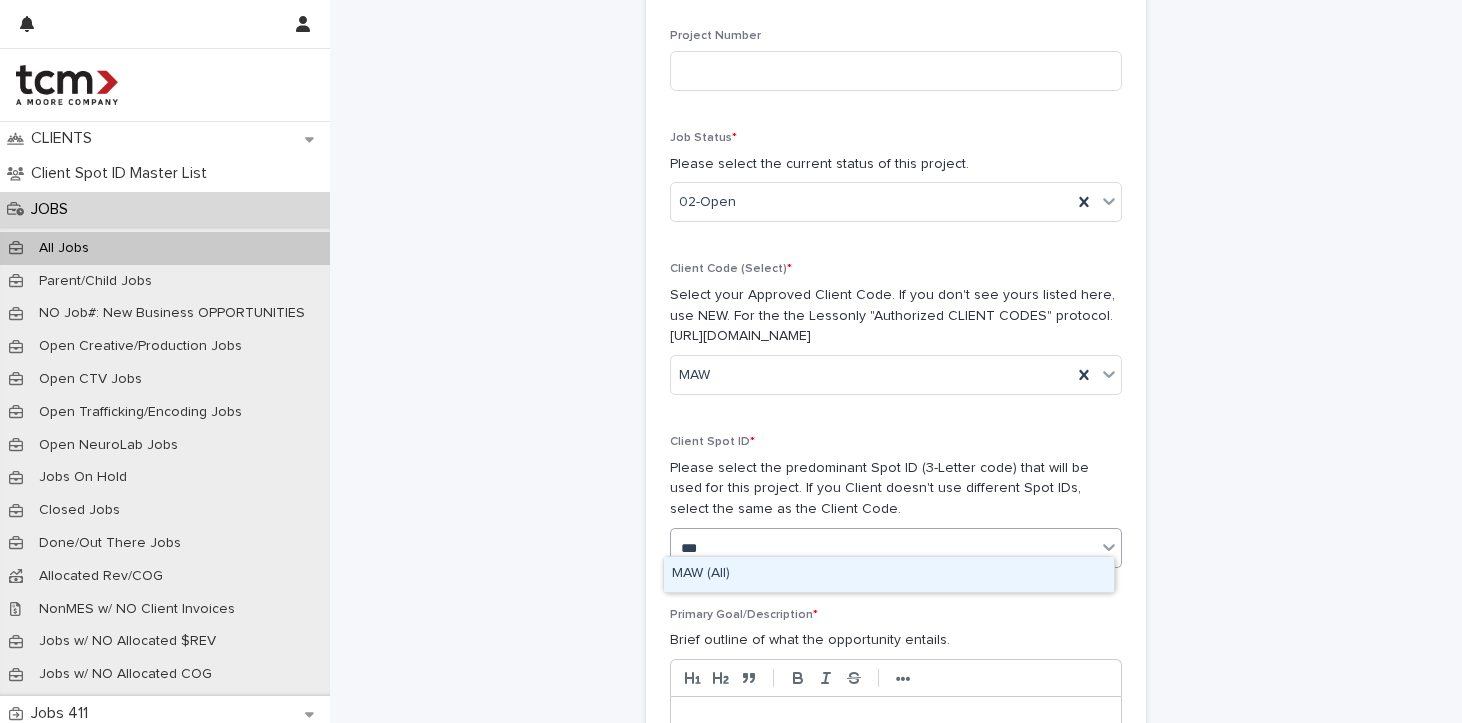type 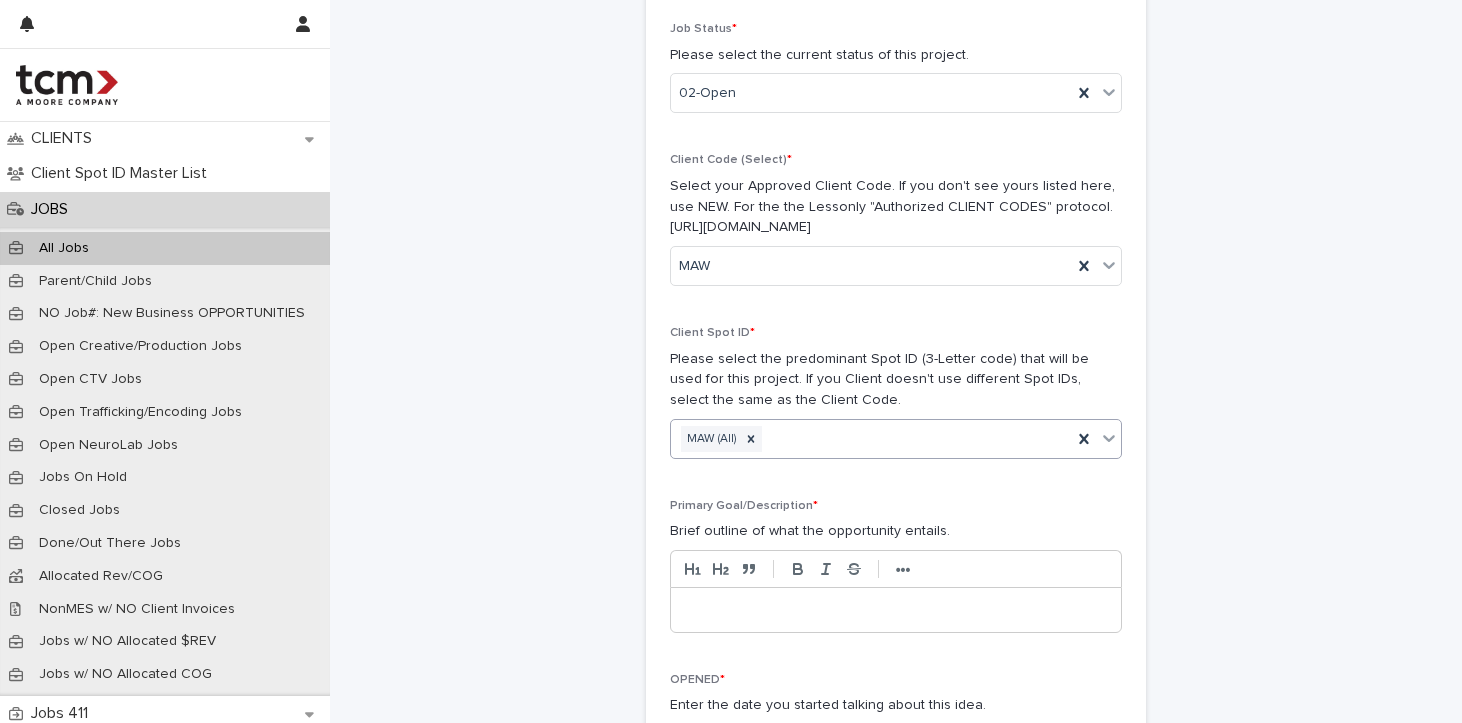 scroll, scrollTop: 603, scrollLeft: 0, axis: vertical 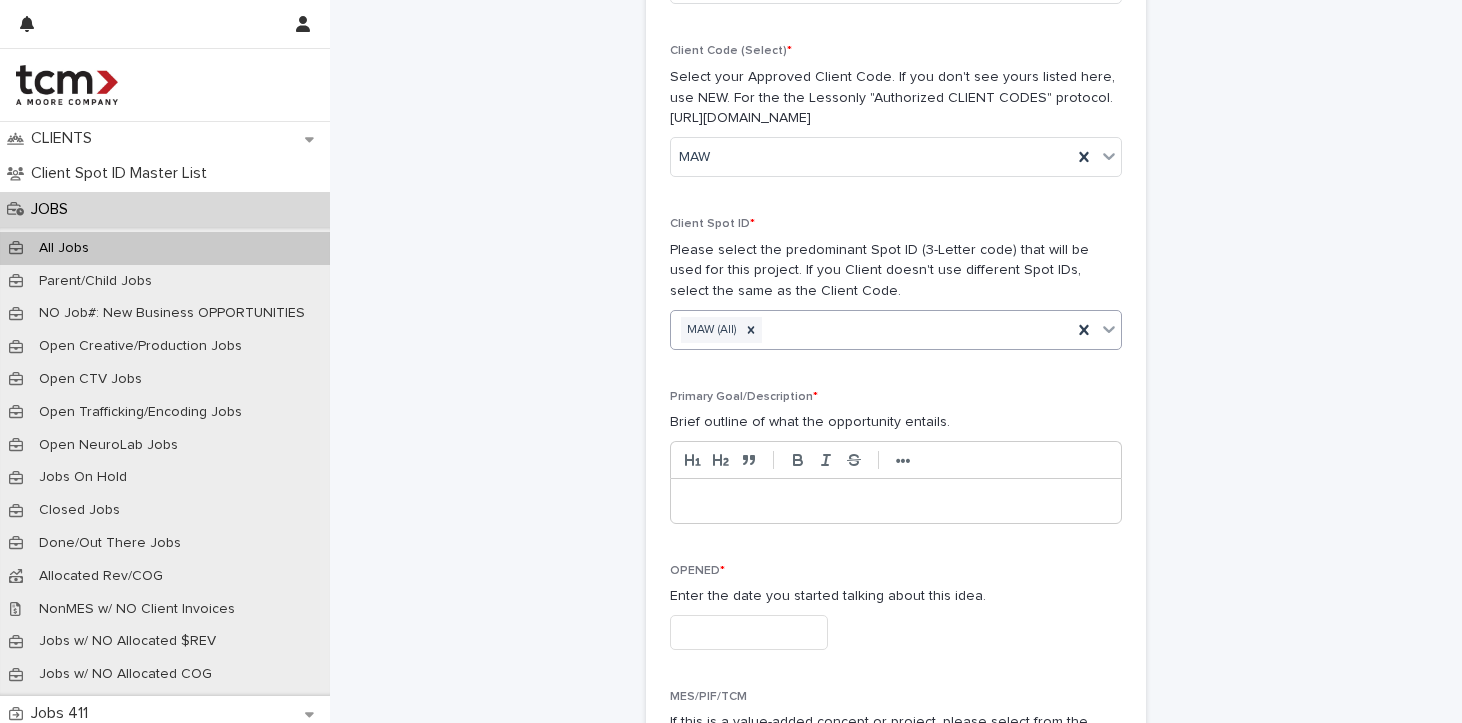 click at bounding box center (896, 501) 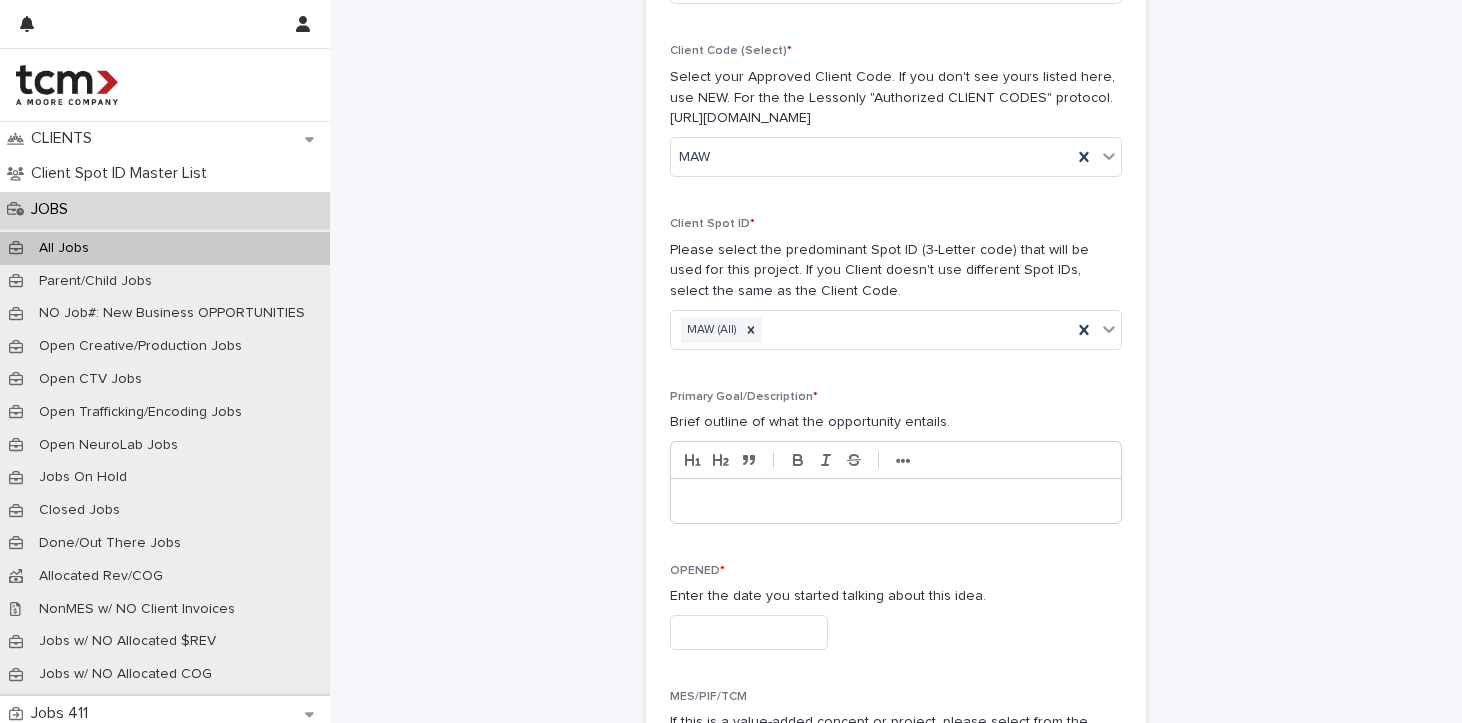 type 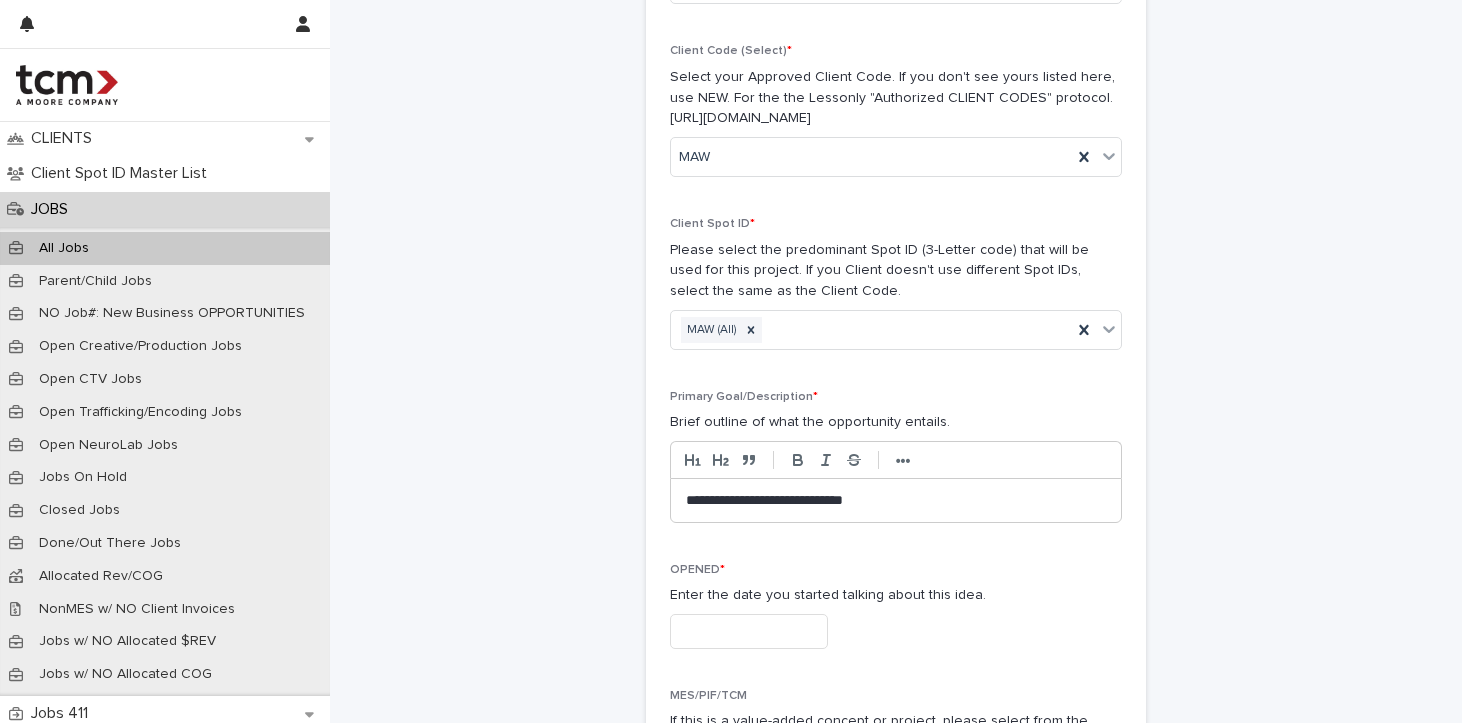 scroll, scrollTop: 732, scrollLeft: 0, axis: vertical 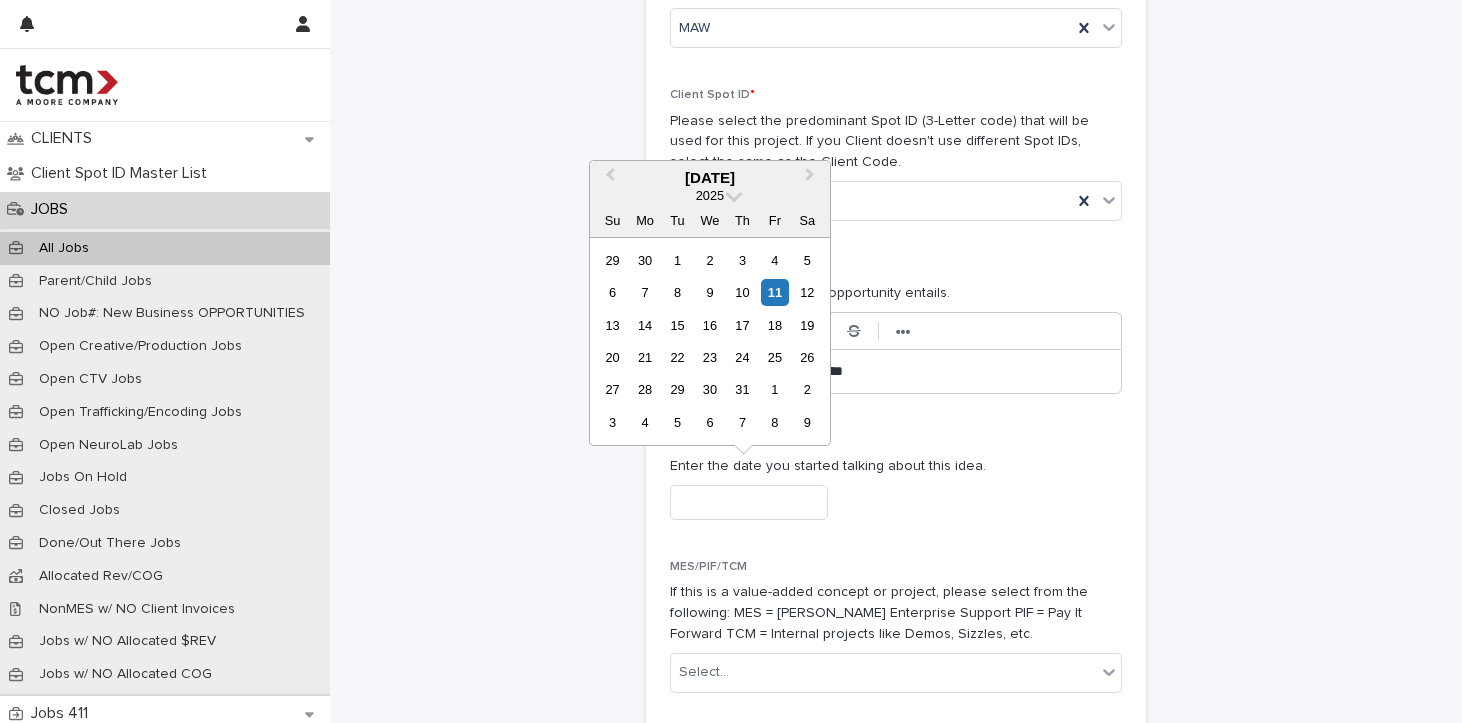 click at bounding box center [749, 502] 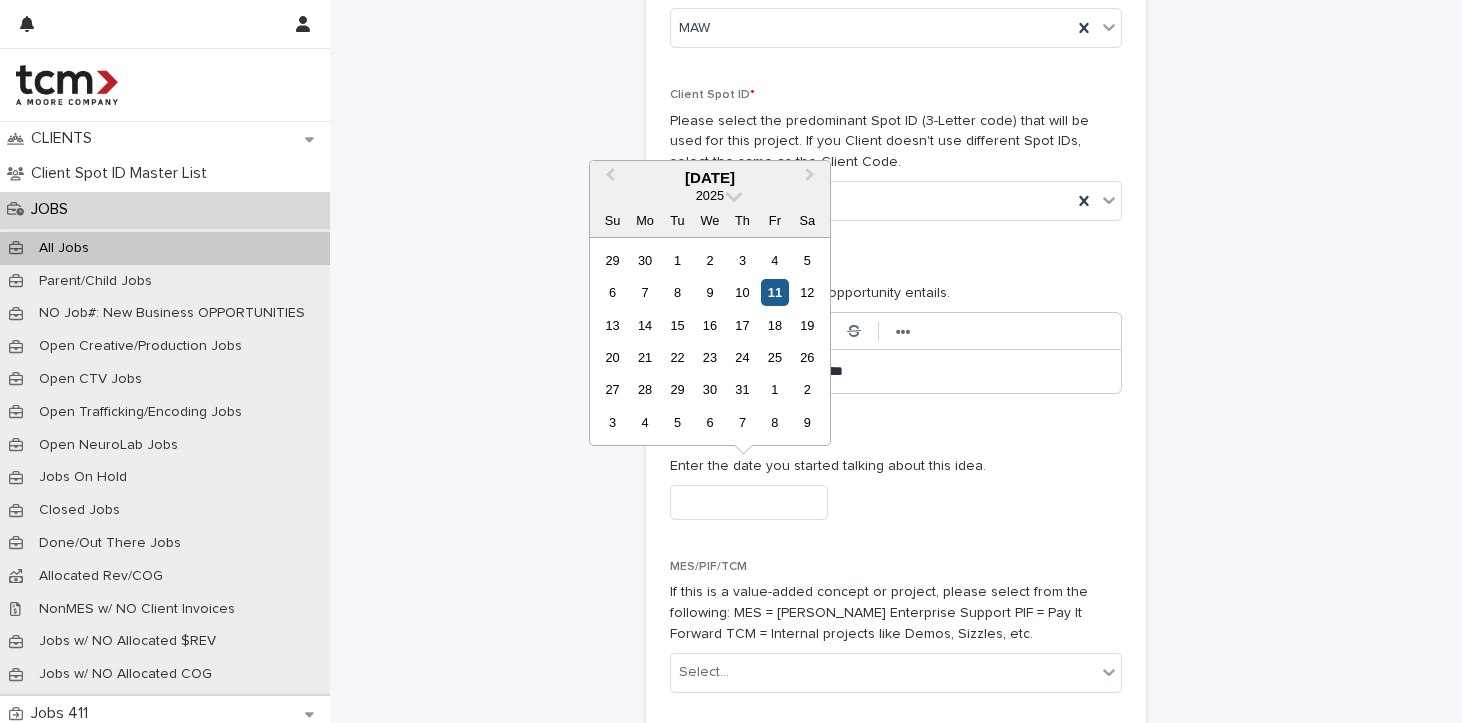 click on "11" at bounding box center (774, 292) 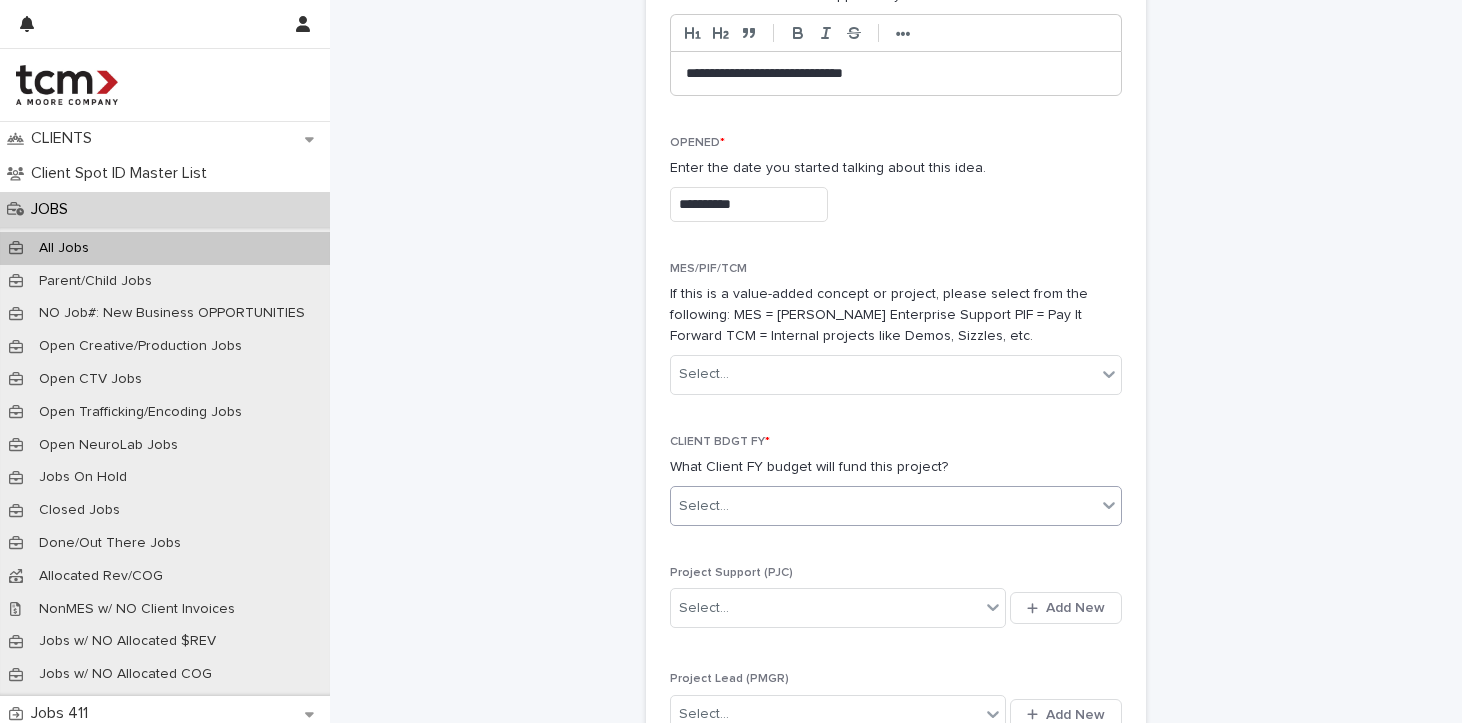 scroll, scrollTop: 1056, scrollLeft: 0, axis: vertical 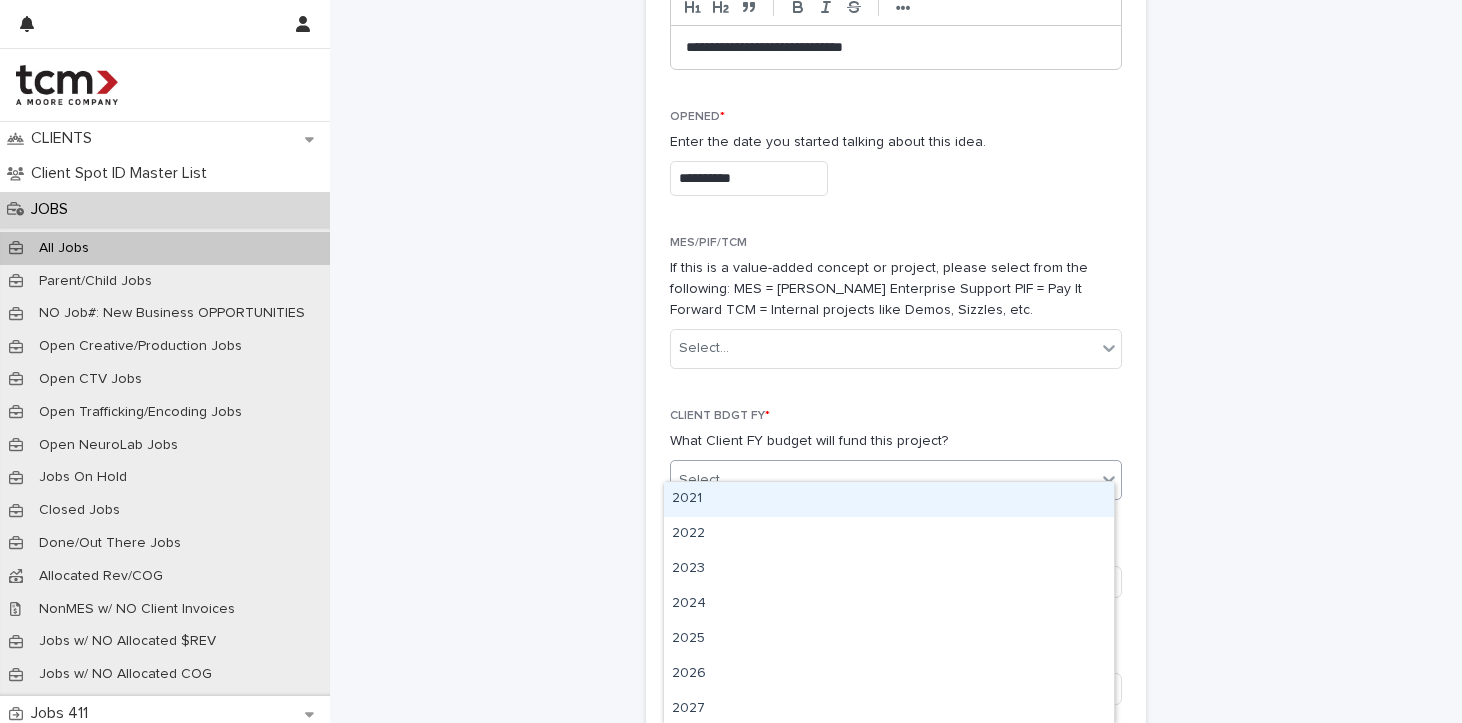 click on "Select..." at bounding box center (883, 480) 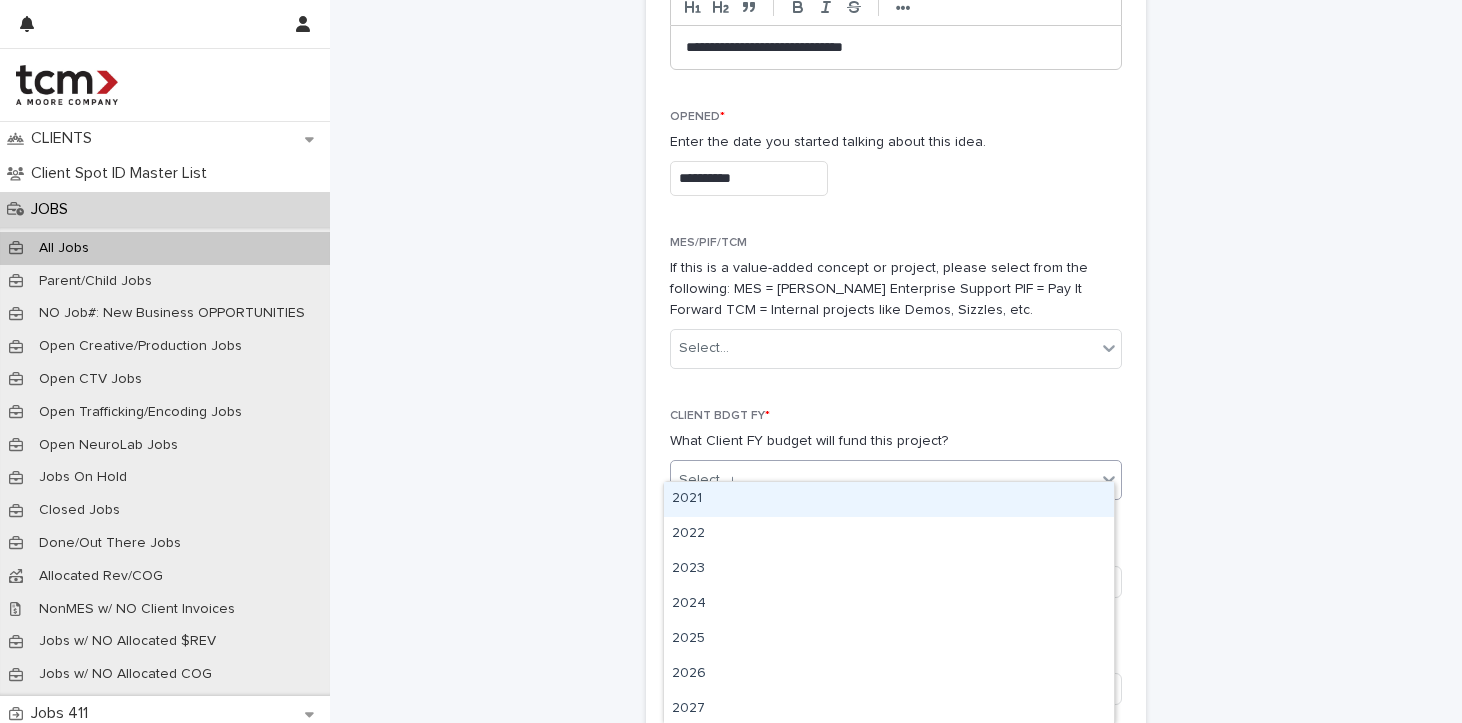 type on "**" 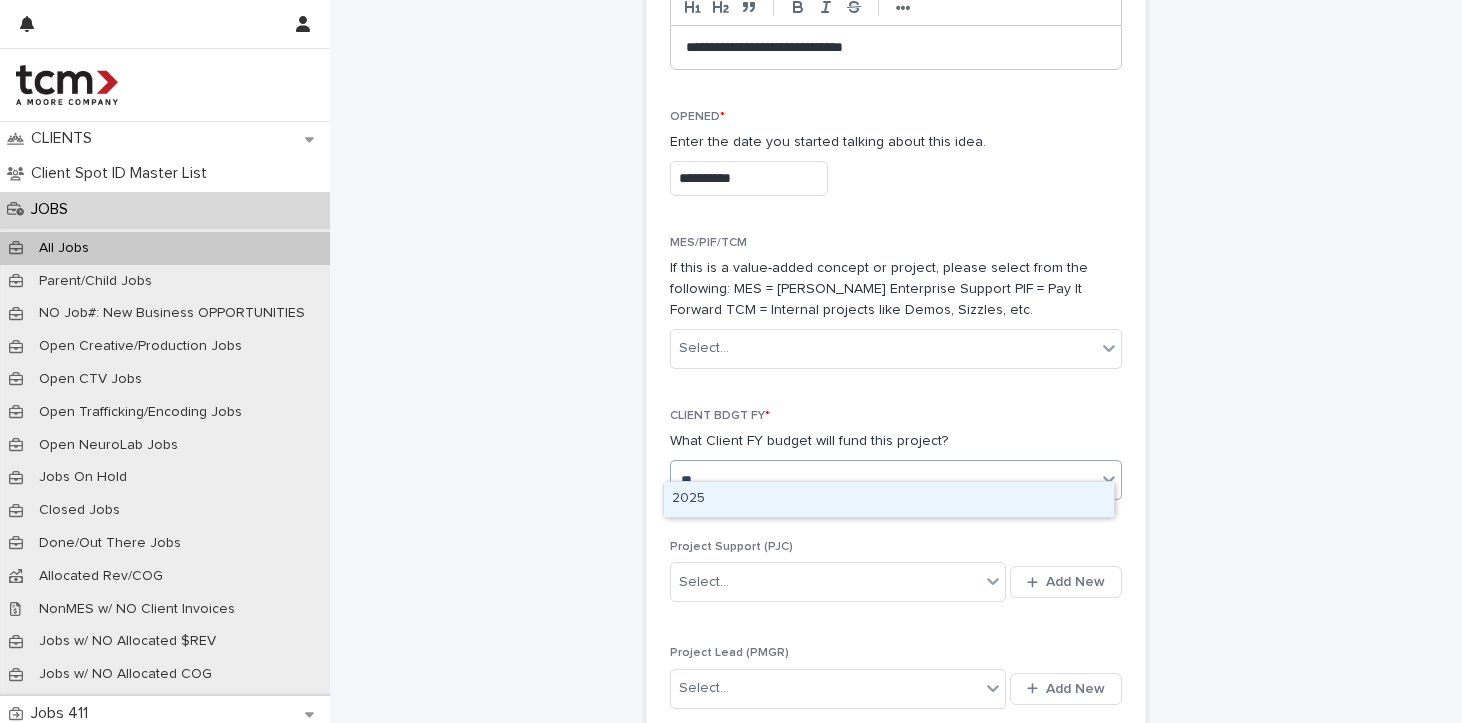 type 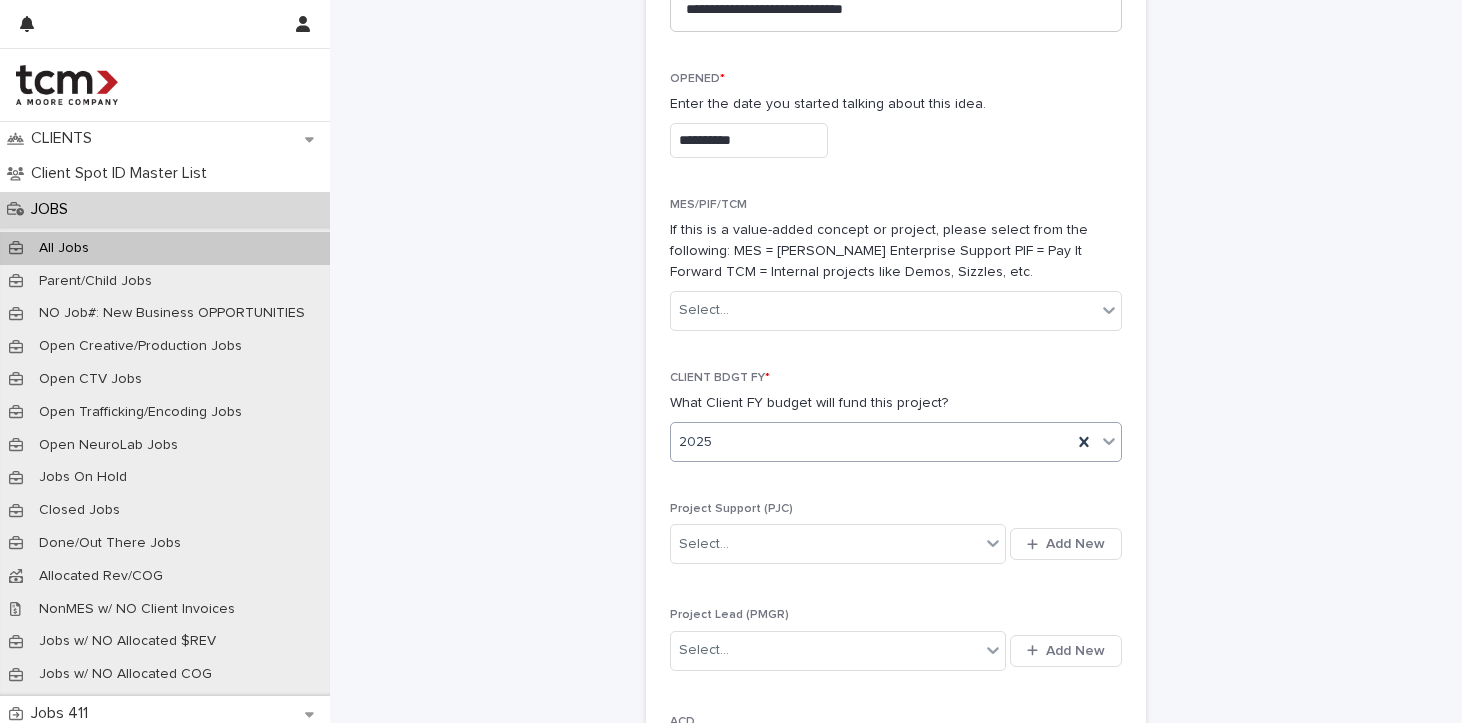 scroll, scrollTop: 1206, scrollLeft: 0, axis: vertical 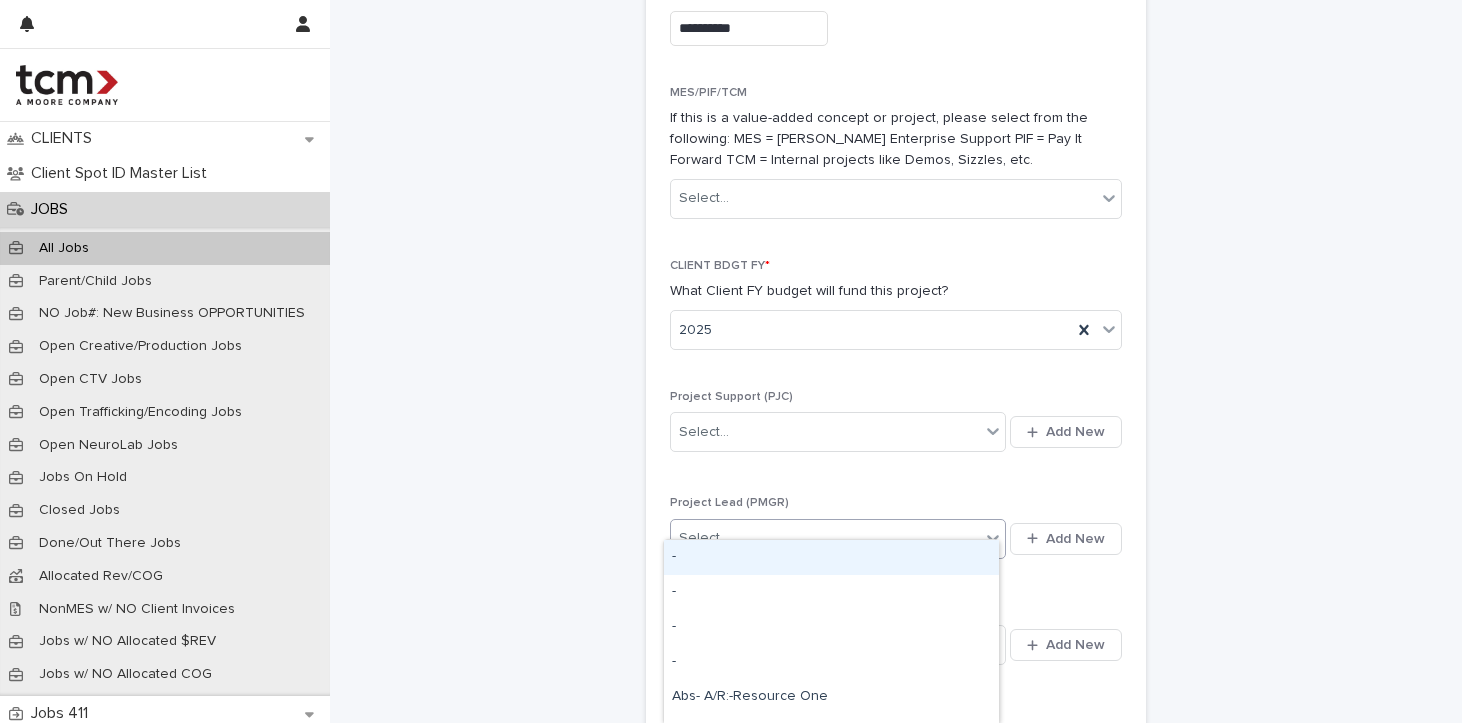 click on "Select..." at bounding box center [825, 538] 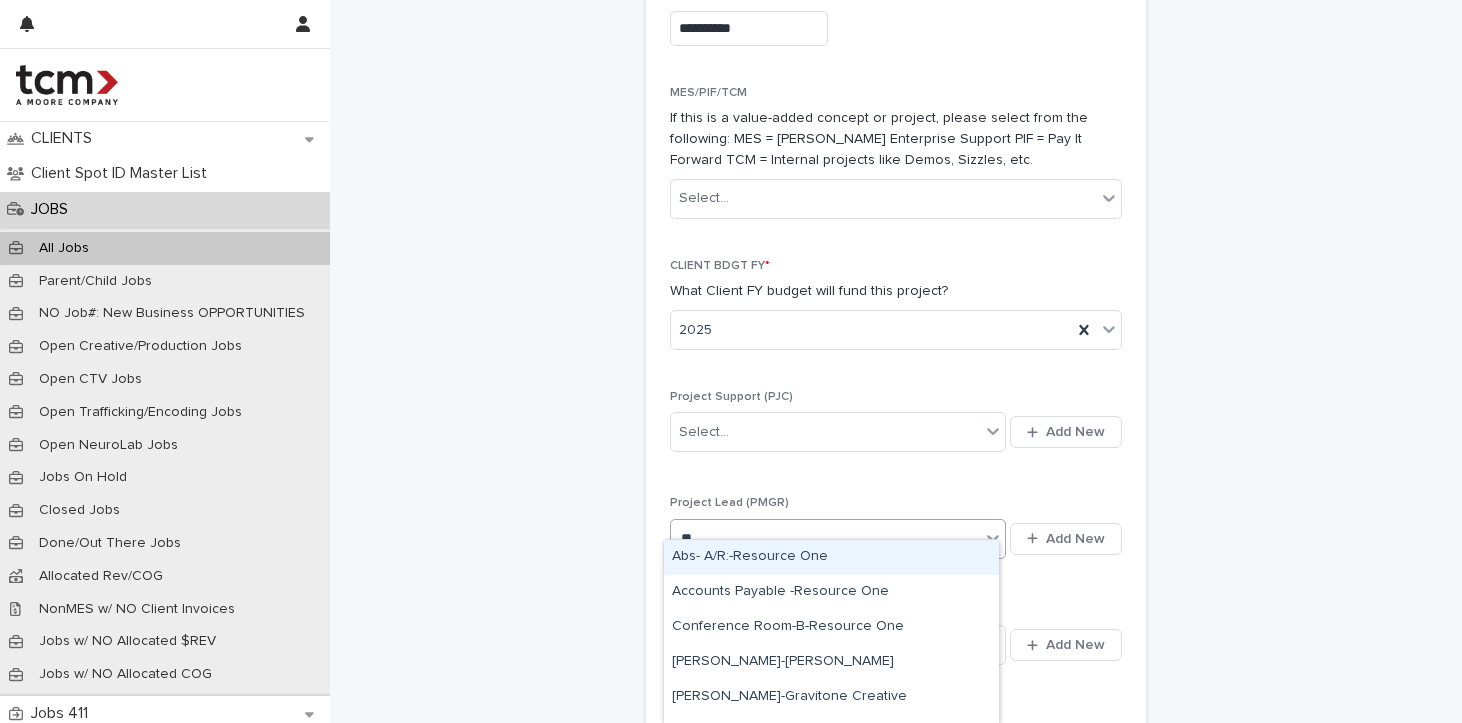 type on "***" 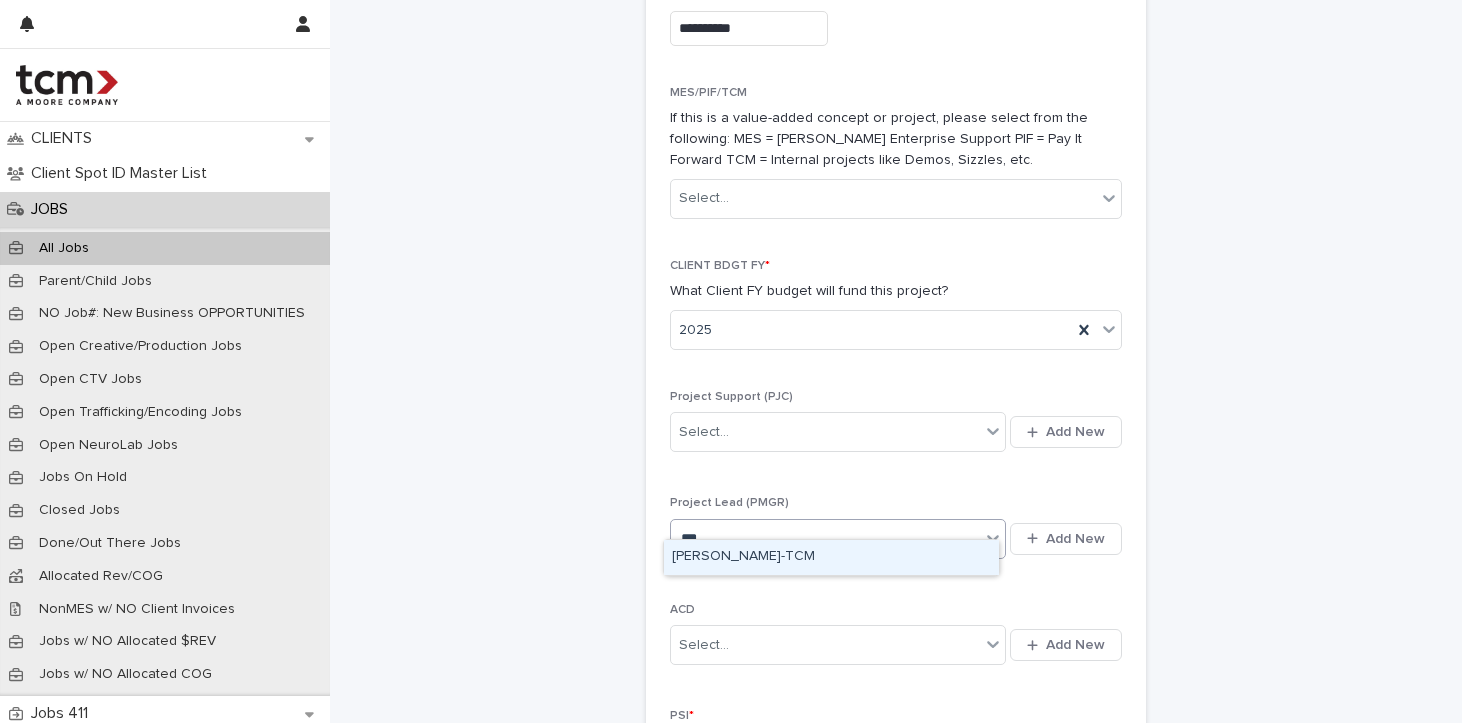type 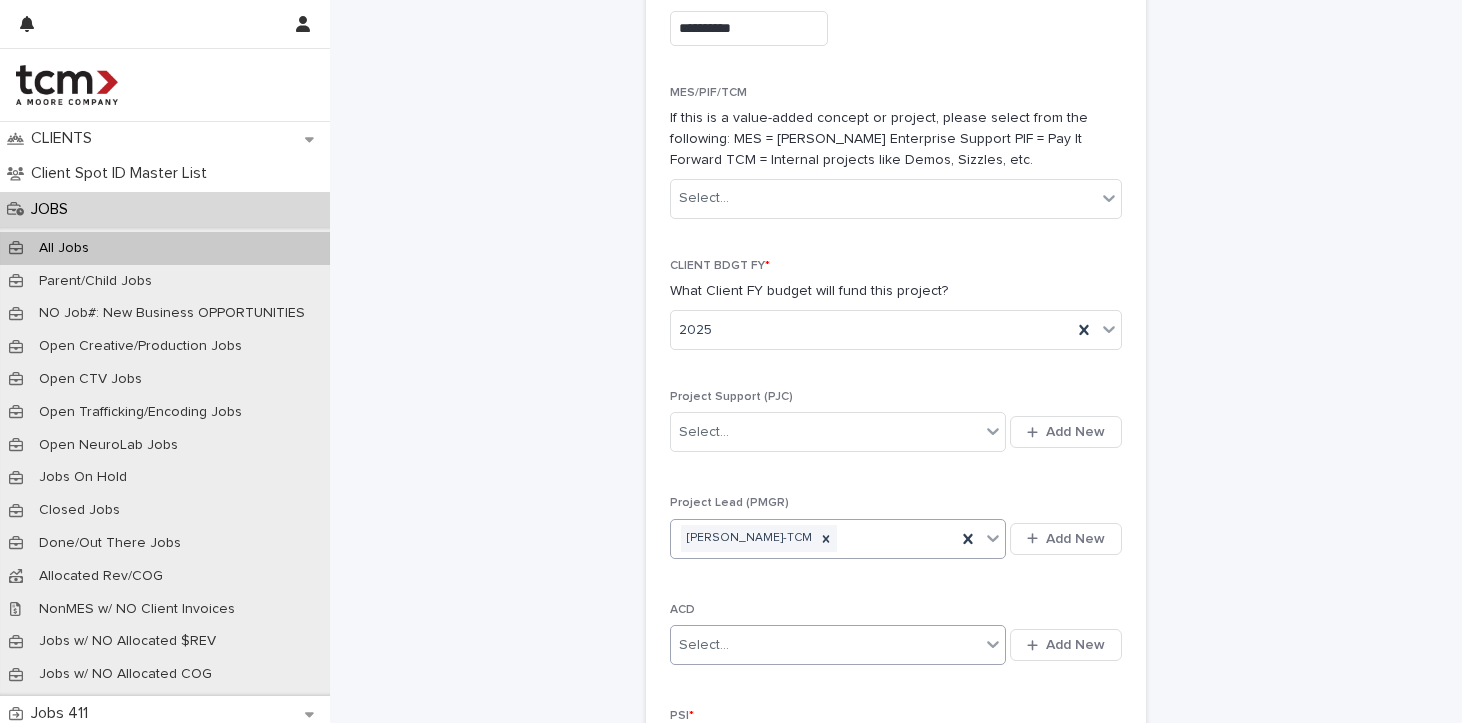 click on "Select..." at bounding box center [825, 645] 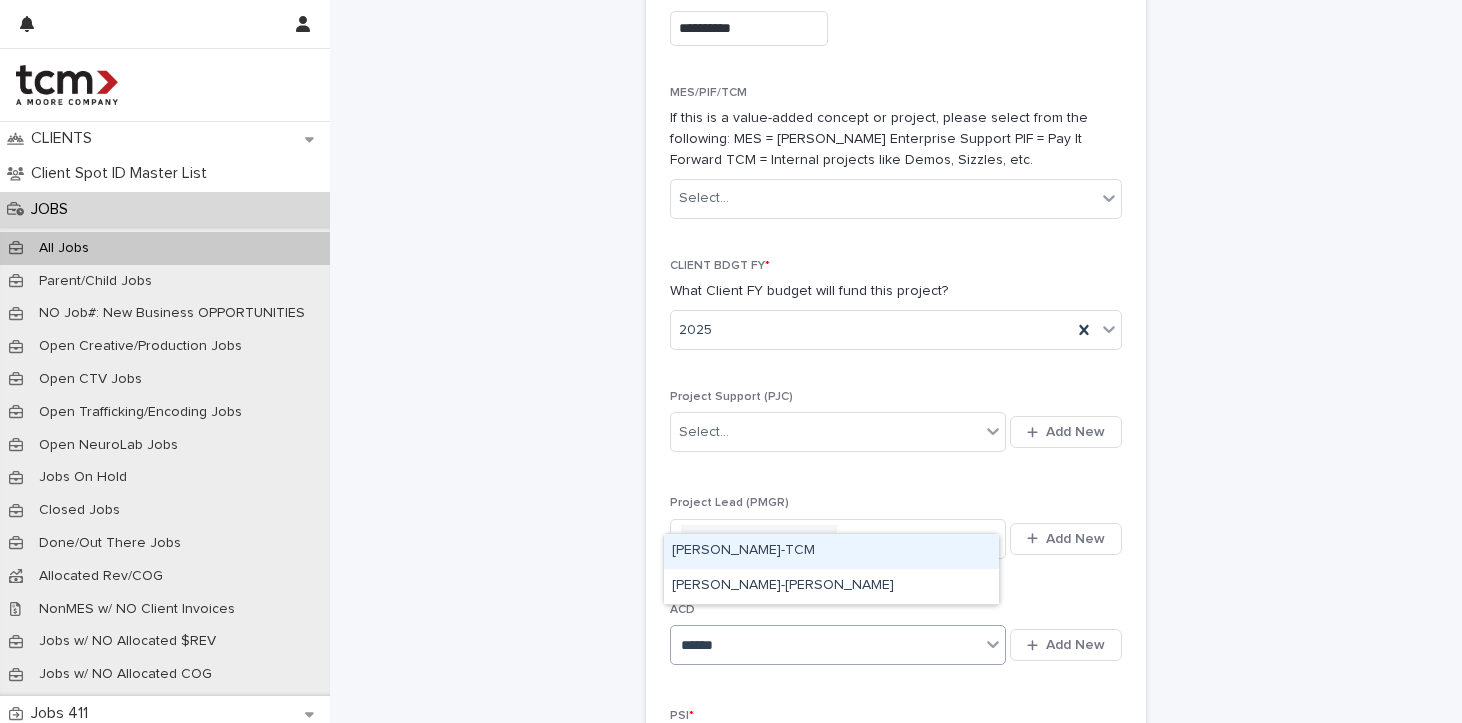 type on "*******" 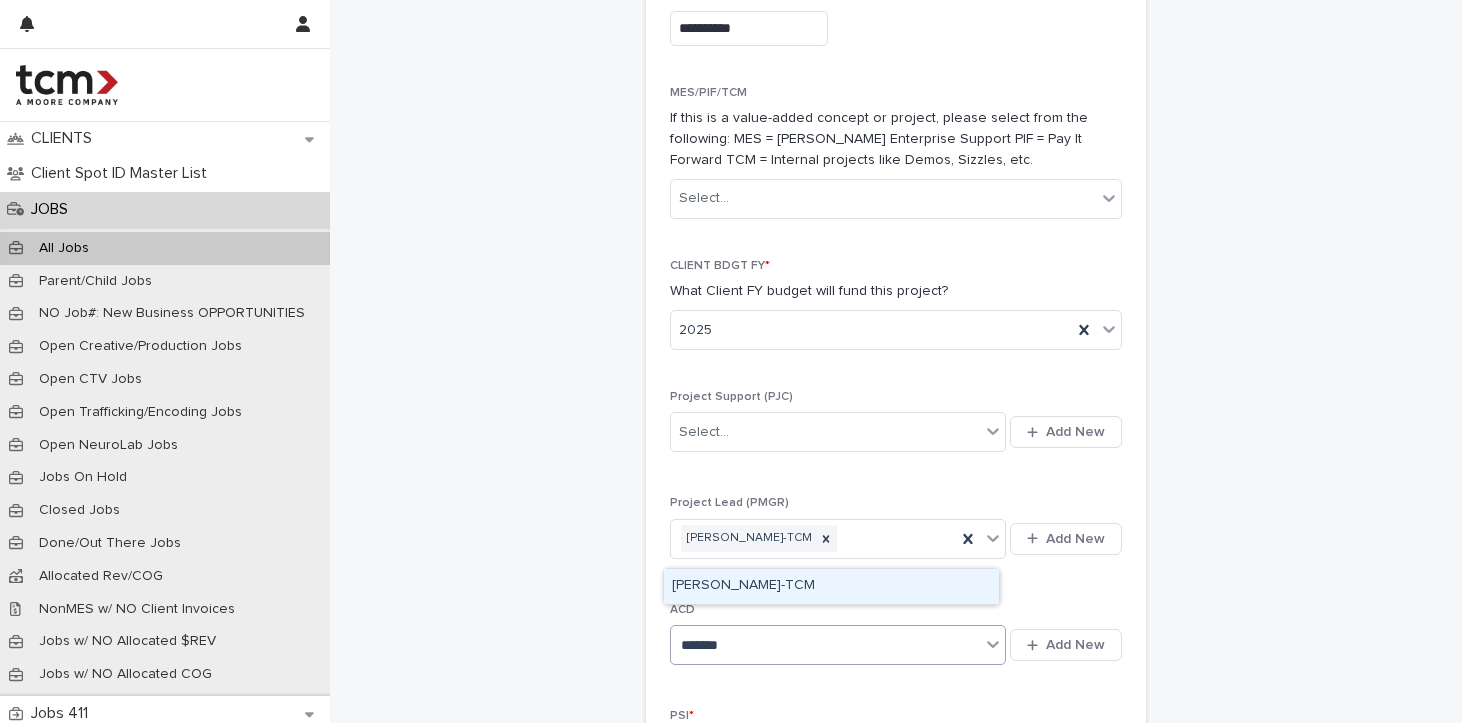 type 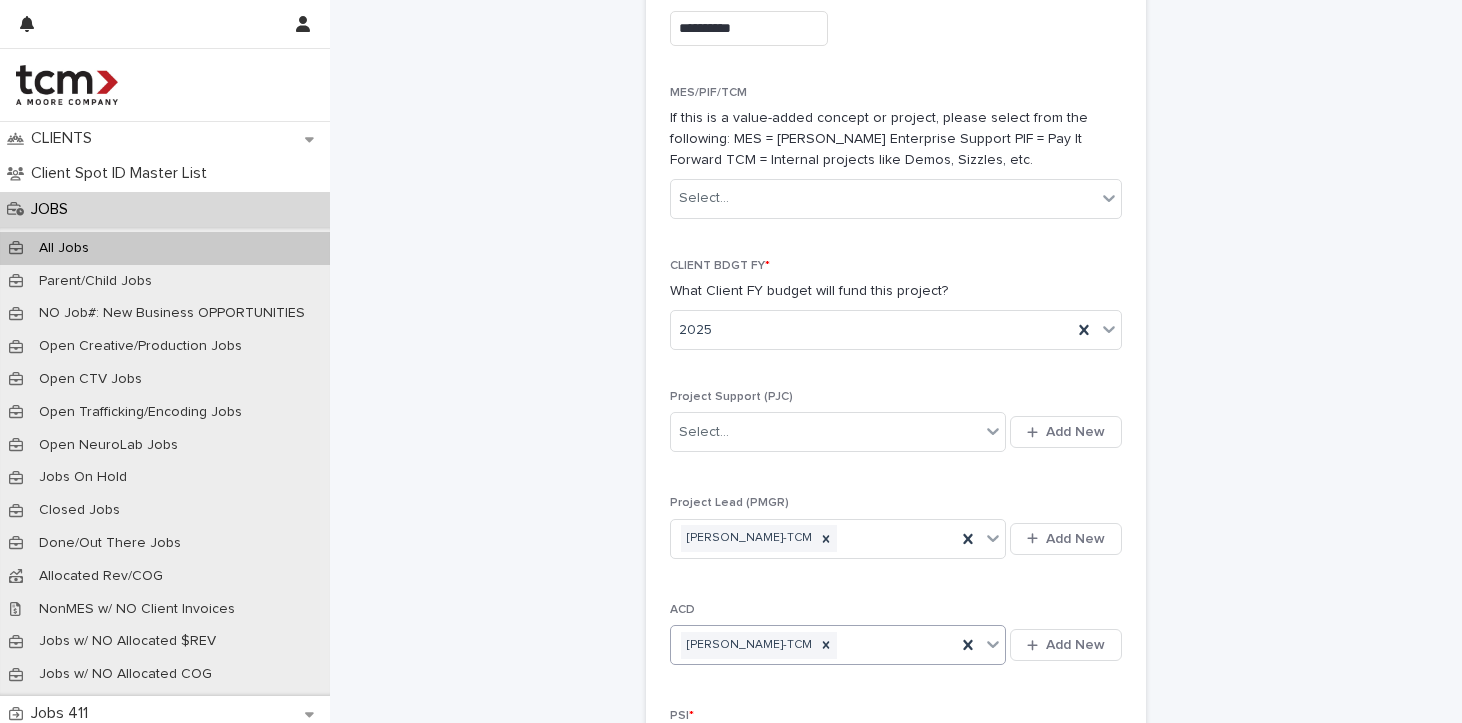scroll, scrollTop: 1482, scrollLeft: 0, axis: vertical 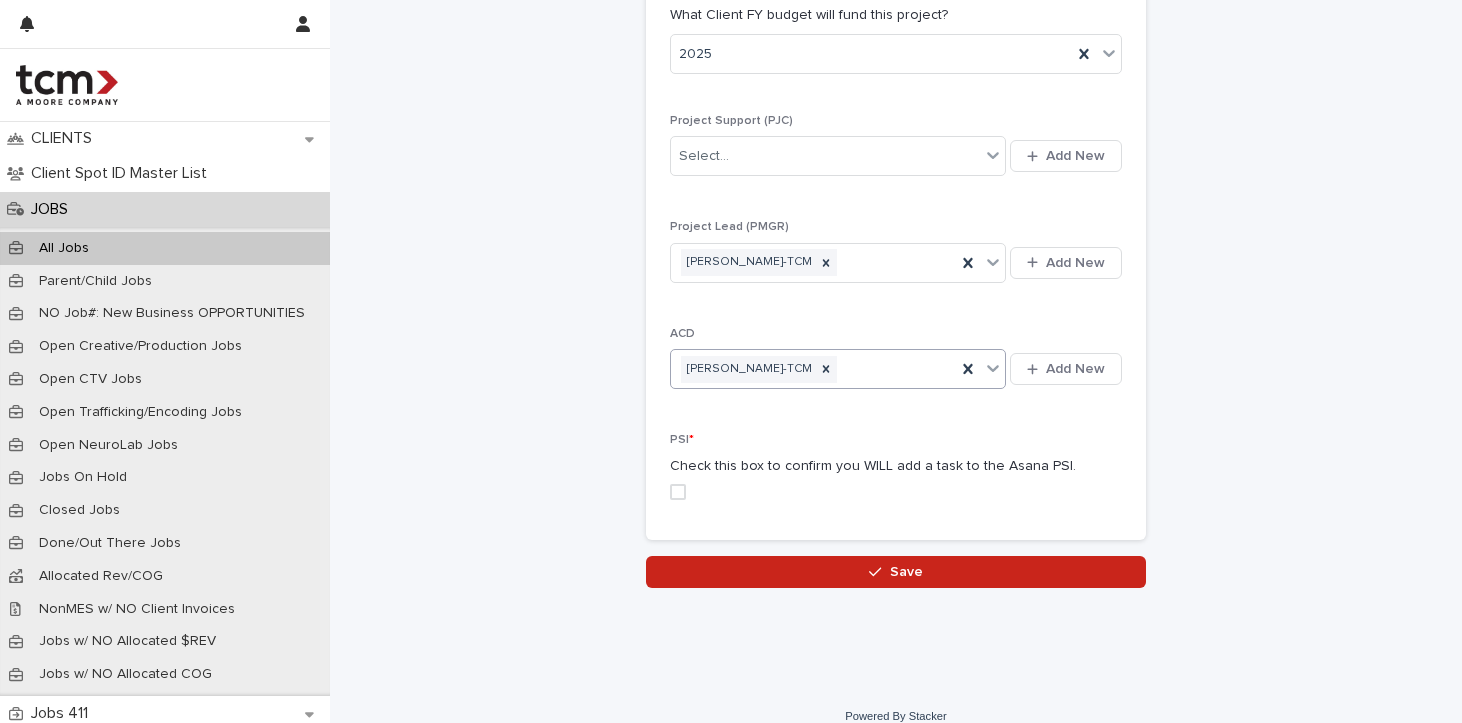 click at bounding box center [678, 492] 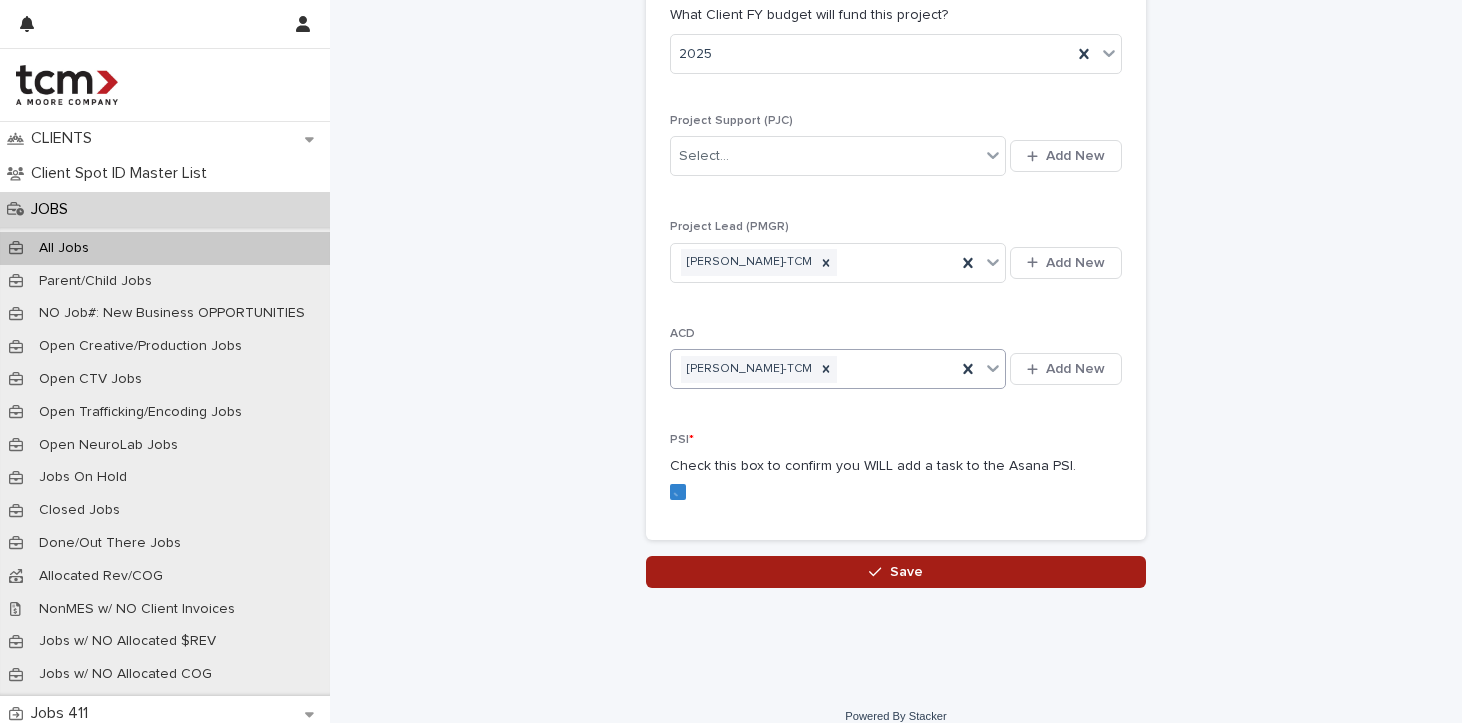 click on "Save" at bounding box center (896, 572) 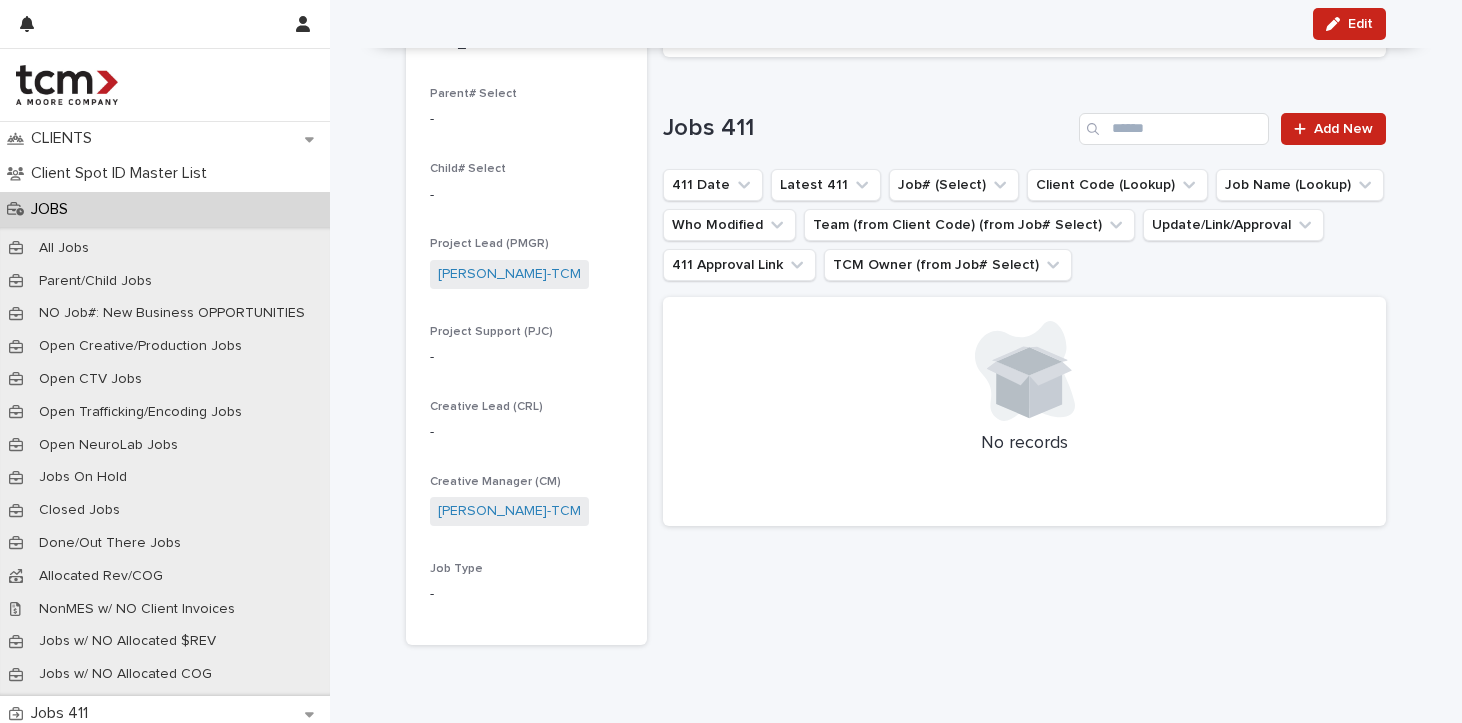 scroll, scrollTop: 0, scrollLeft: 0, axis: both 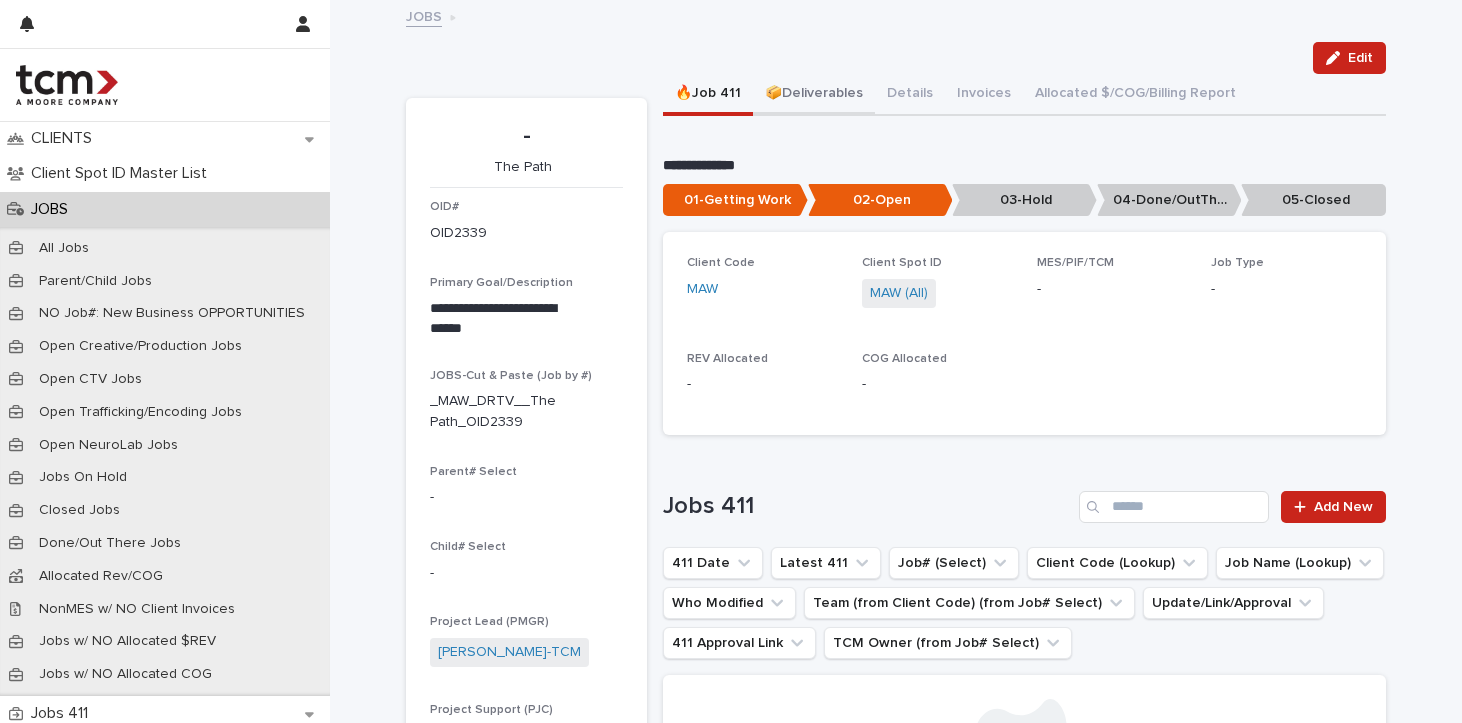 click on "📦Deliverables" at bounding box center [814, 95] 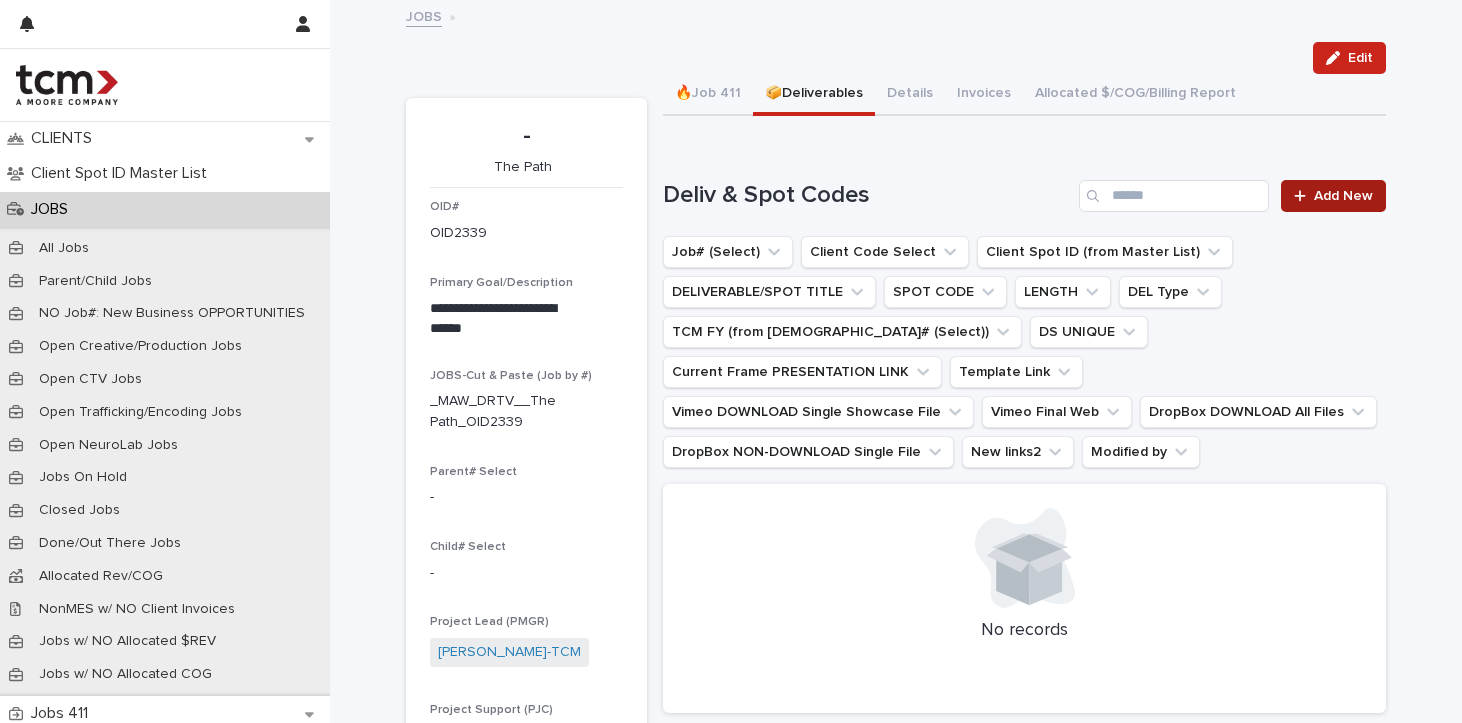 click on "Add New" at bounding box center (1343, 196) 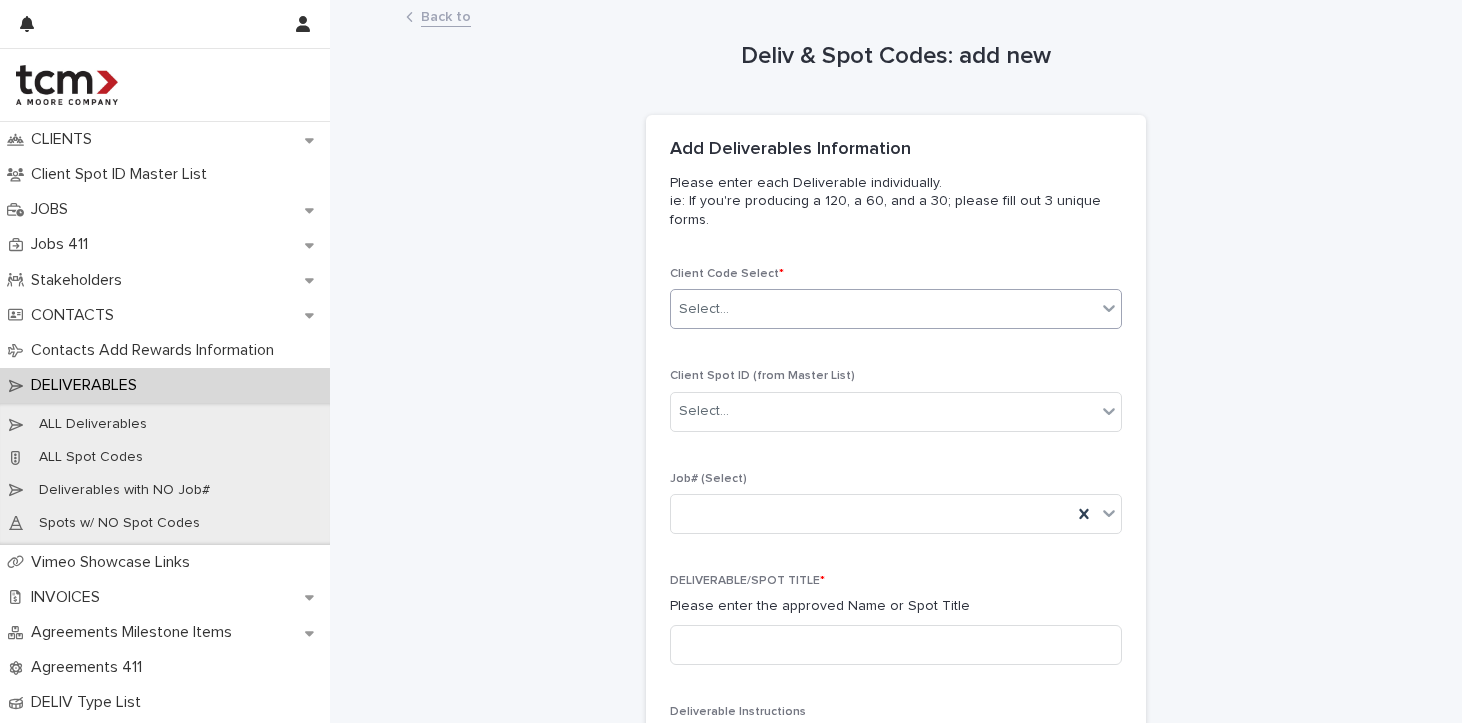 click on "Select..." at bounding box center (883, 309) 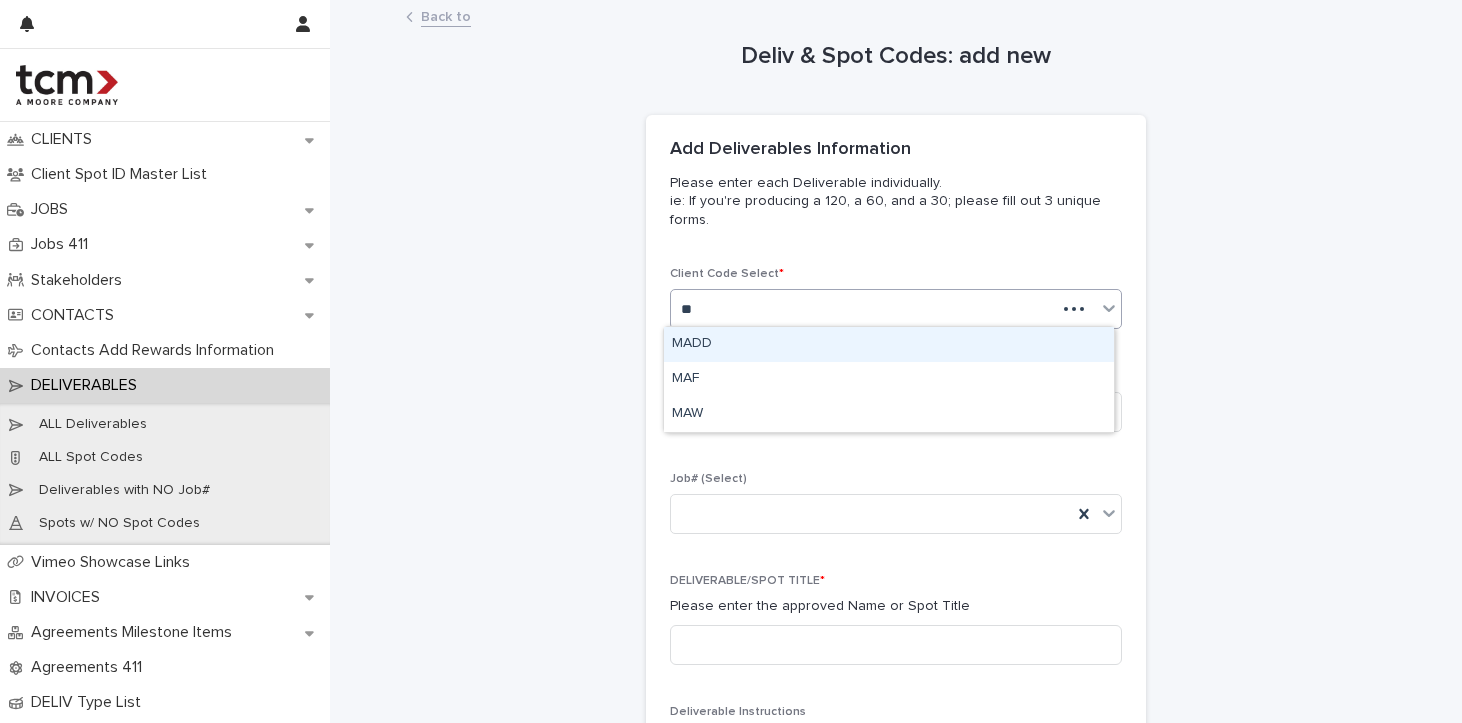 type on "***" 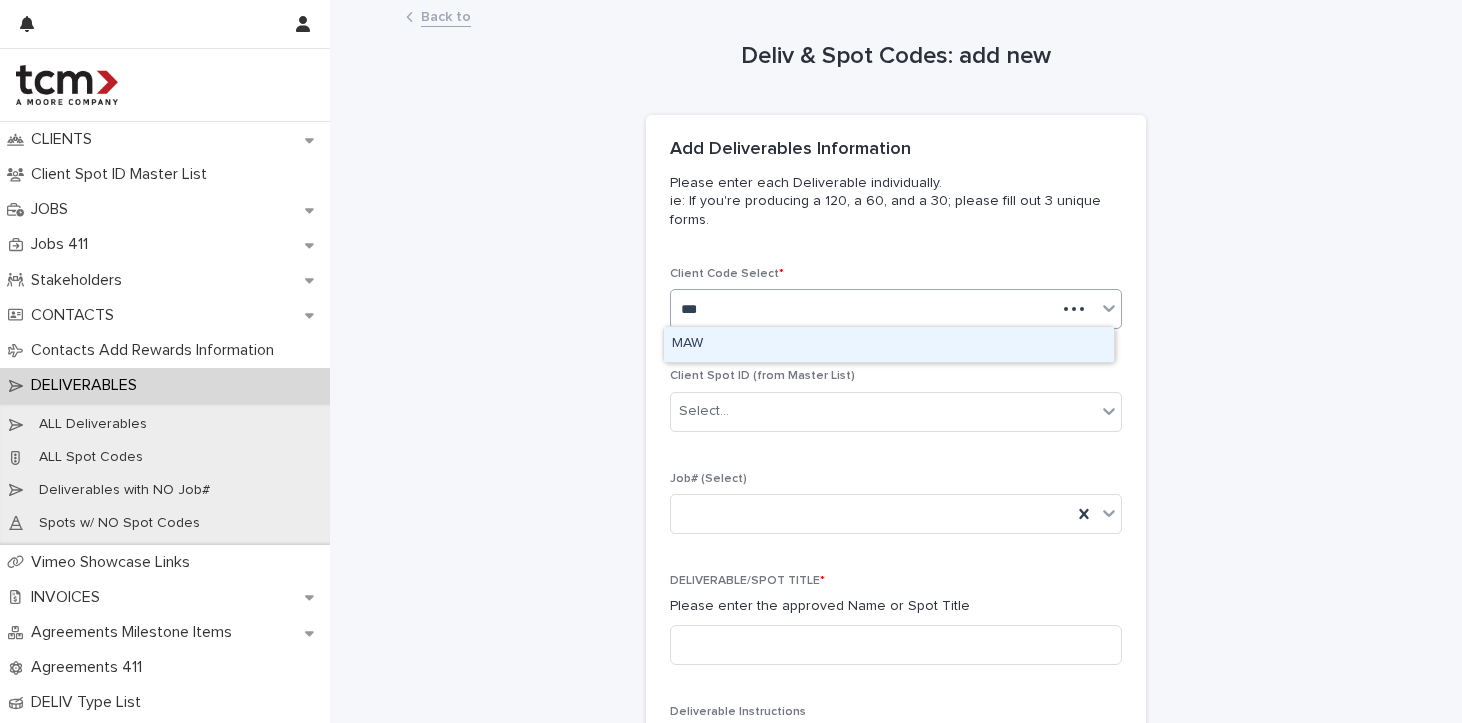type 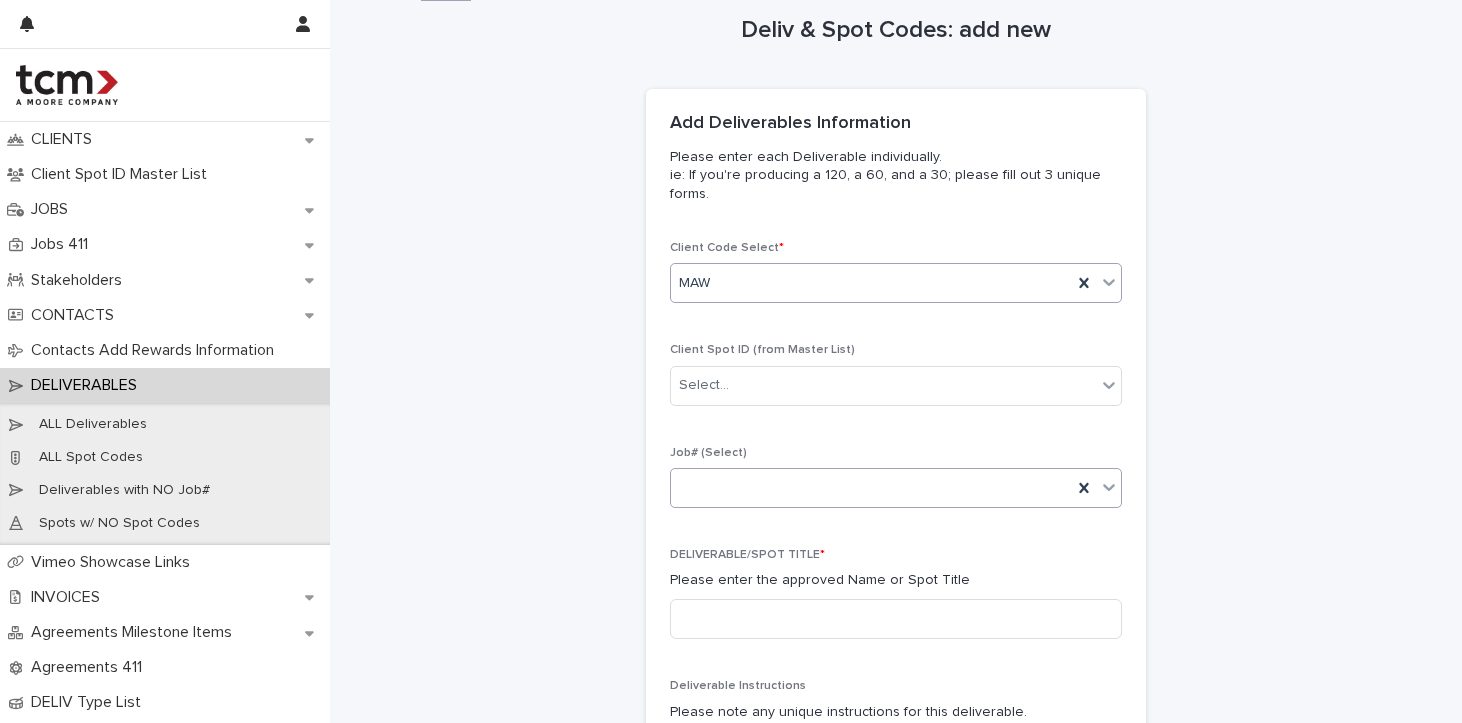 scroll, scrollTop: 88, scrollLeft: 0, axis: vertical 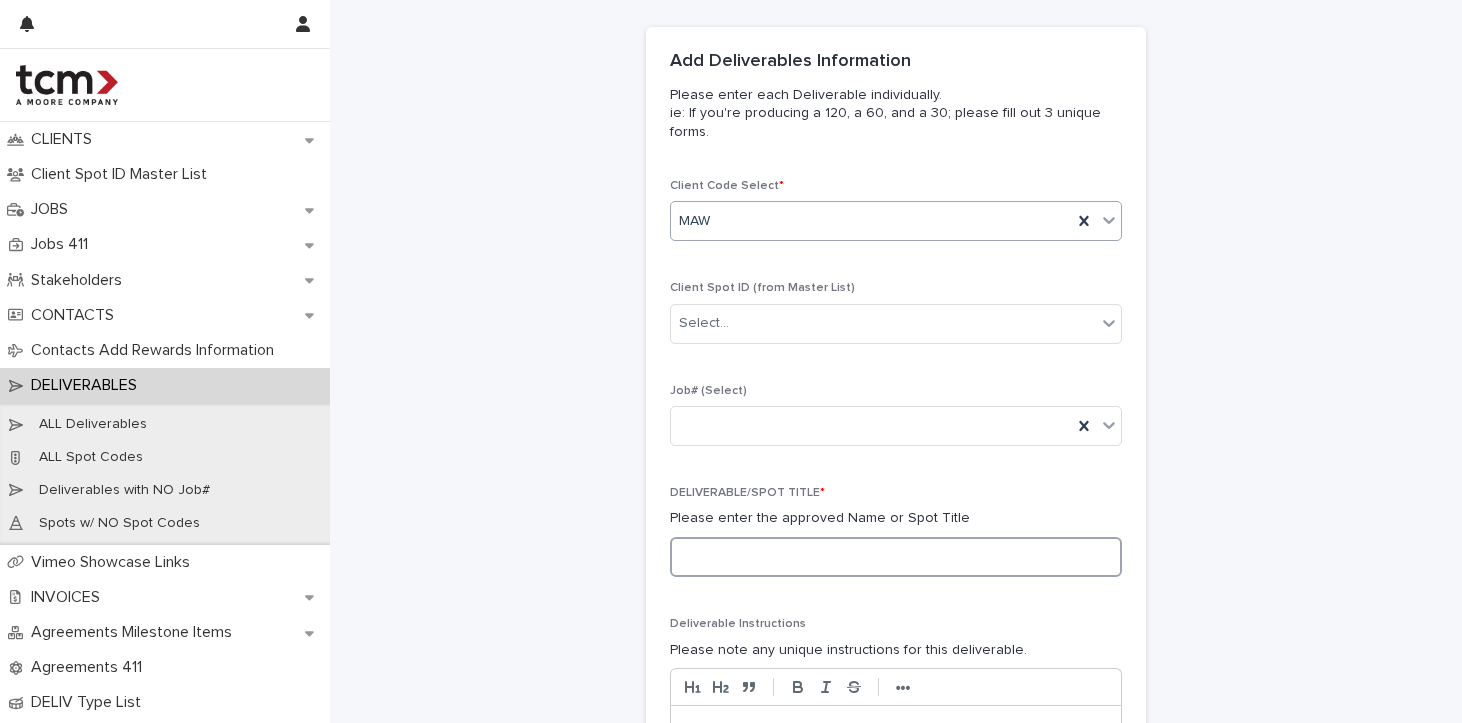 click at bounding box center [896, 557] 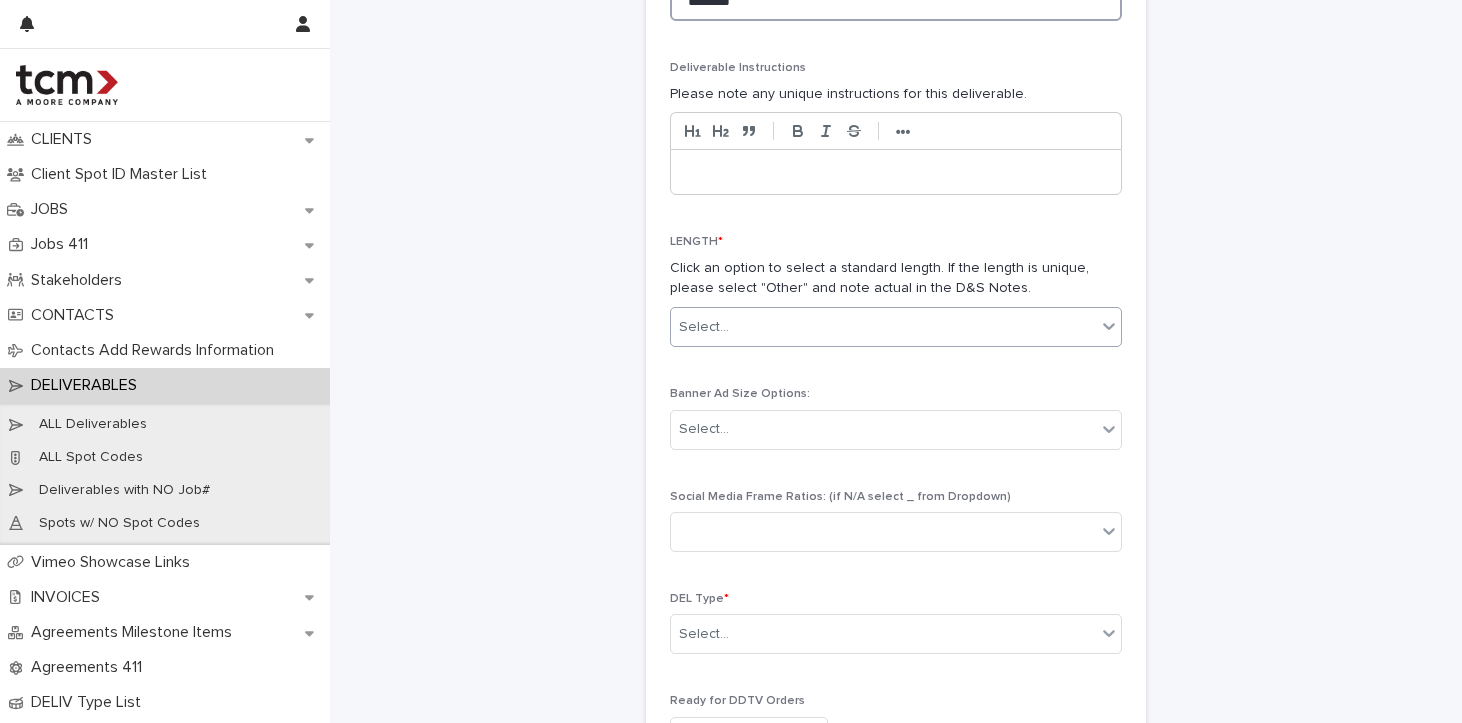 scroll, scrollTop: 648, scrollLeft: 0, axis: vertical 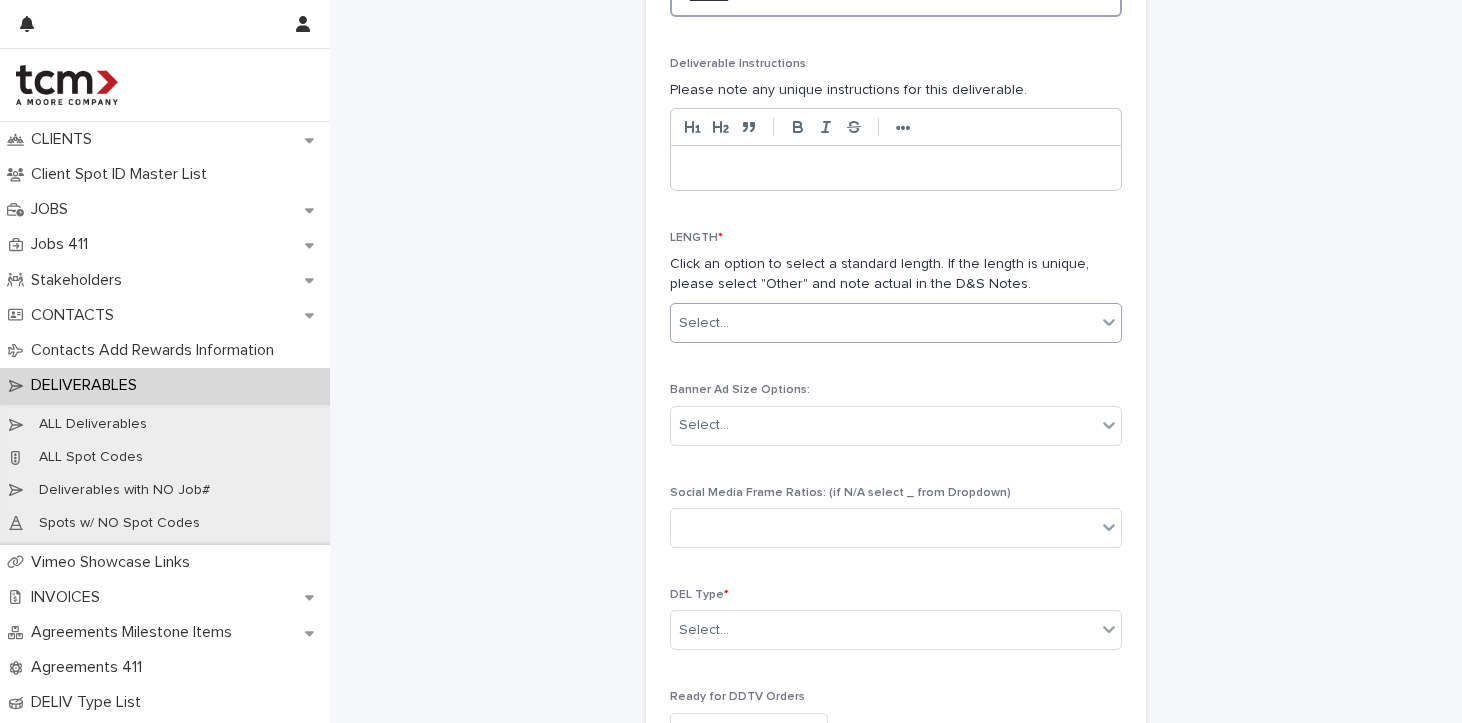 type on "********" 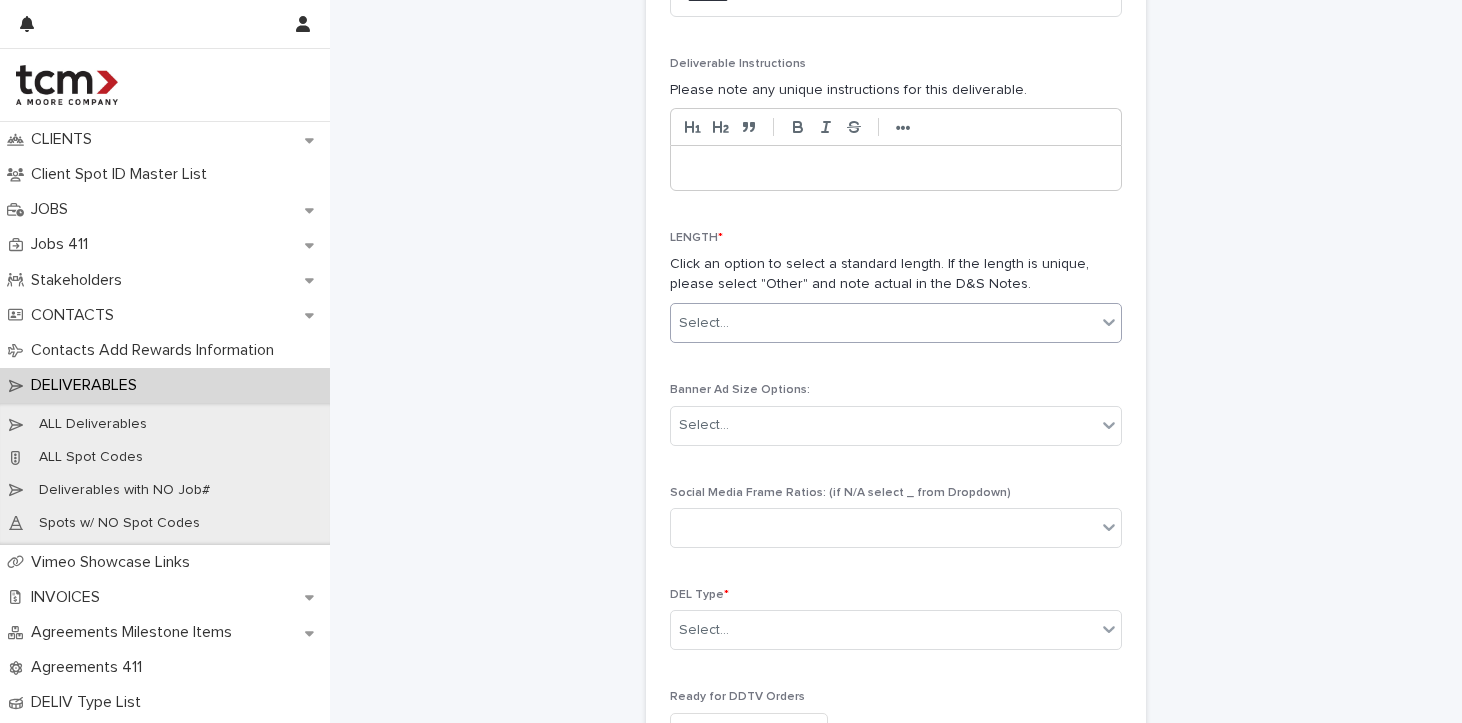 click on "Select..." at bounding box center (883, 323) 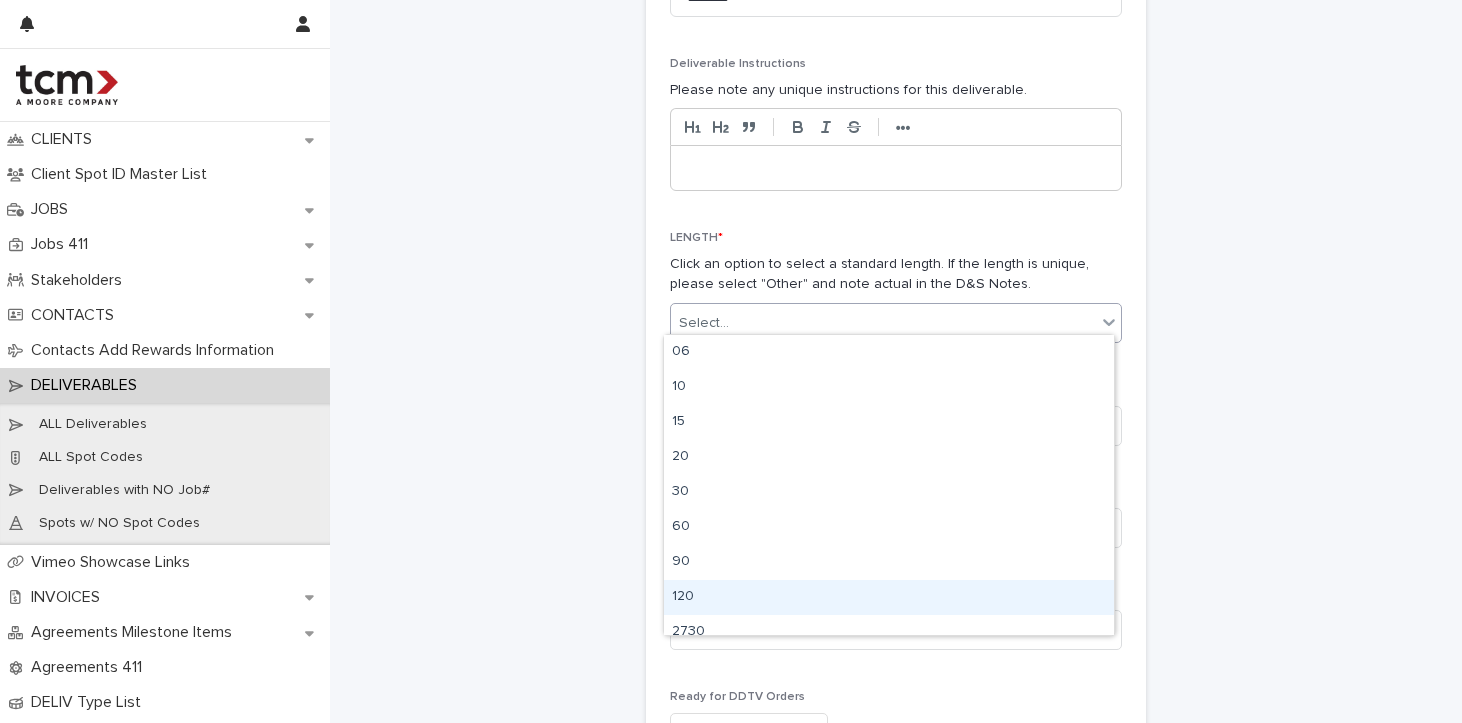 click on "120" at bounding box center [889, 597] 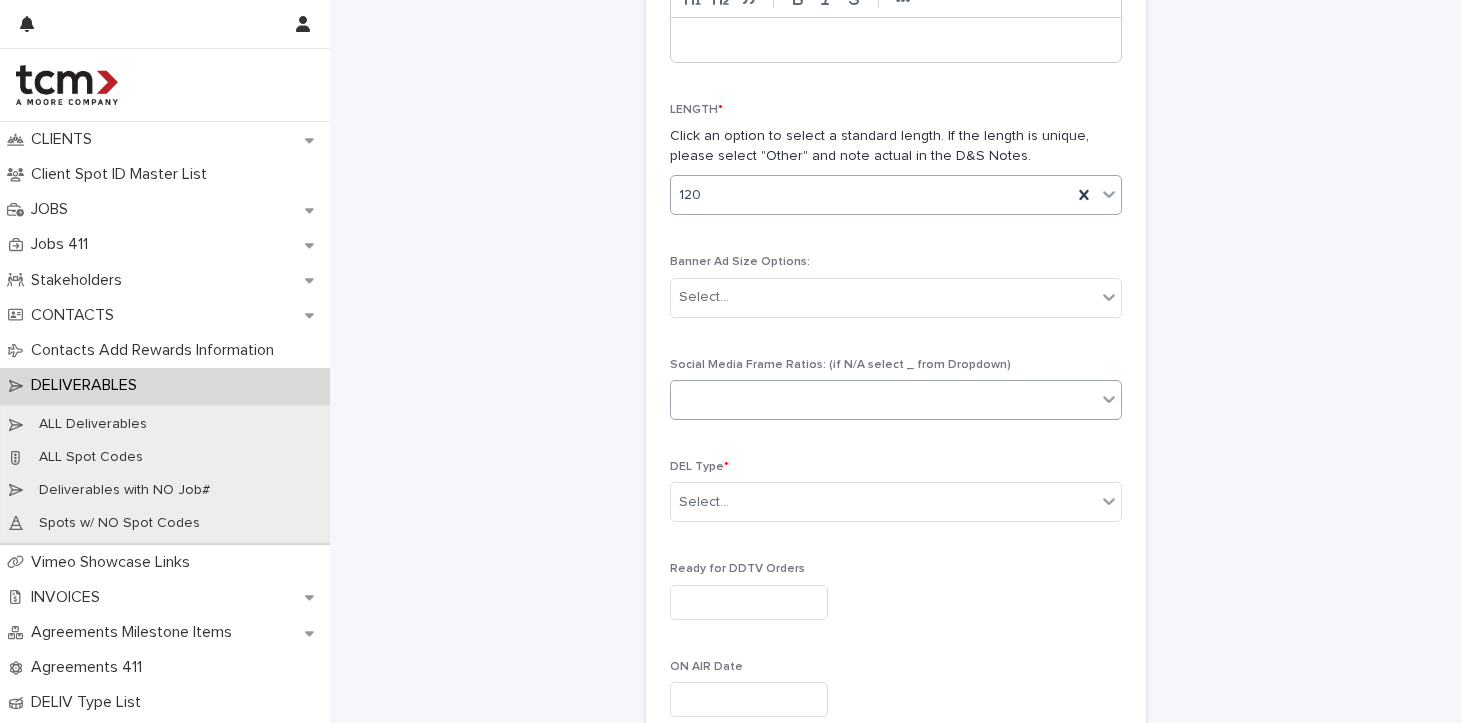 scroll, scrollTop: 962, scrollLeft: 0, axis: vertical 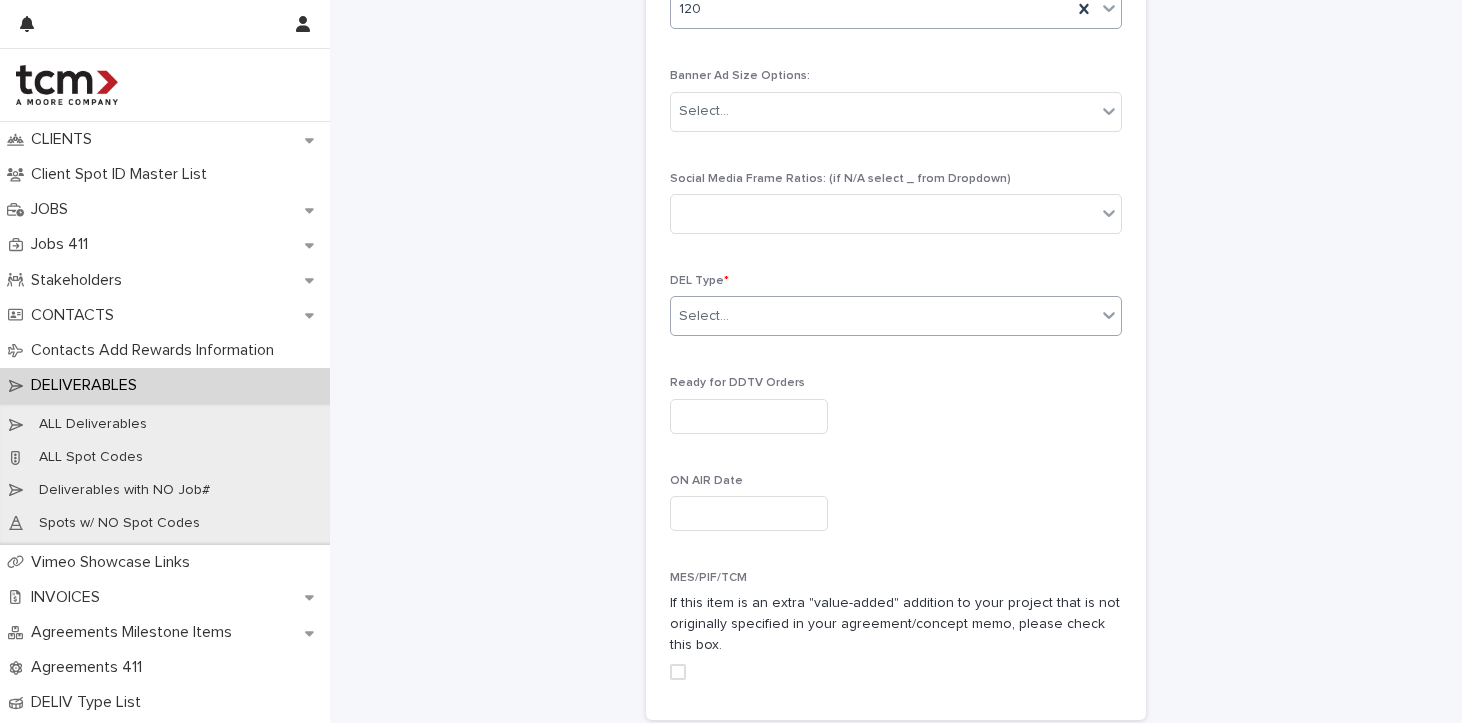 click on "Select..." at bounding box center [883, 316] 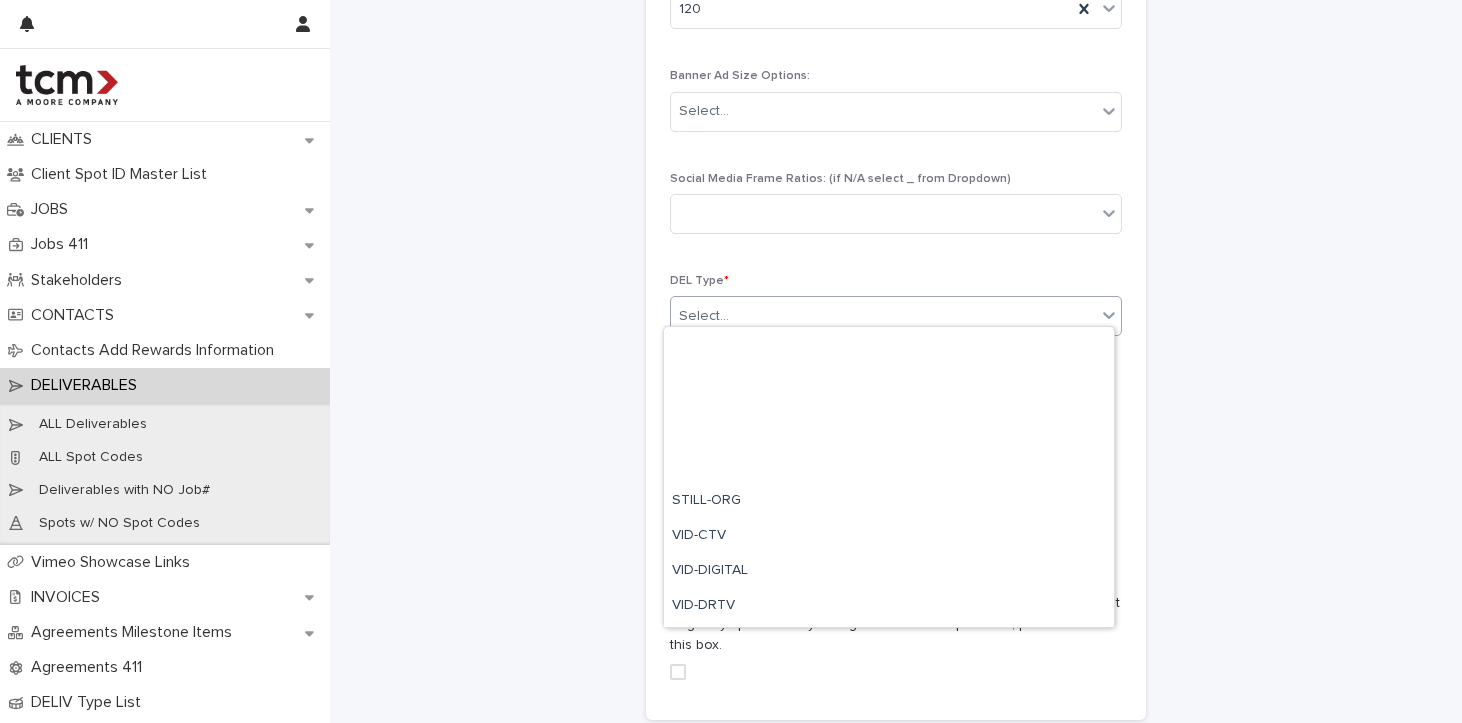 scroll, scrollTop: 855, scrollLeft: 0, axis: vertical 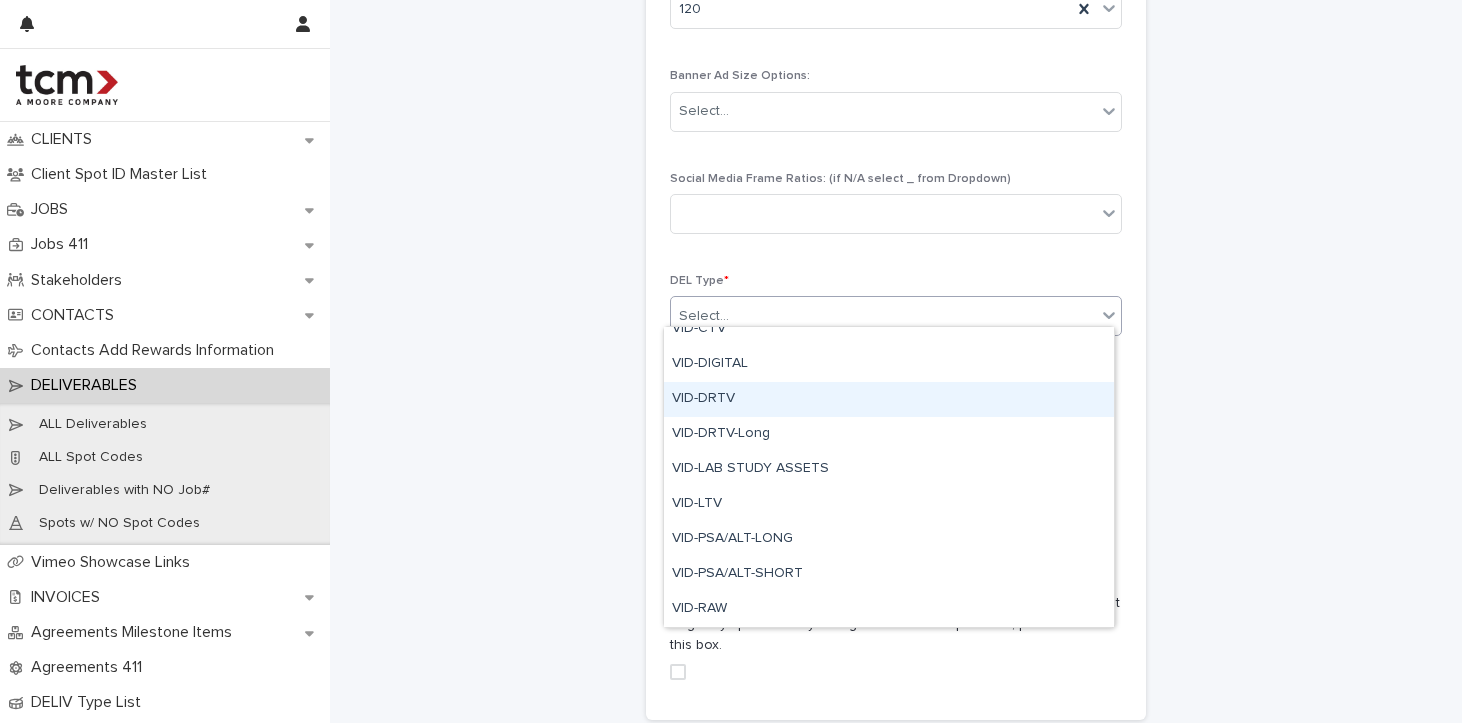 click on "VID-DRTV" at bounding box center (889, 399) 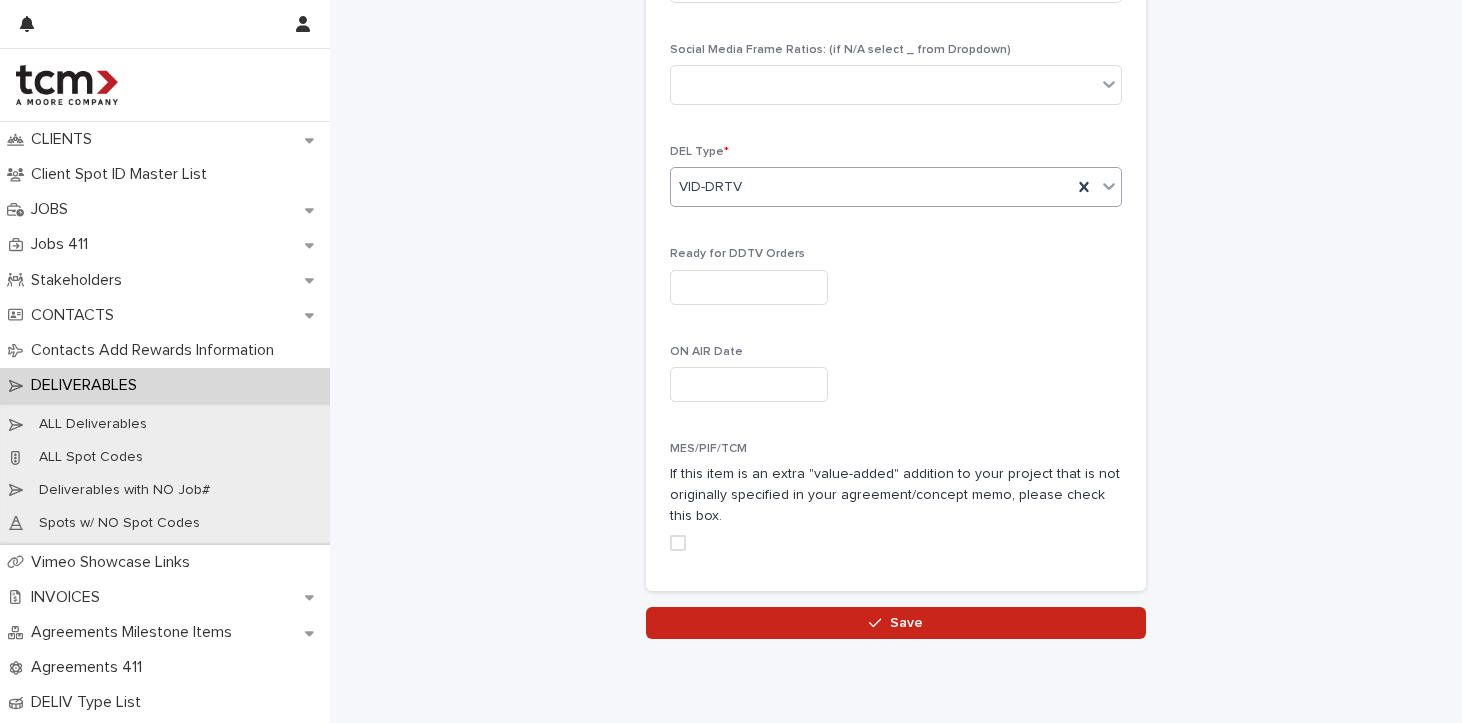 scroll, scrollTop: 1147, scrollLeft: 0, axis: vertical 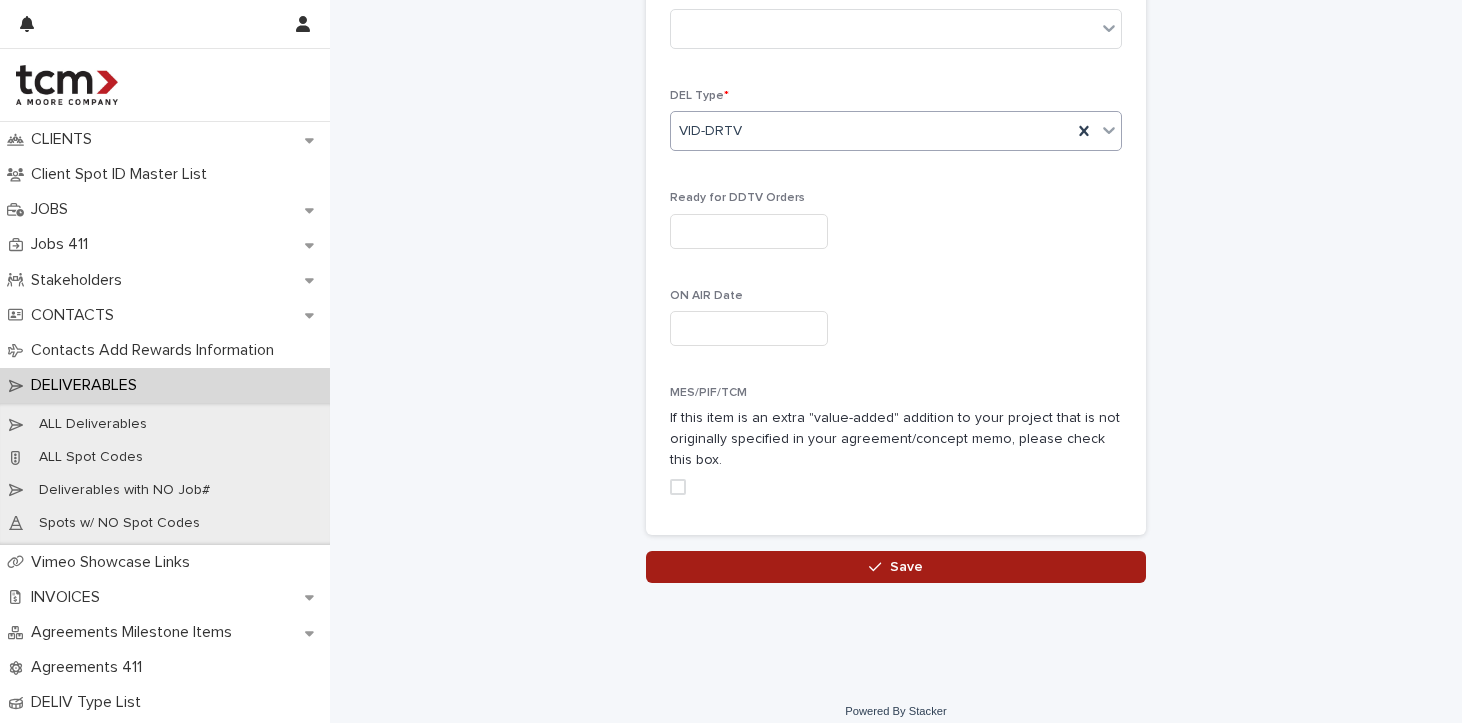click on "Save" at bounding box center (896, 567) 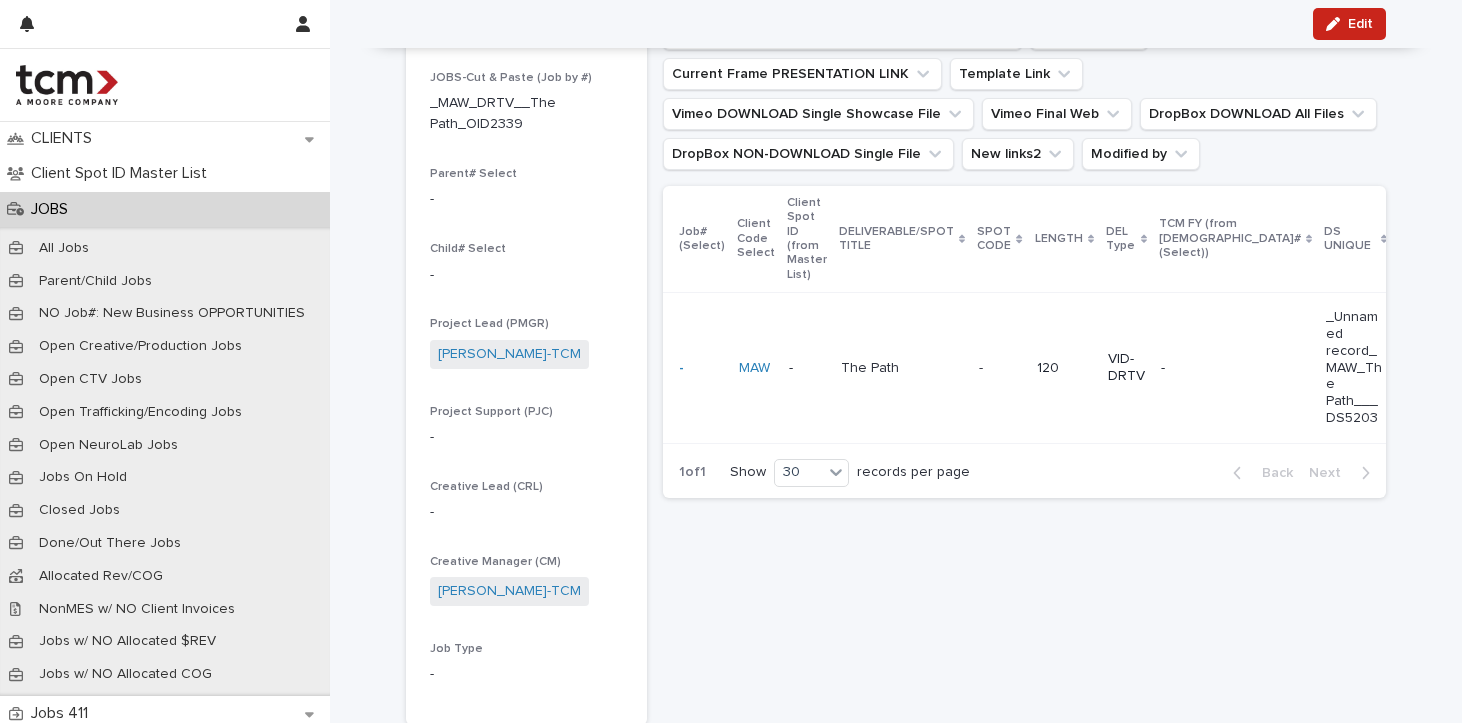 scroll, scrollTop: 123, scrollLeft: 0, axis: vertical 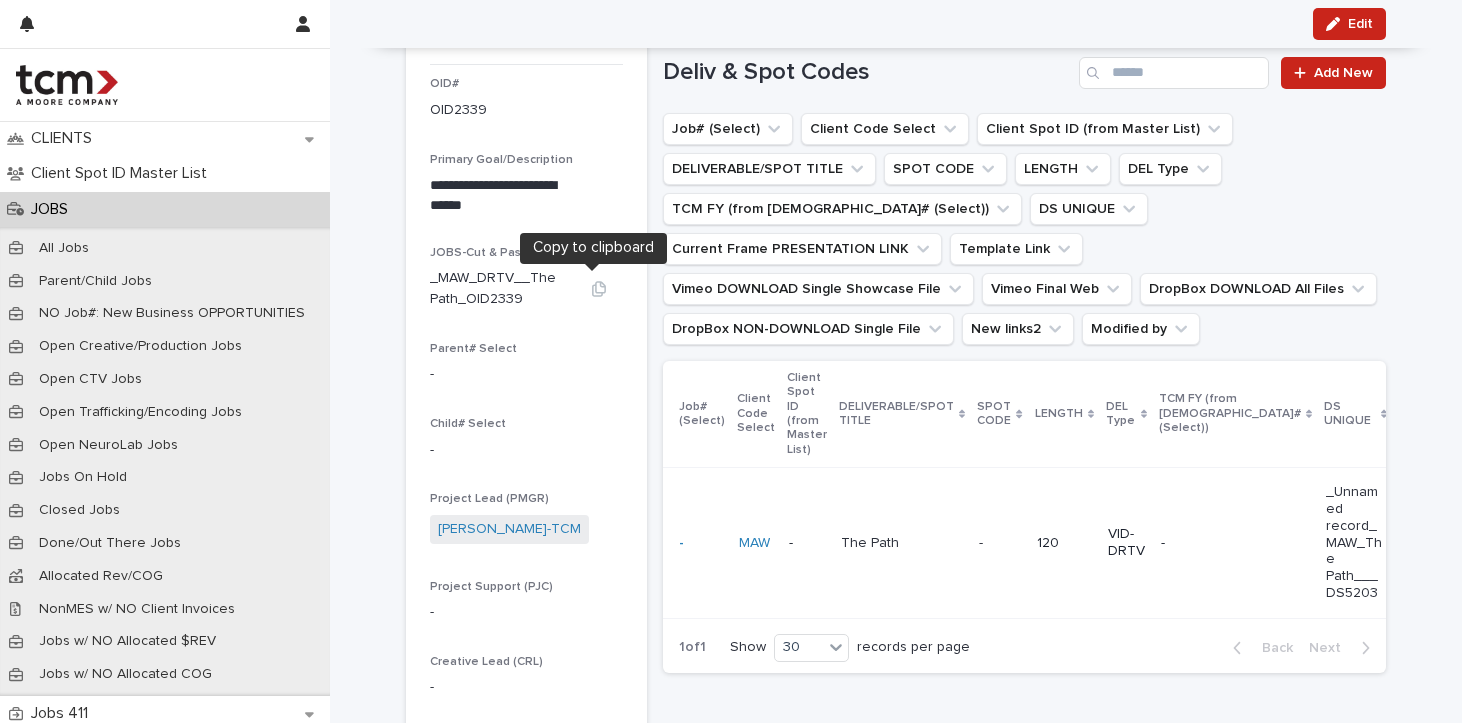 click 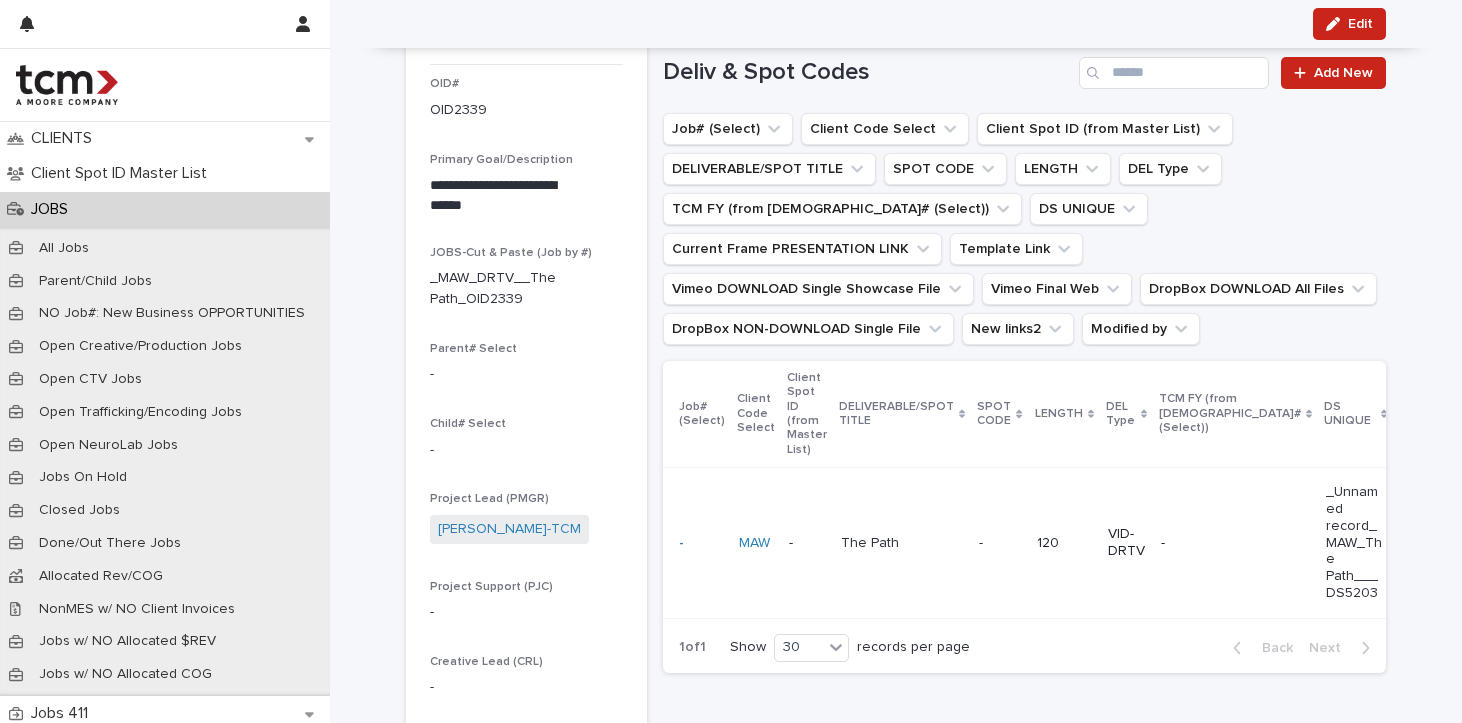 click on "JOBS" at bounding box center (165, 209) 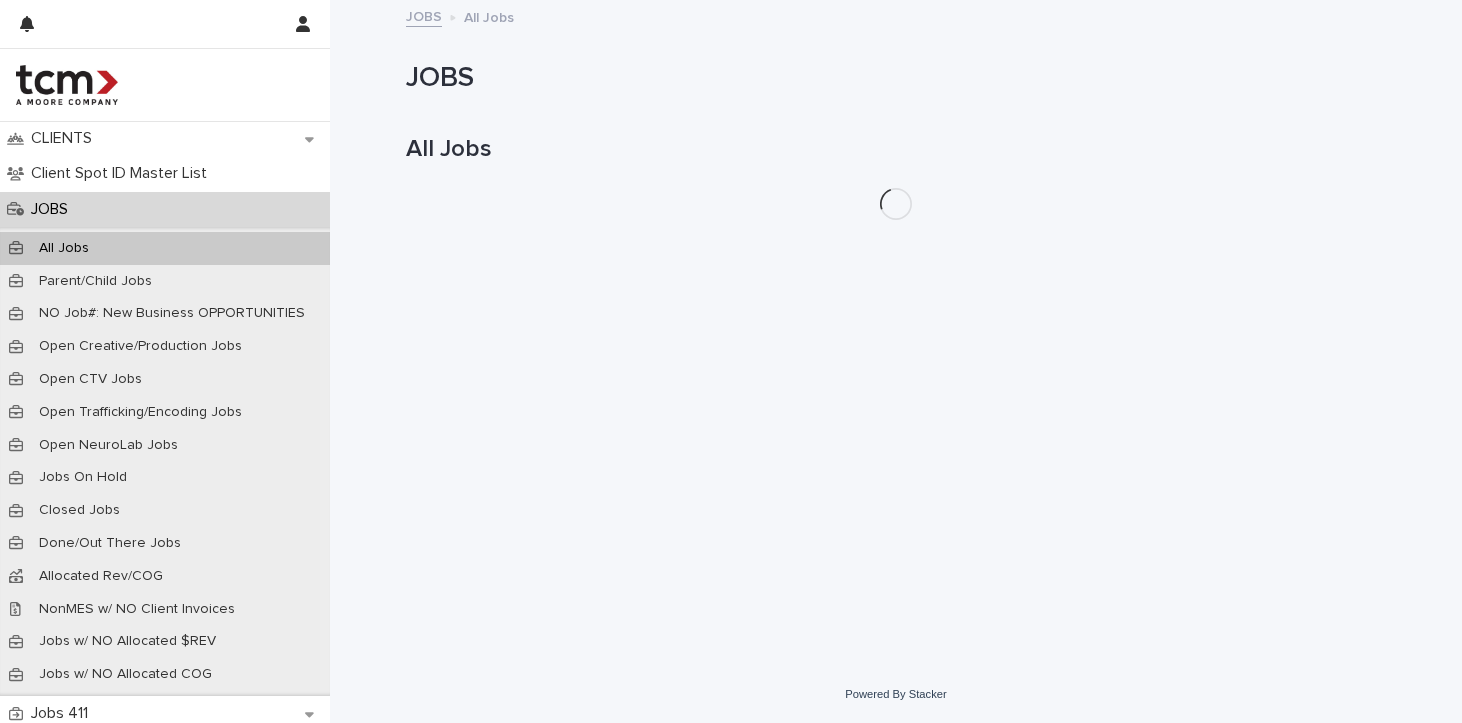 scroll, scrollTop: 0, scrollLeft: 0, axis: both 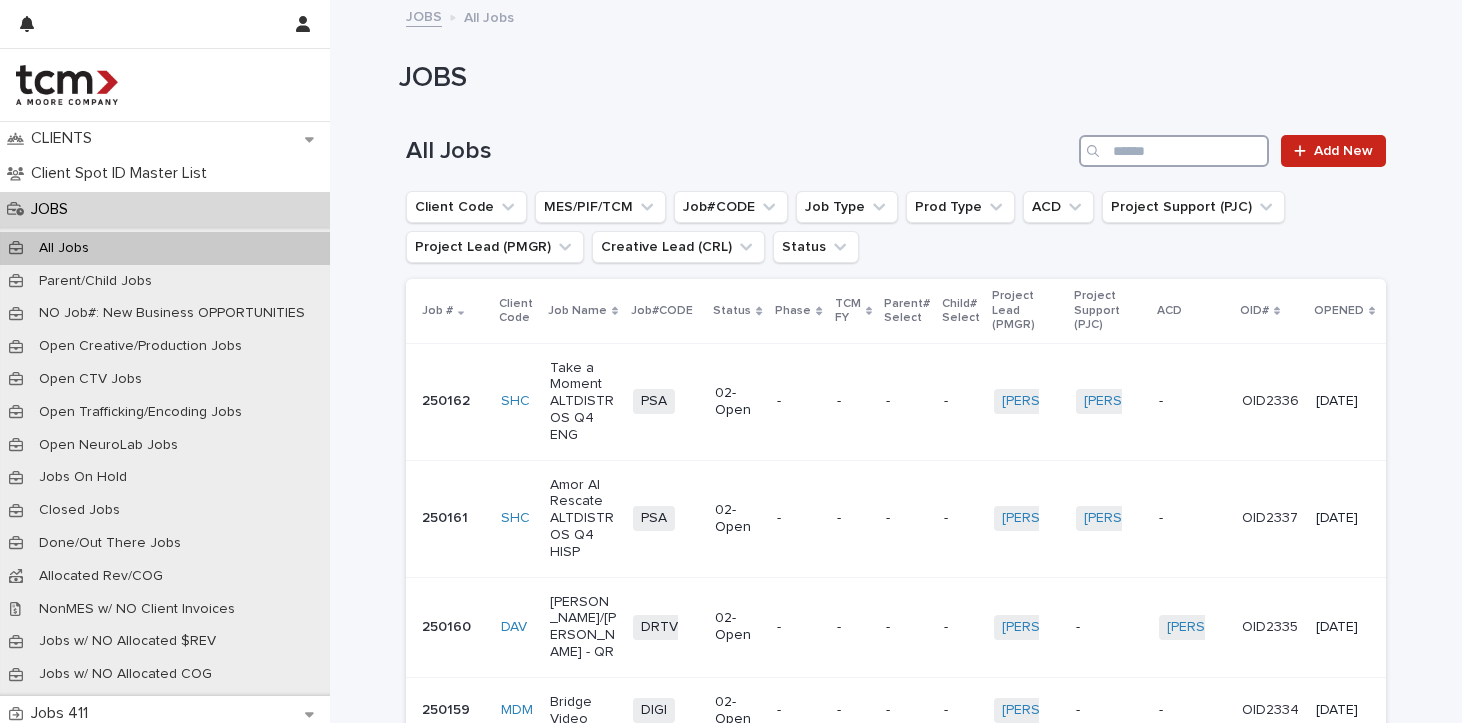 click at bounding box center (1174, 151) 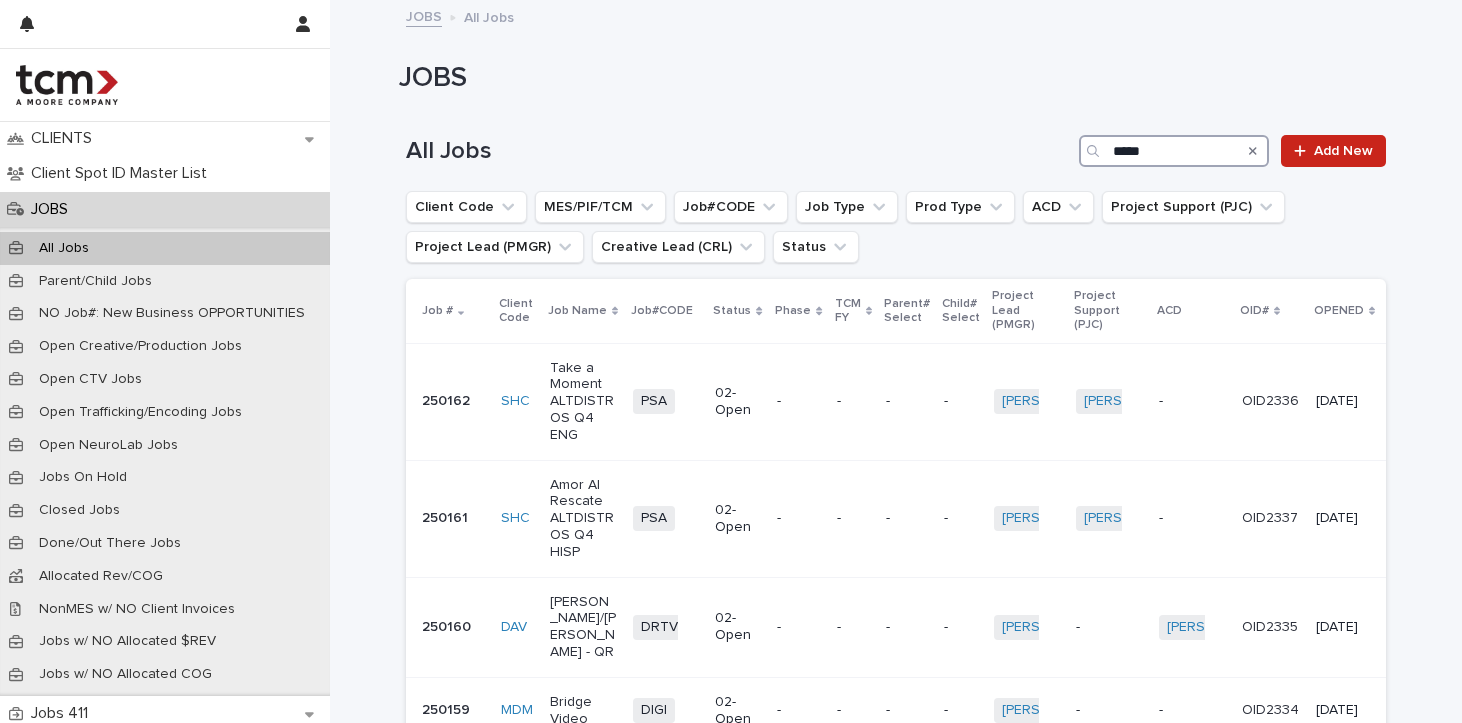 type on "******" 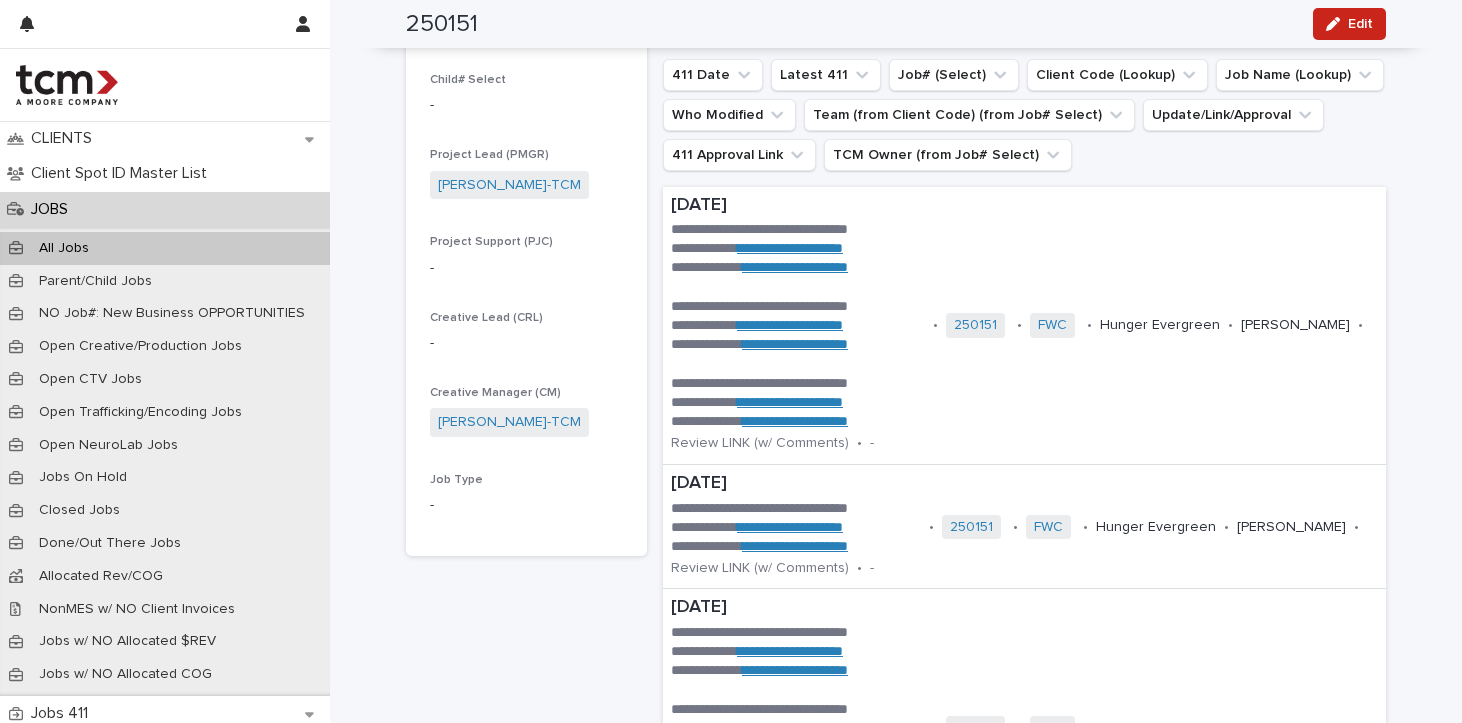 scroll, scrollTop: 533, scrollLeft: 0, axis: vertical 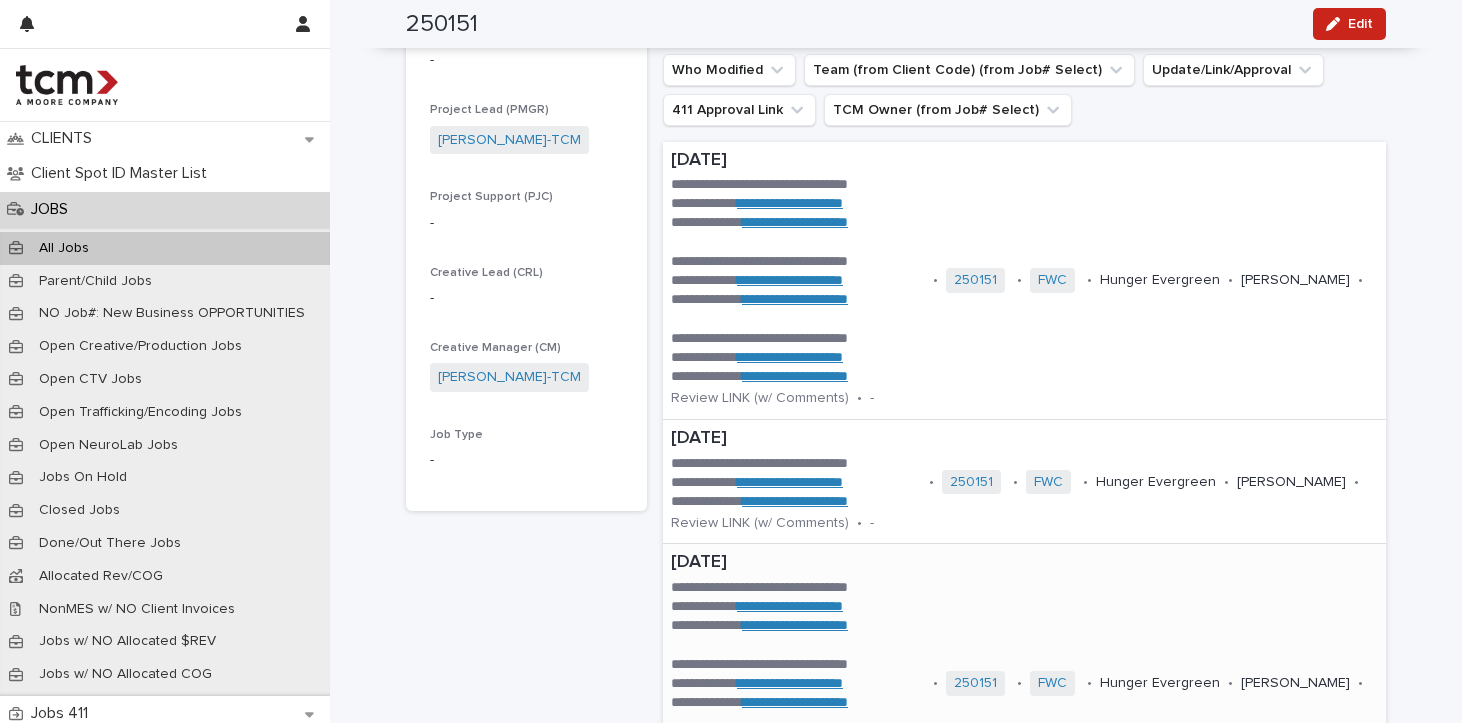 click on "**********" at bounding box center (790, 606) 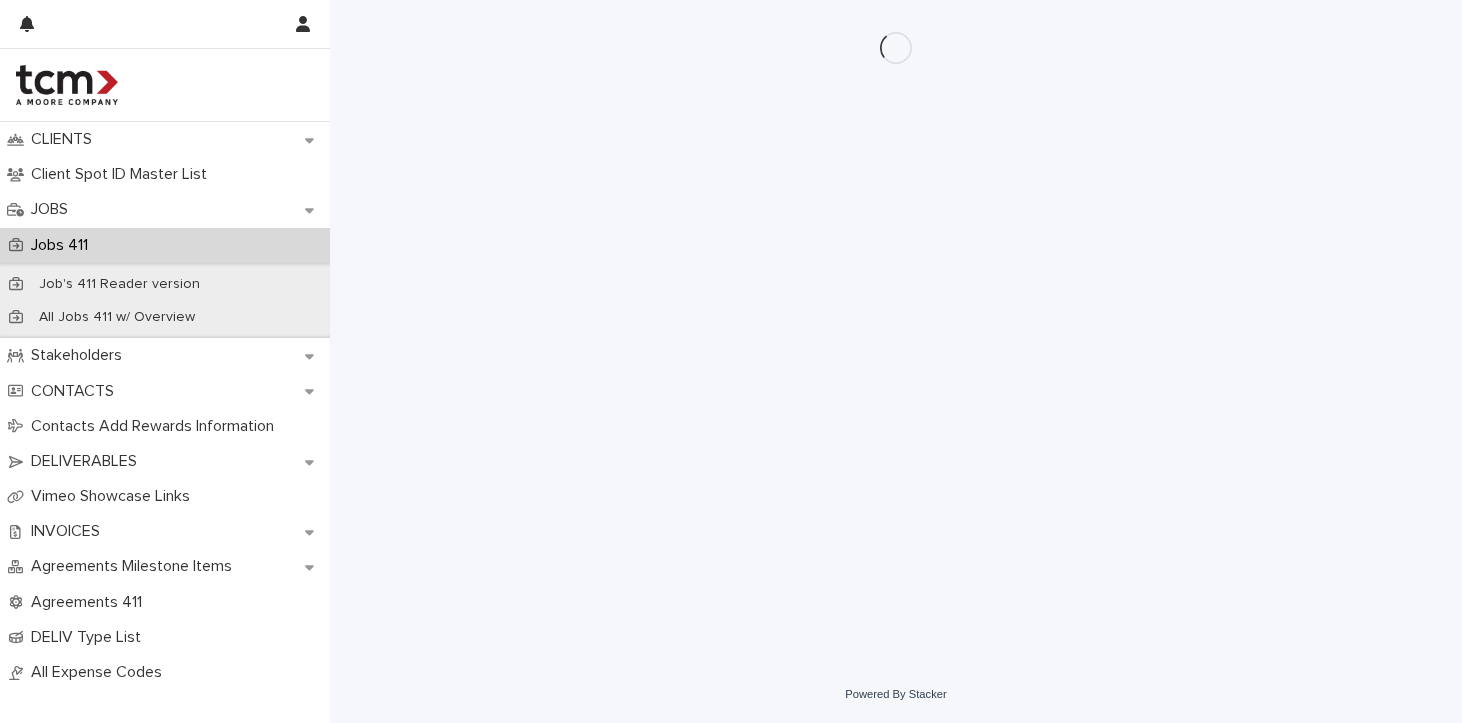 scroll, scrollTop: 0, scrollLeft: 0, axis: both 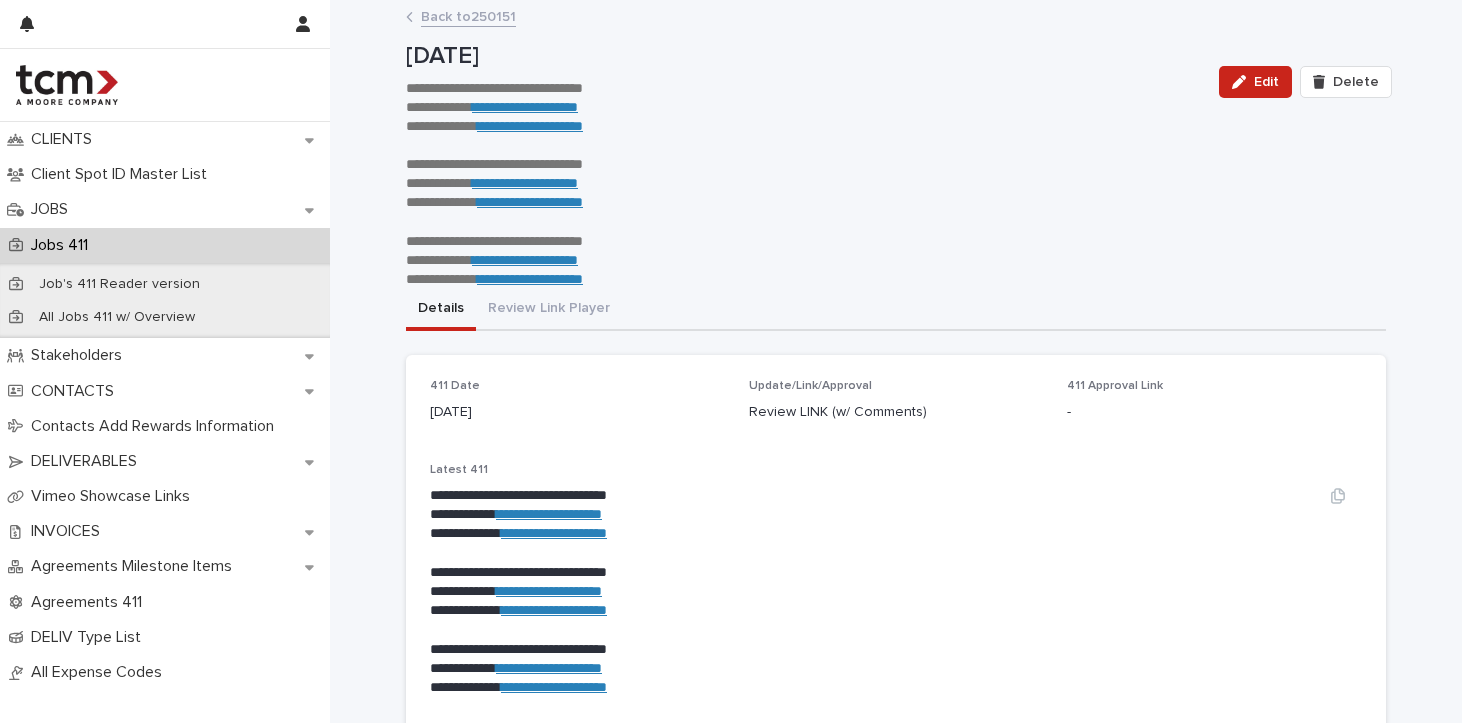 click on "**********" at bounding box center (549, 514) 